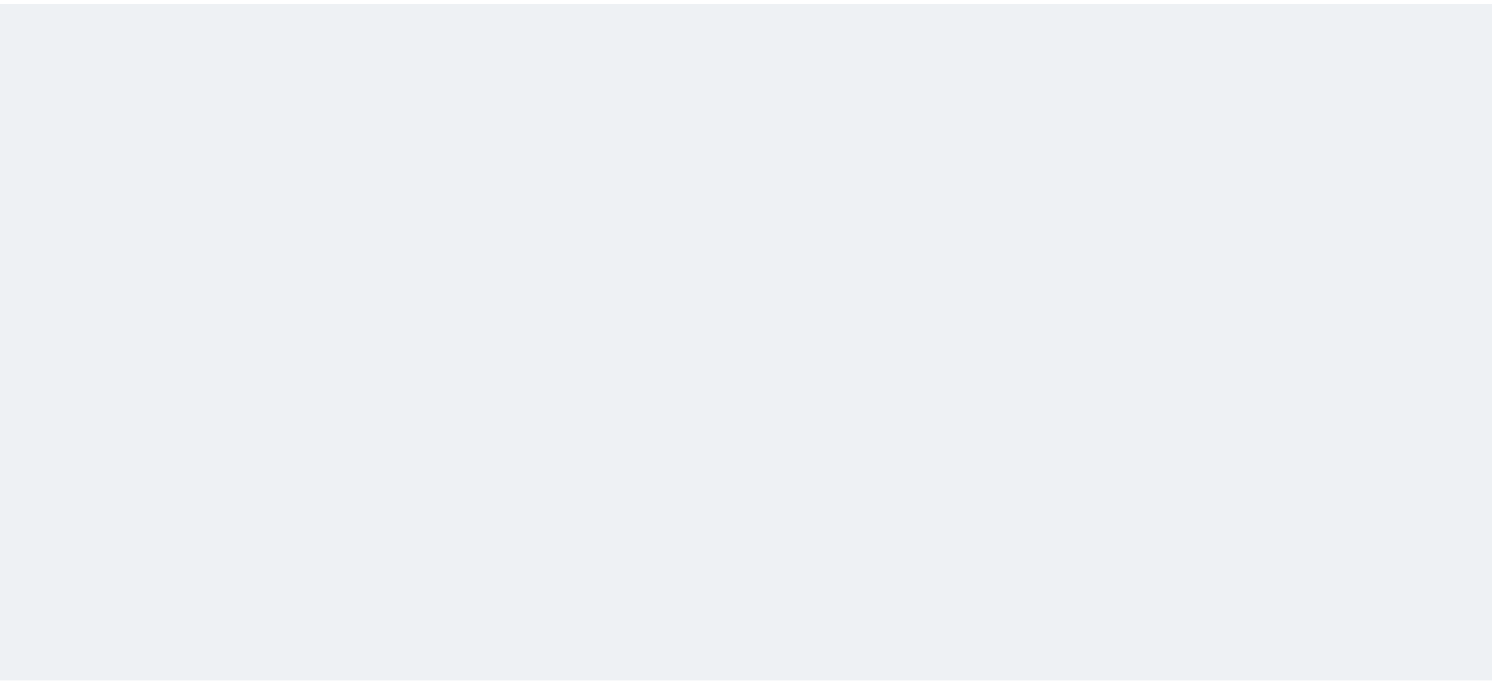 scroll, scrollTop: 0, scrollLeft: 0, axis: both 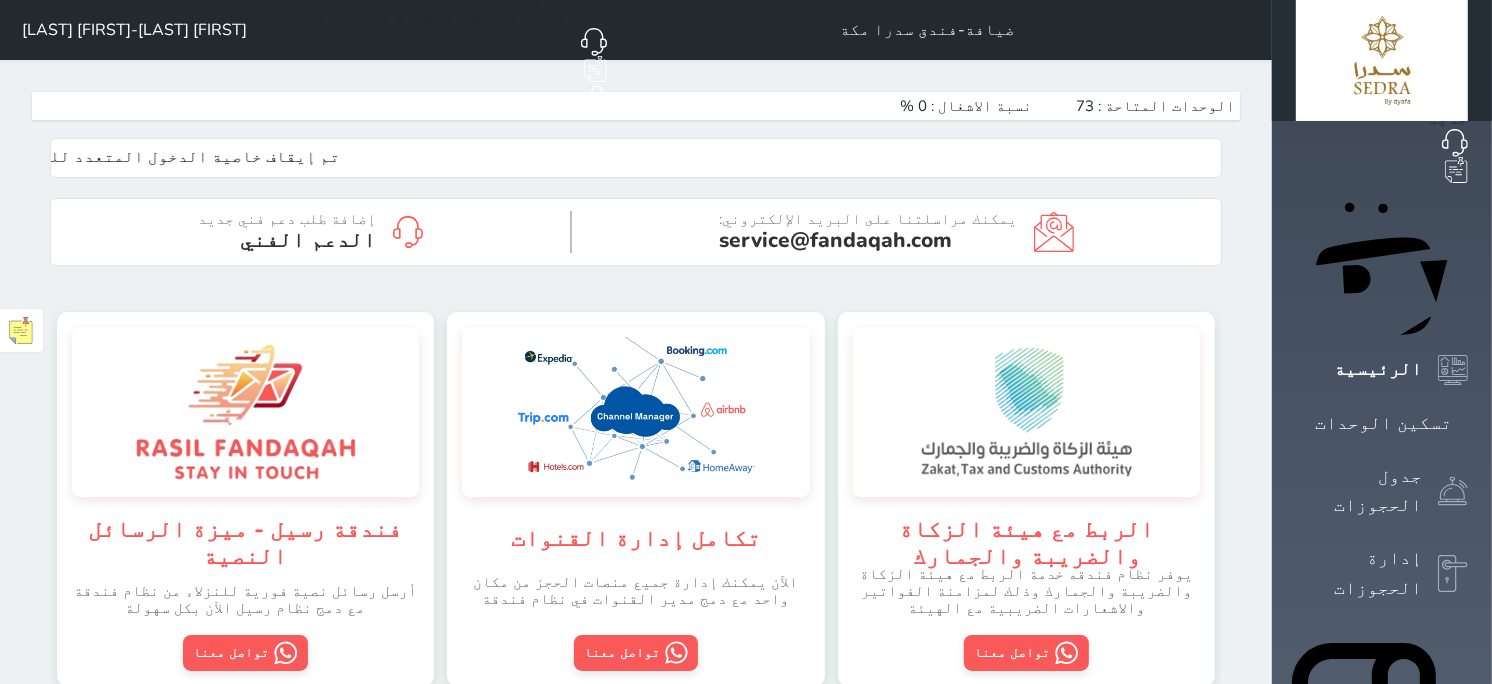 click on "[FIRST] [LAST]-[FIRST] [LAST]" at bounding box center [134, 30] 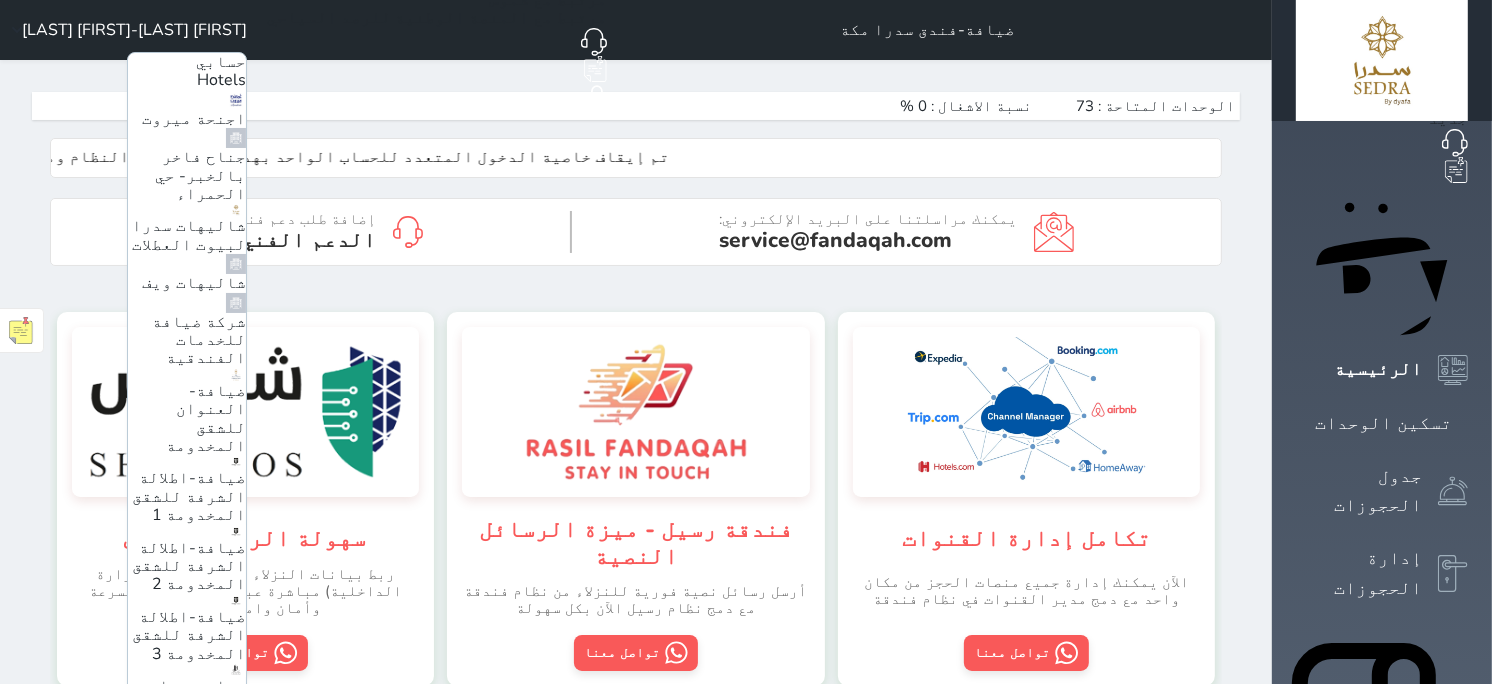 scroll, scrollTop: 154, scrollLeft: 0, axis: vertical 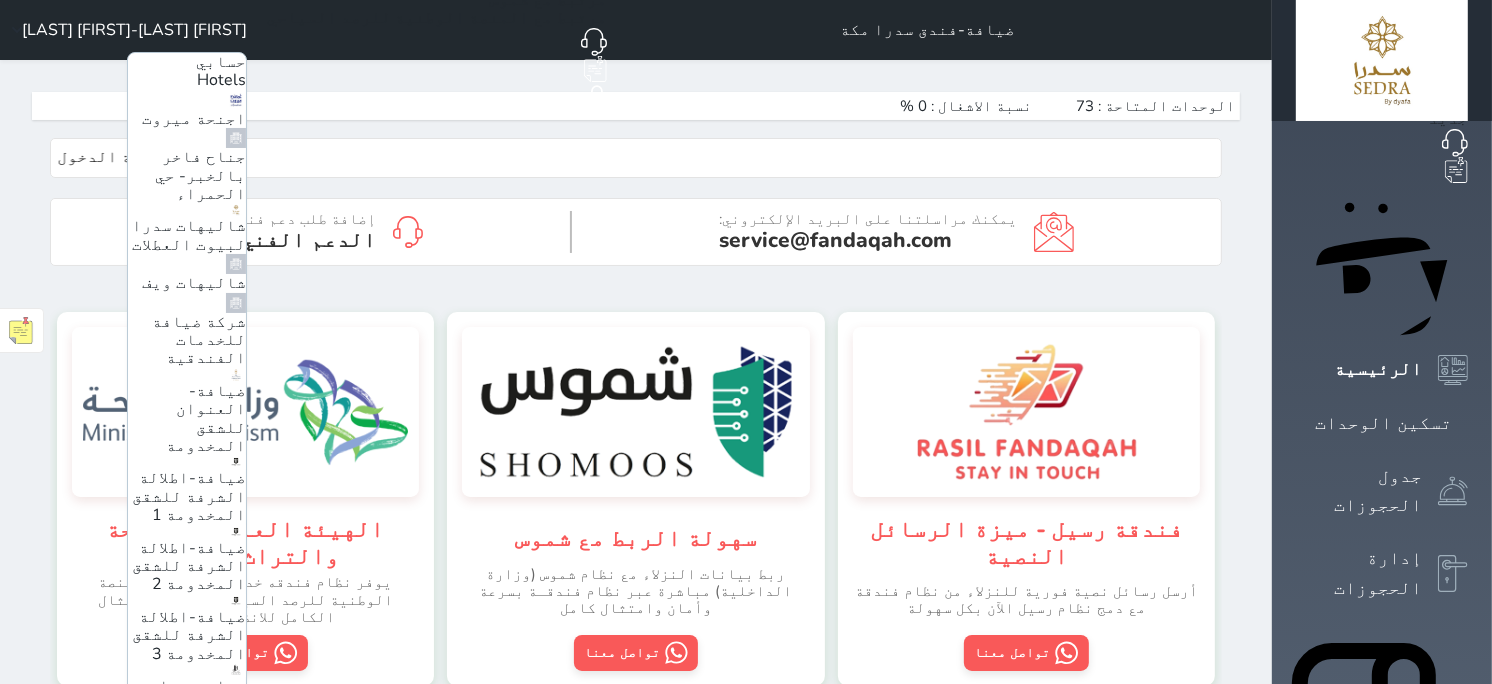 click on "مجمع العليا السكني شهري سنوي" at bounding box center (194, 1310) 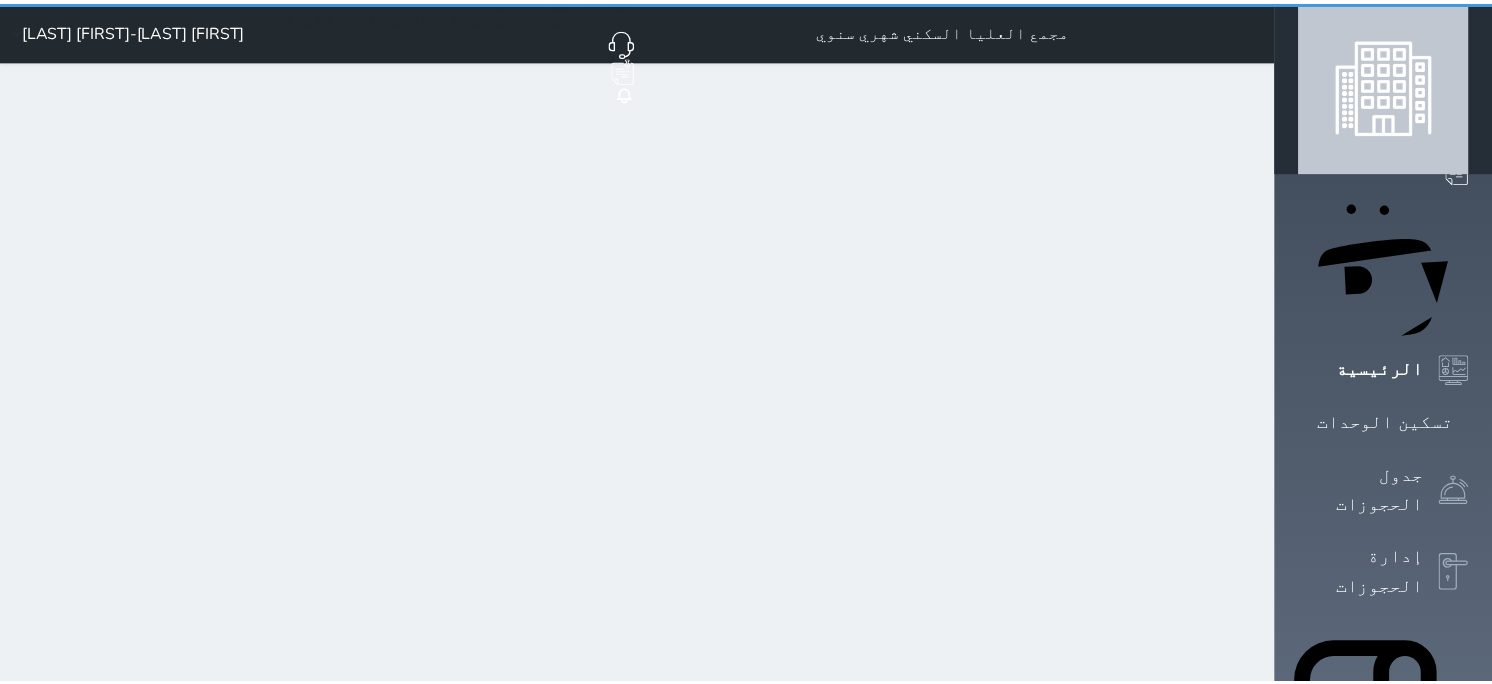scroll, scrollTop: 0, scrollLeft: 0, axis: both 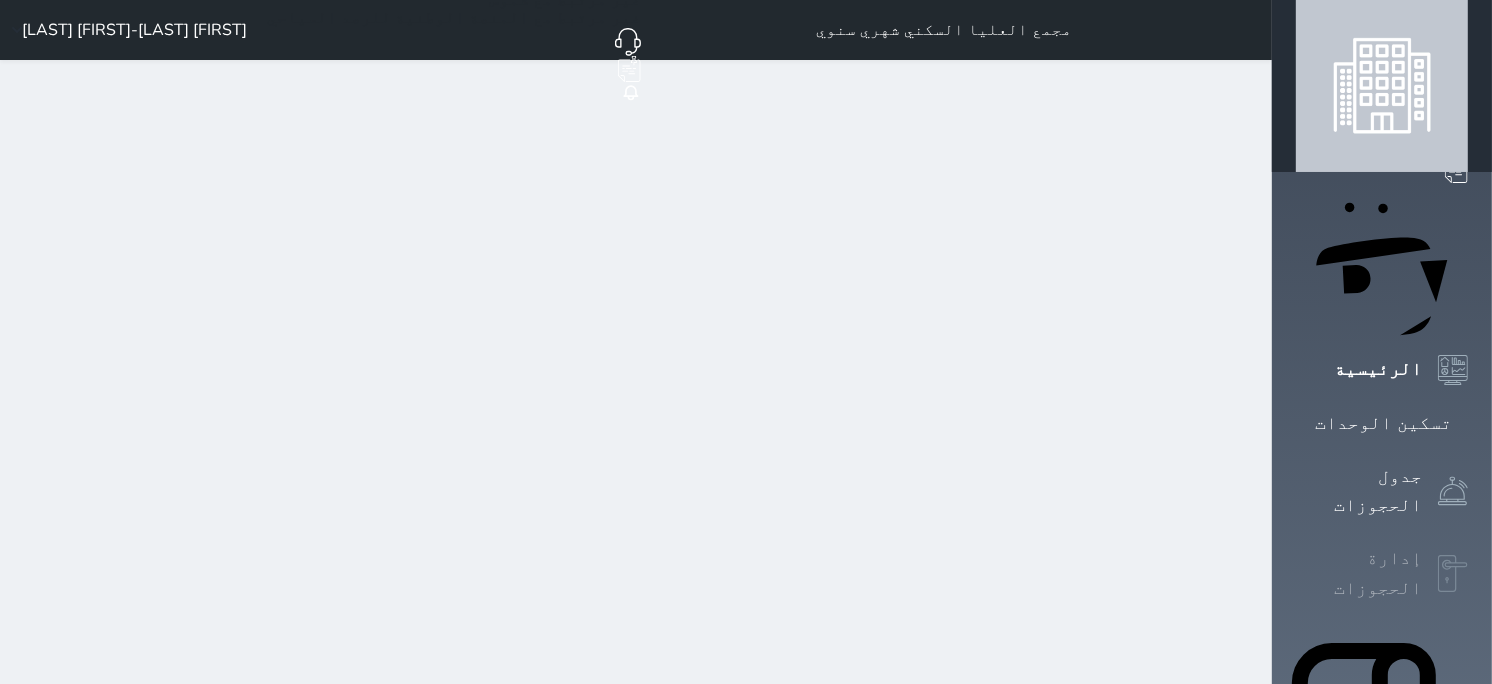 click 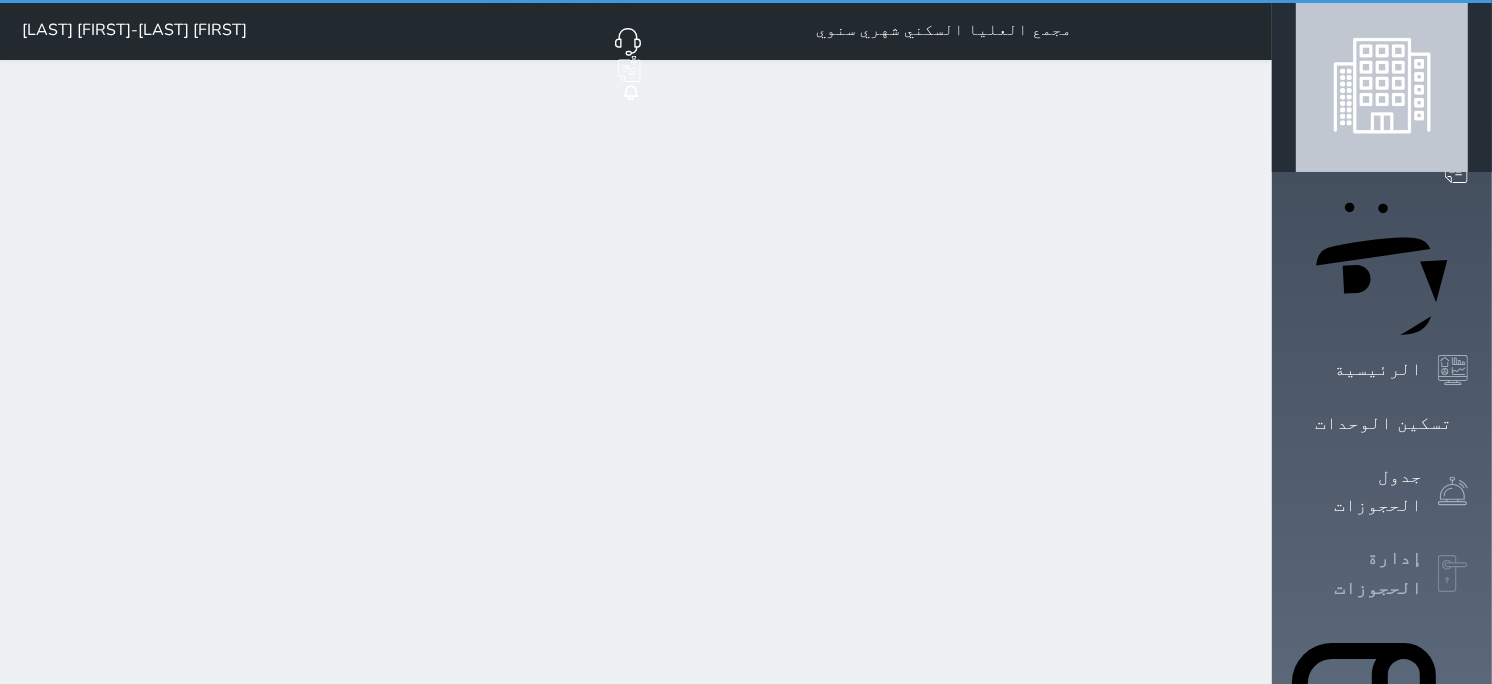 select on "open_all" 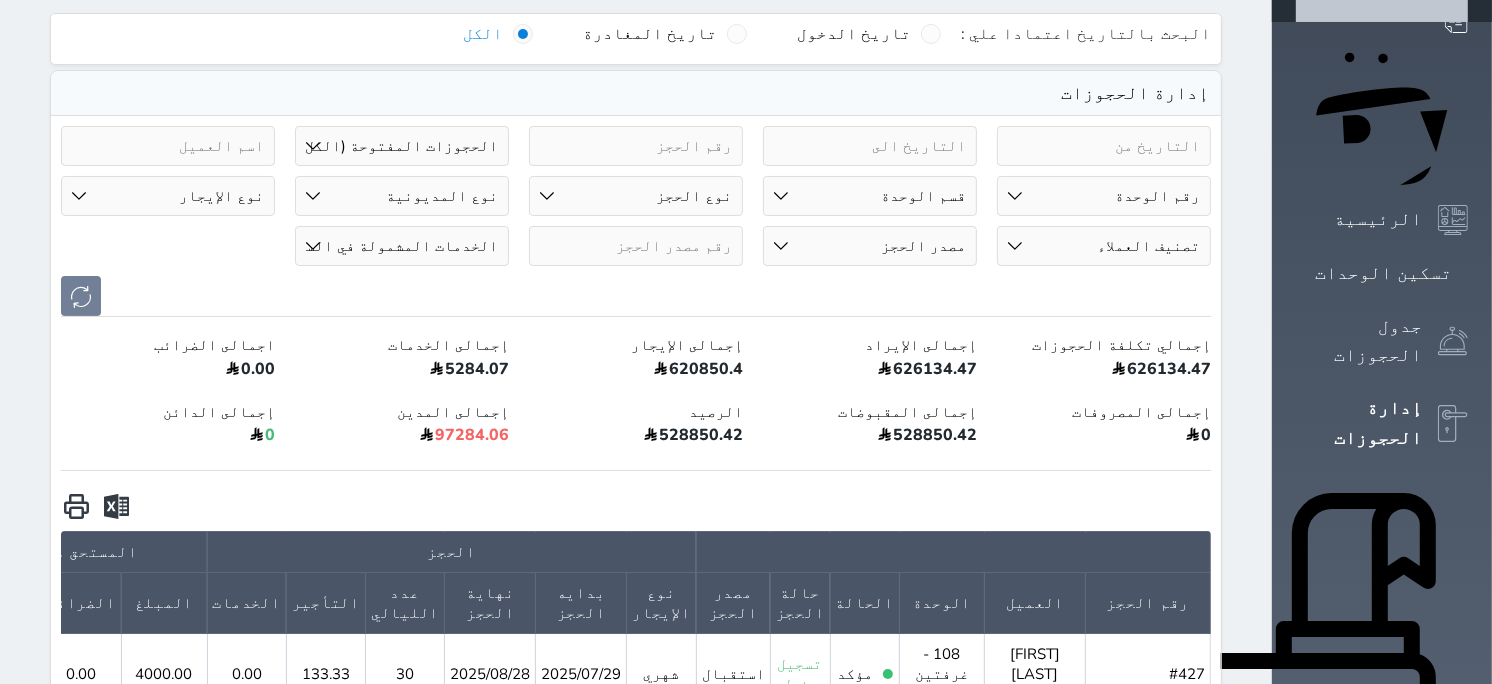 scroll, scrollTop: 111, scrollLeft: 0, axis: vertical 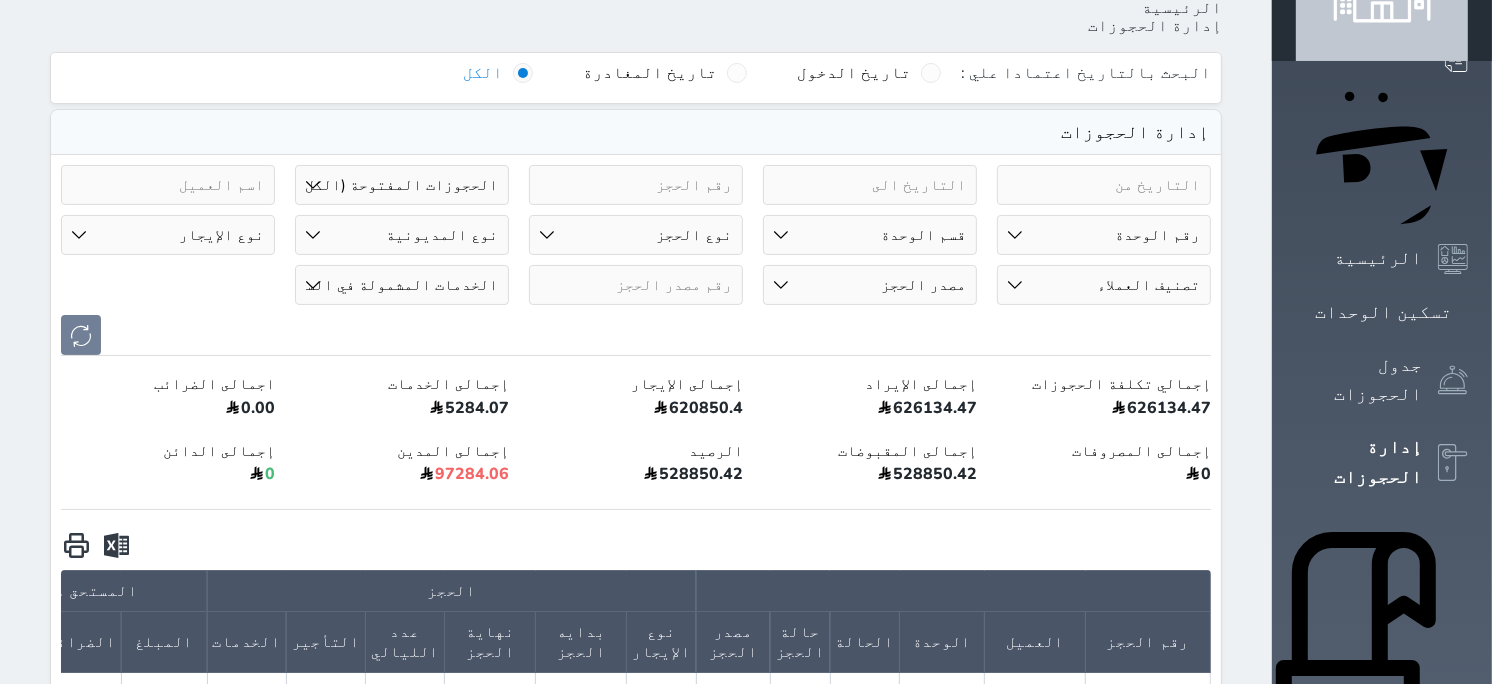 click on "قسم الوحدة
غرفة وحمام
غرفة مفردة
غرفة وصالة
غرفتين وصاله
ثلاث غرف وصاله
قاعة" at bounding box center [870, 235] 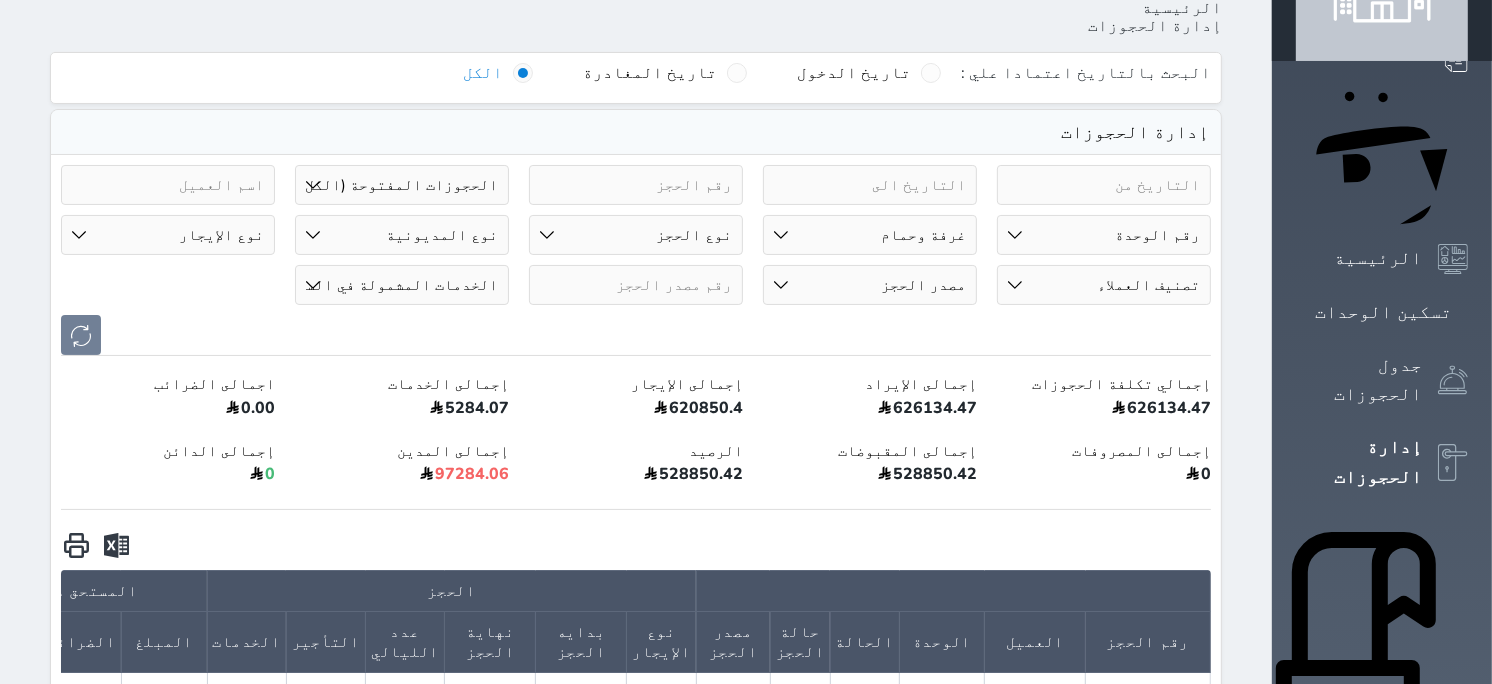 click on "قسم الوحدة
غرفة وحمام
غرفة مفردة
غرفة وصالة
غرفتين وصاله
ثلاث غرف وصاله
قاعة" at bounding box center (870, 235) 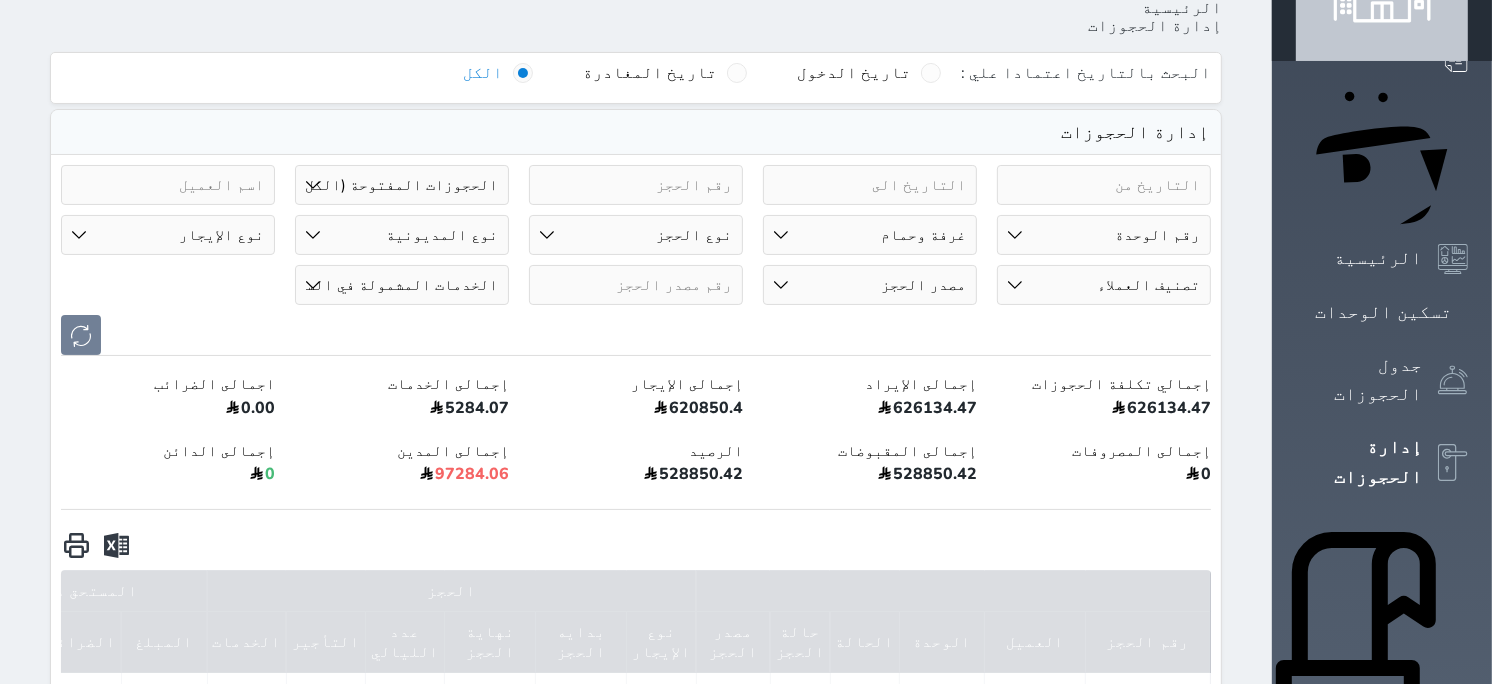 scroll, scrollTop: 222, scrollLeft: 0, axis: vertical 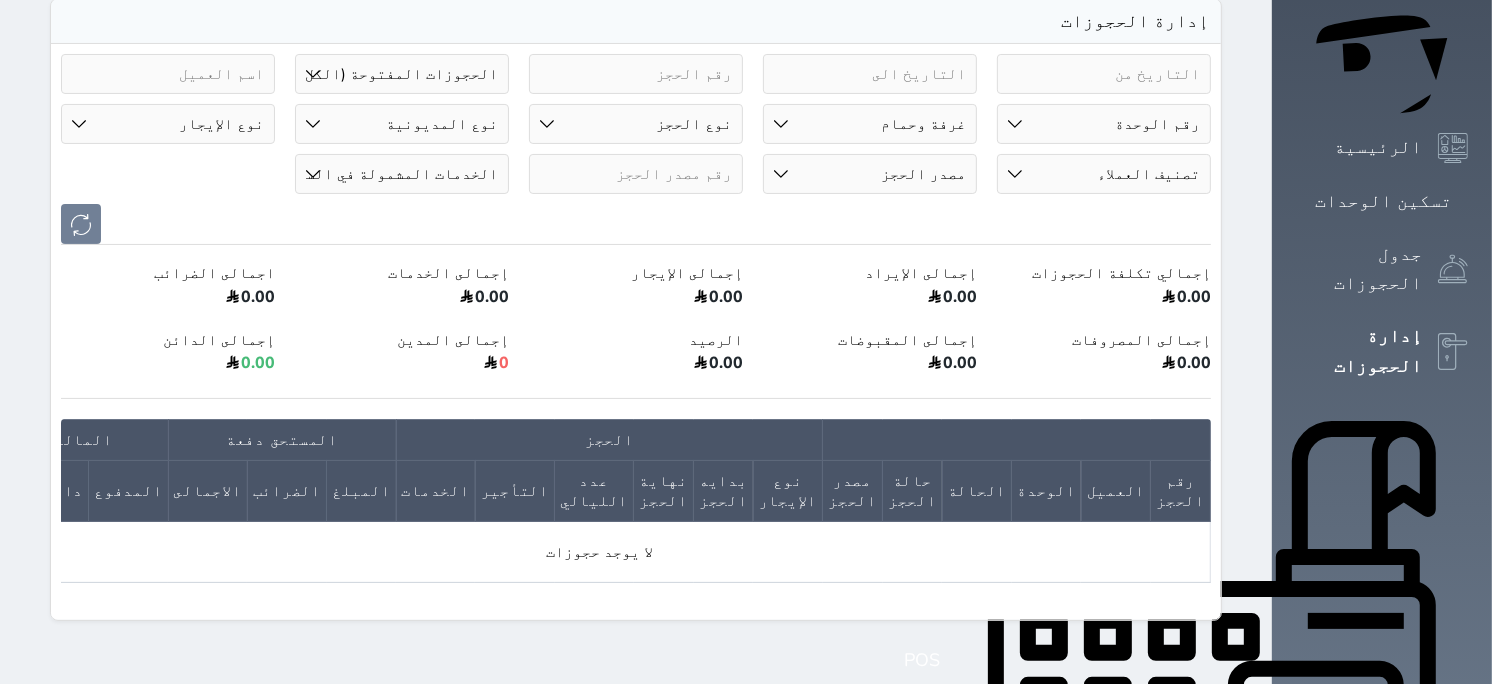 click on "قسم الوحدة
غرفة وحمام
غرفة مفردة
غرفة وصالة
غرفتين وصاله
ثلاث غرف وصاله
قاعة" at bounding box center (870, 124) 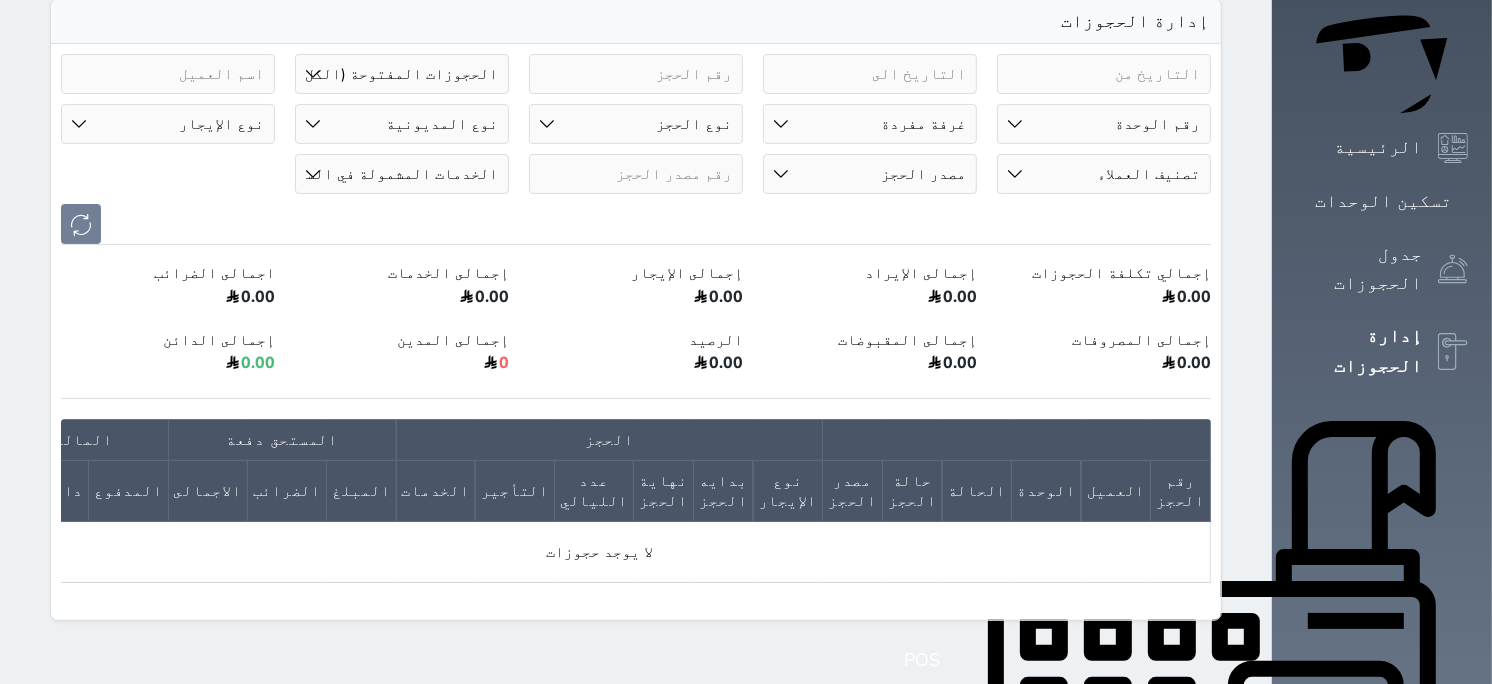 click on "قسم الوحدة
غرفة وحمام
غرفة مفردة
غرفة وصالة
غرفتين وصاله
ثلاث غرف وصاله
قاعة" at bounding box center [870, 124] 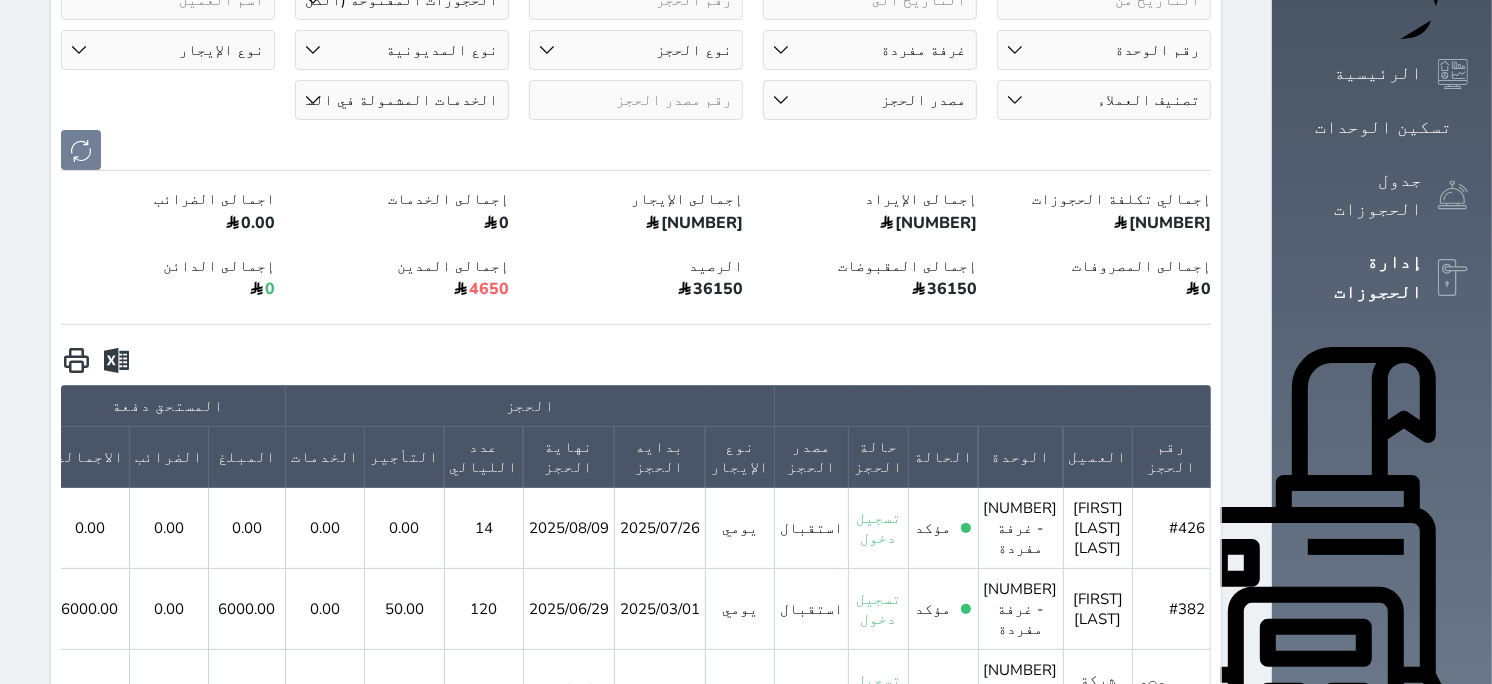 scroll, scrollTop: 387, scrollLeft: 0, axis: vertical 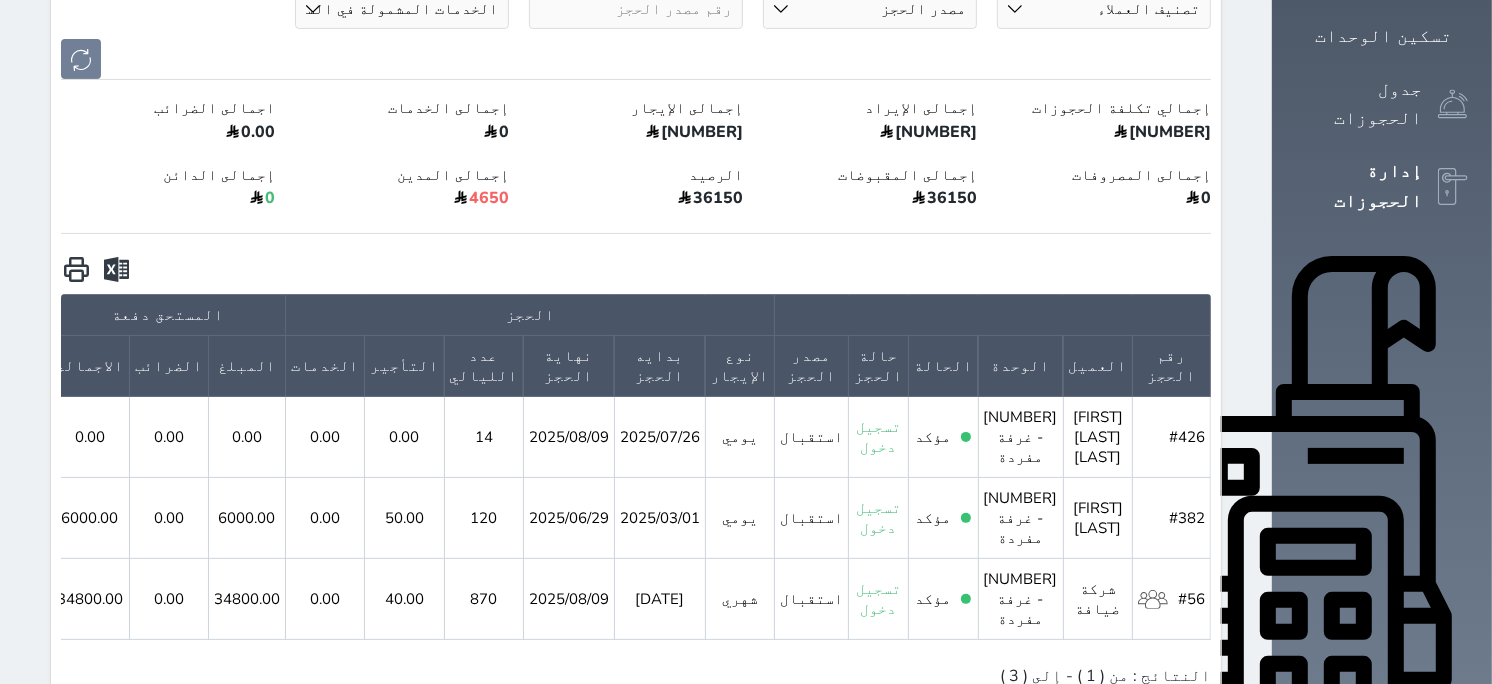 click on "إجمالي تكلفة الحجوزات   40800    إجمالى الإيراد   40800    إجمالى الإيجار   40800    إجمالى الخدمات   0    اجمالى الضرائب   0.00    إجمالى المصروفات   0    إجمالى المقبوضات   36150    الرصيد   36150    إجمالى المدين
4650    إجمالى الدائن
0" at bounding box center (636, 166) 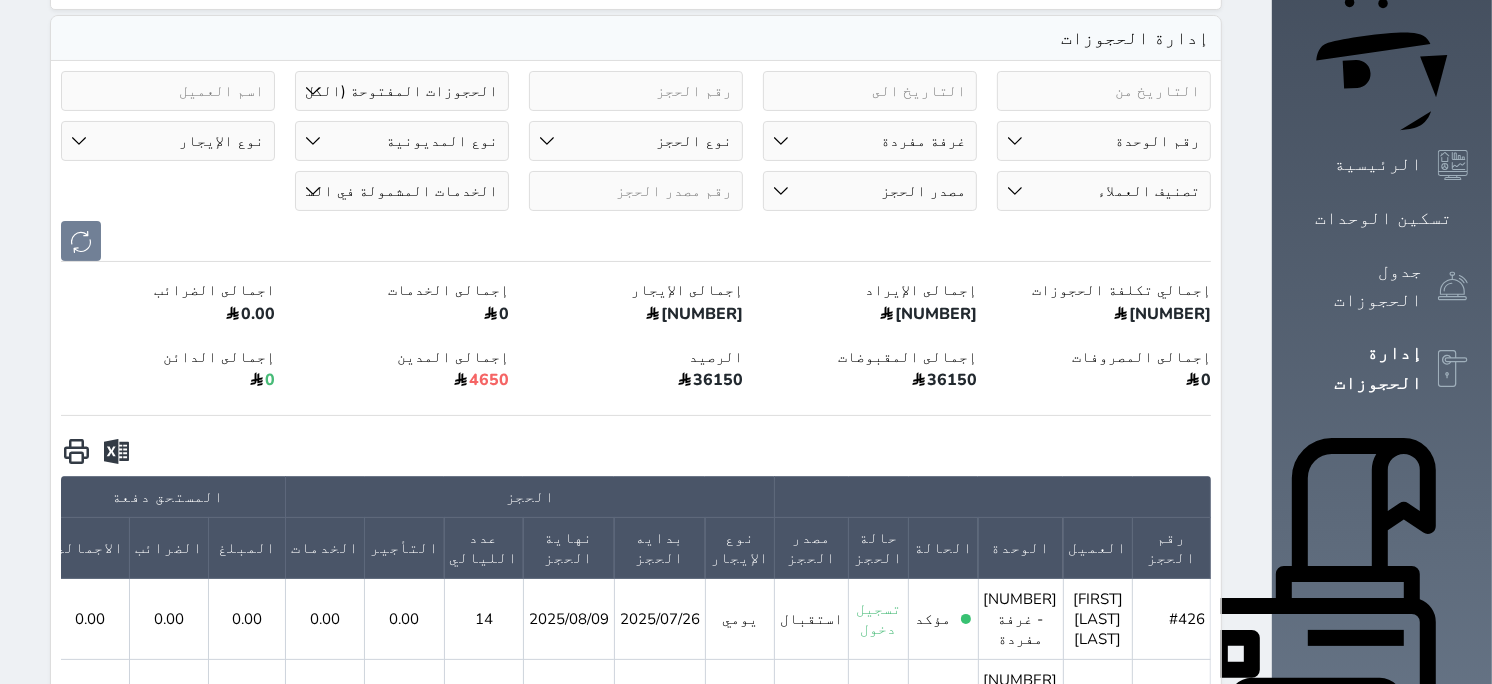 scroll, scrollTop: 165, scrollLeft: 0, axis: vertical 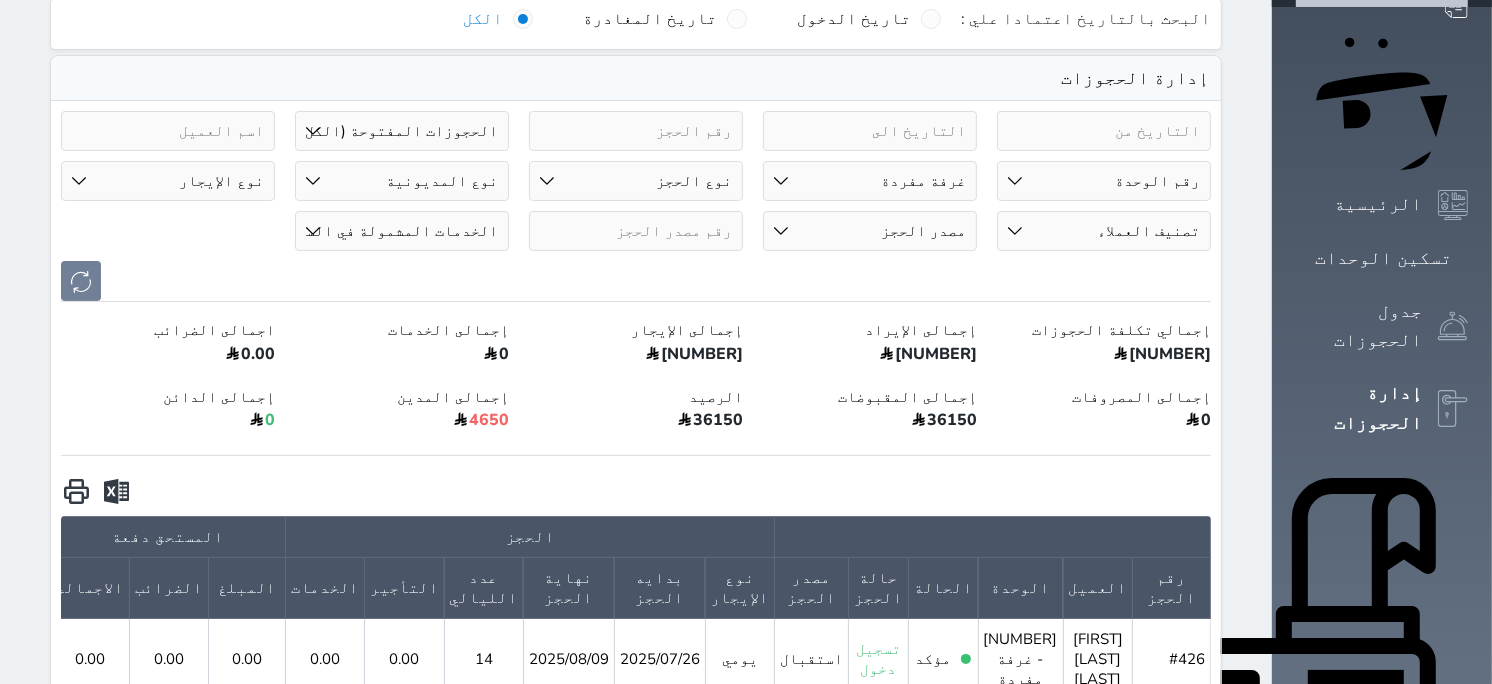click on "قسم الوحدة
غرفة وحمام
غرفة مفردة
غرفة وصالة
غرفتين وصاله
ثلاث غرف وصاله
قاعة" at bounding box center [870, 181] 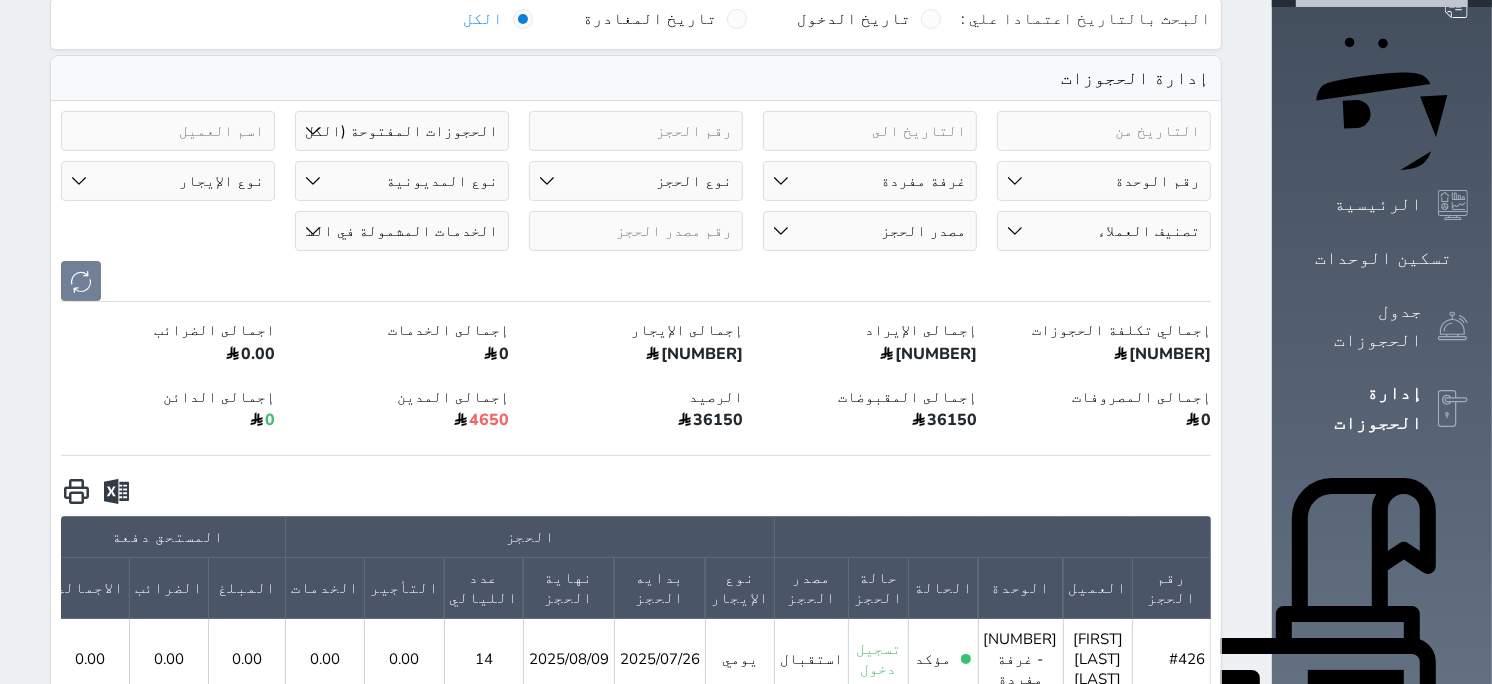 select on "5420" 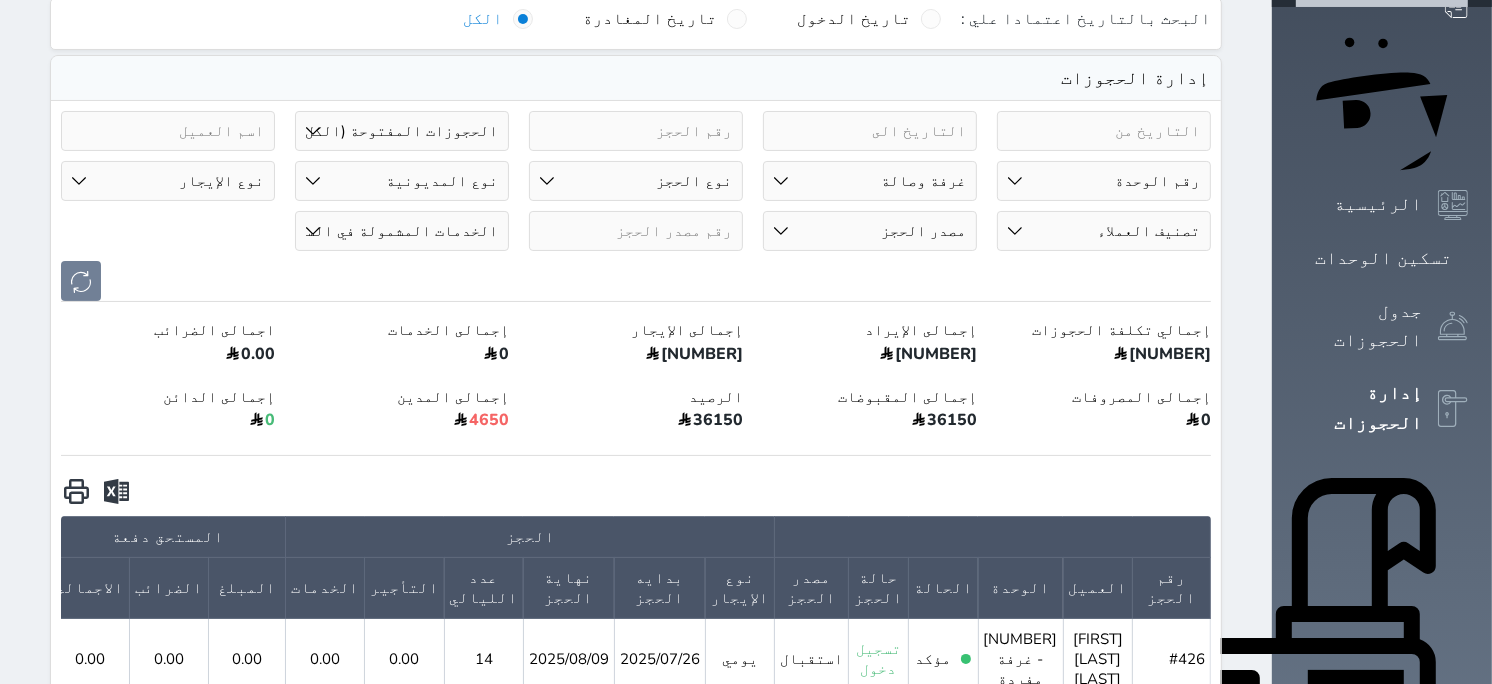 click on "قسم الوحدة
غرفة وحمام
غرفة مفردة
غرفة وصالة
غرفتين وصاله
ثلاث غرف وصاله
قاعة" at bounding box center (870, 181) 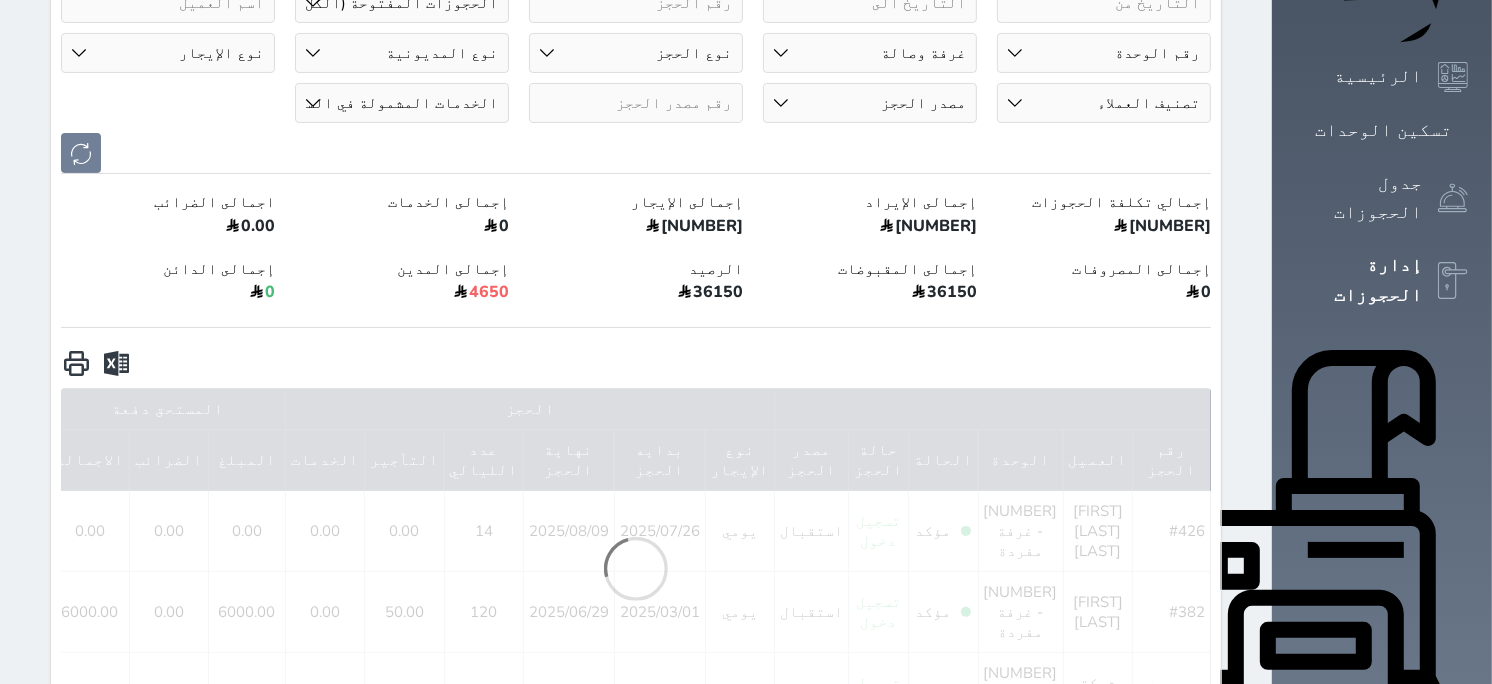 scroll, scrollTop: 165, scrollLeft: 0, axis: vertical 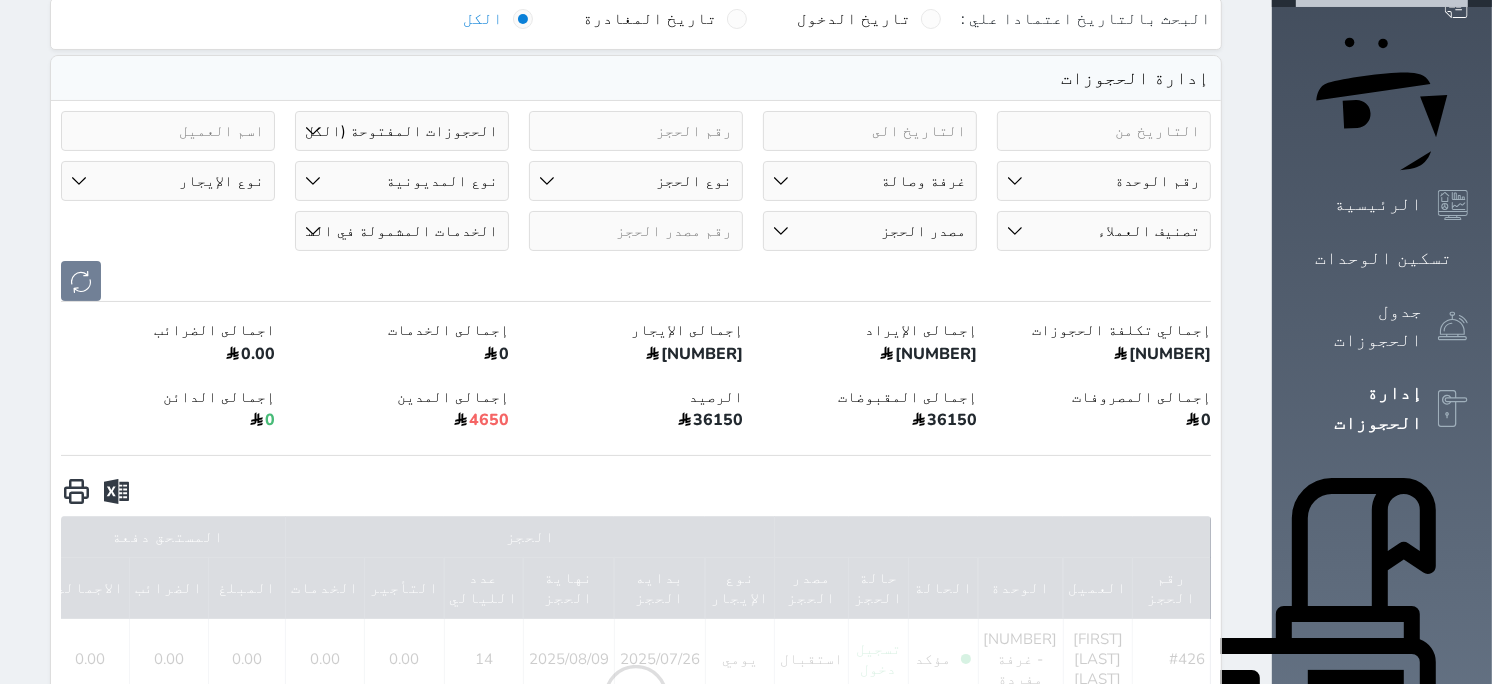 click on "قسم الوحدة
غرفة وحمام
غرفة مفردة
غرفة وصالة
غرفتين وصاله
ثلاث غرف وصاله
قاعة" at bounding box center [870, 181] 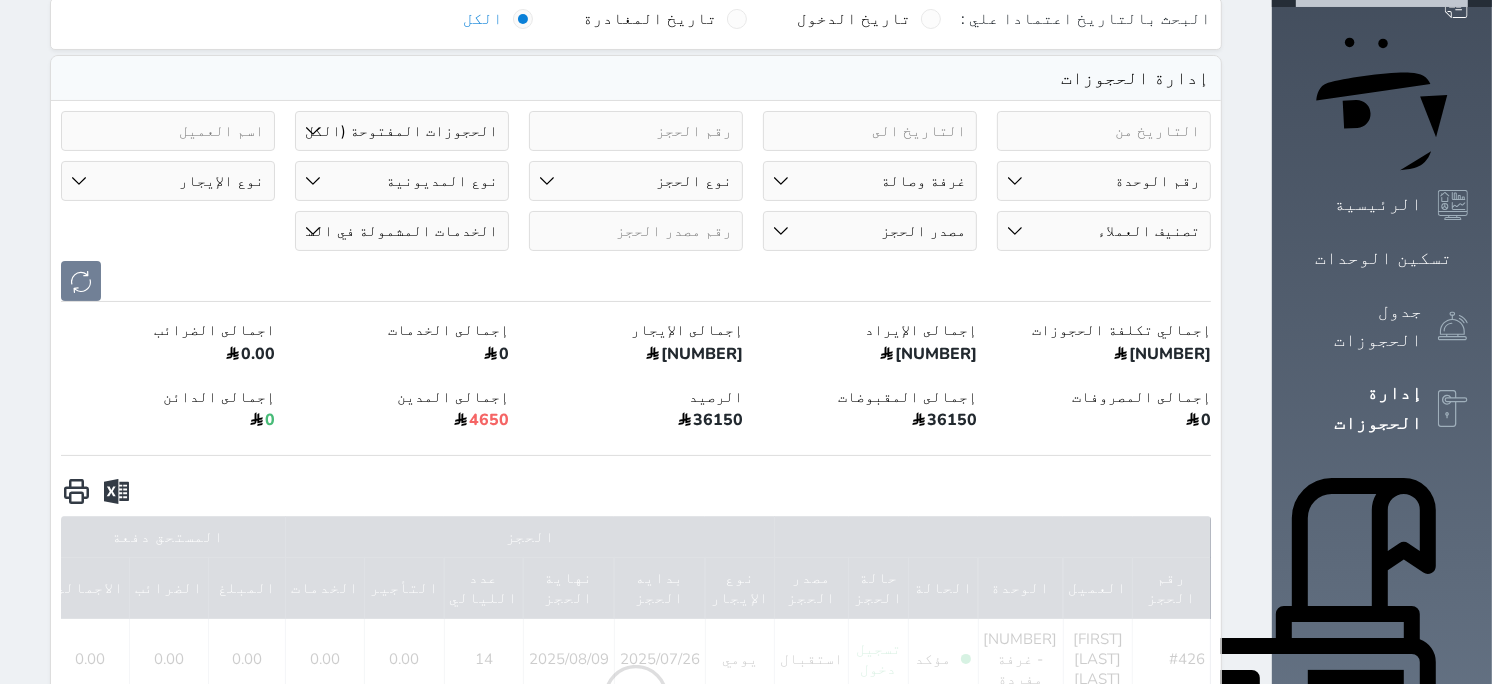 click on "قسم الوحدة
غرفة وحمام
غرفة مفردة
غرفة وصالة
غرفتين وصاله
ثلاث غرف وصاله
قاعة" at bounding box center (870, 181) 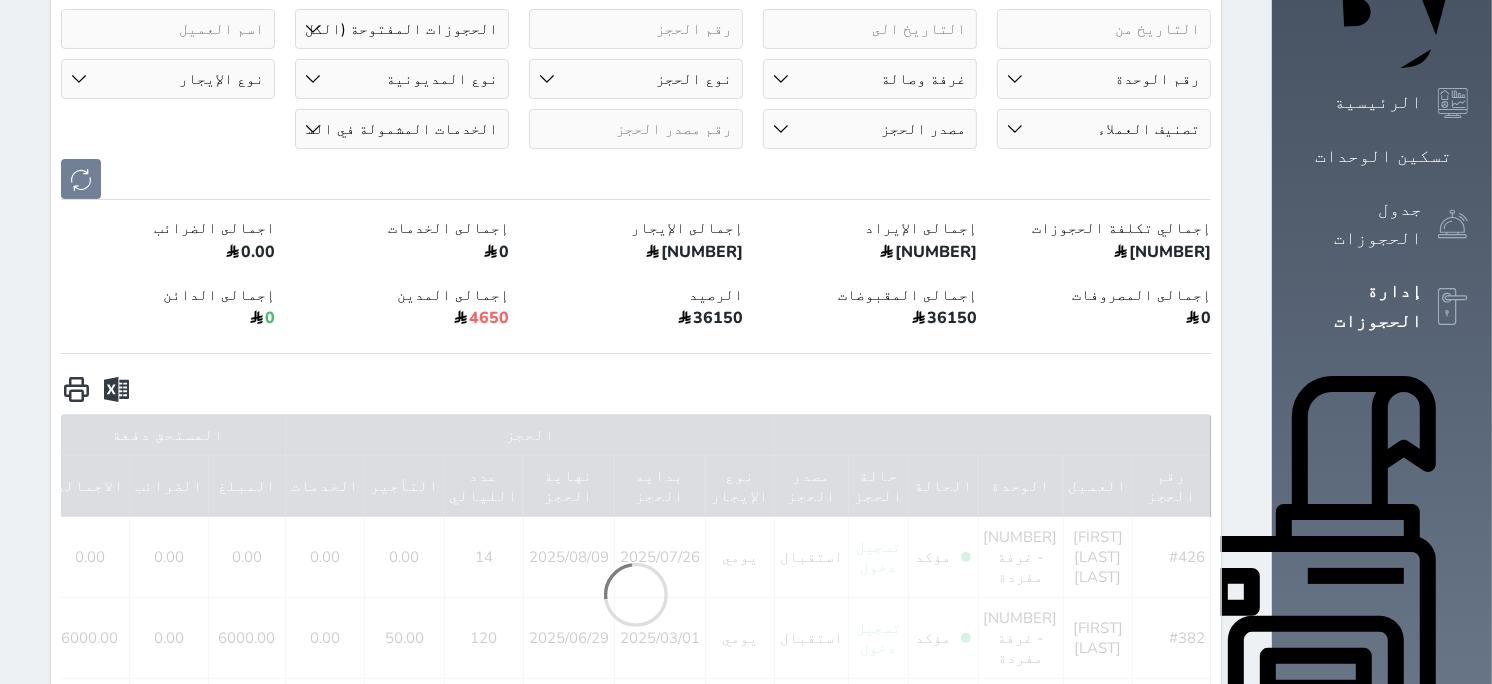 scroll, scrollTop: 387, scrollLeft: 0, axis: vertical 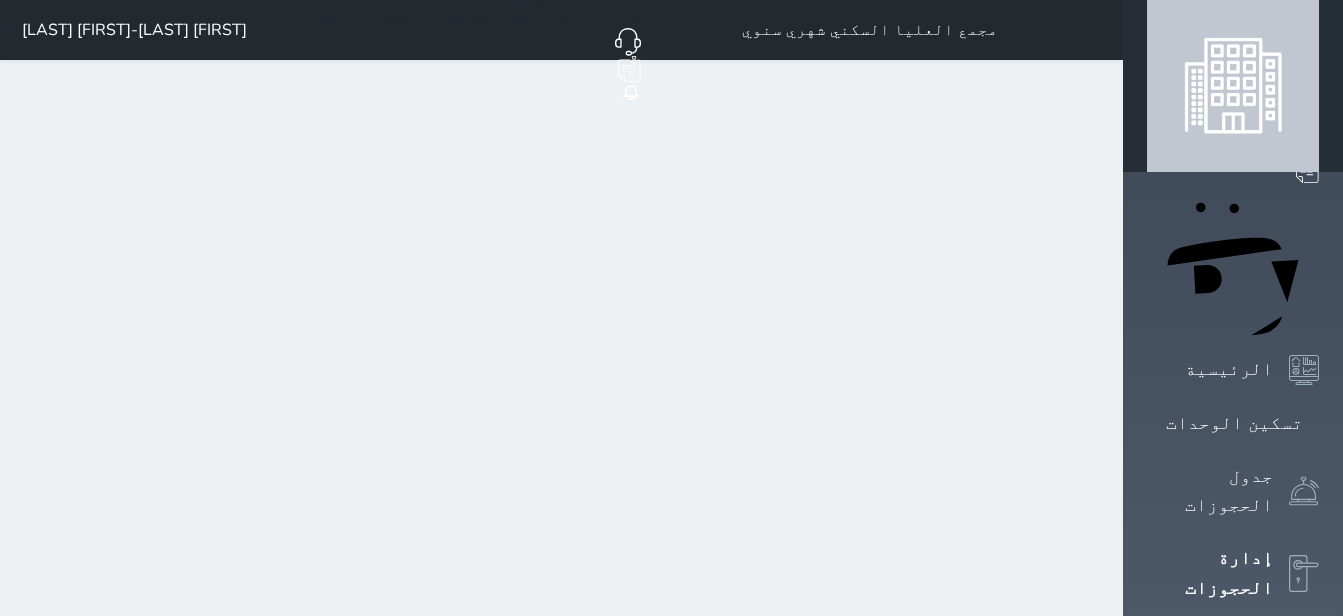 select on "open_all" 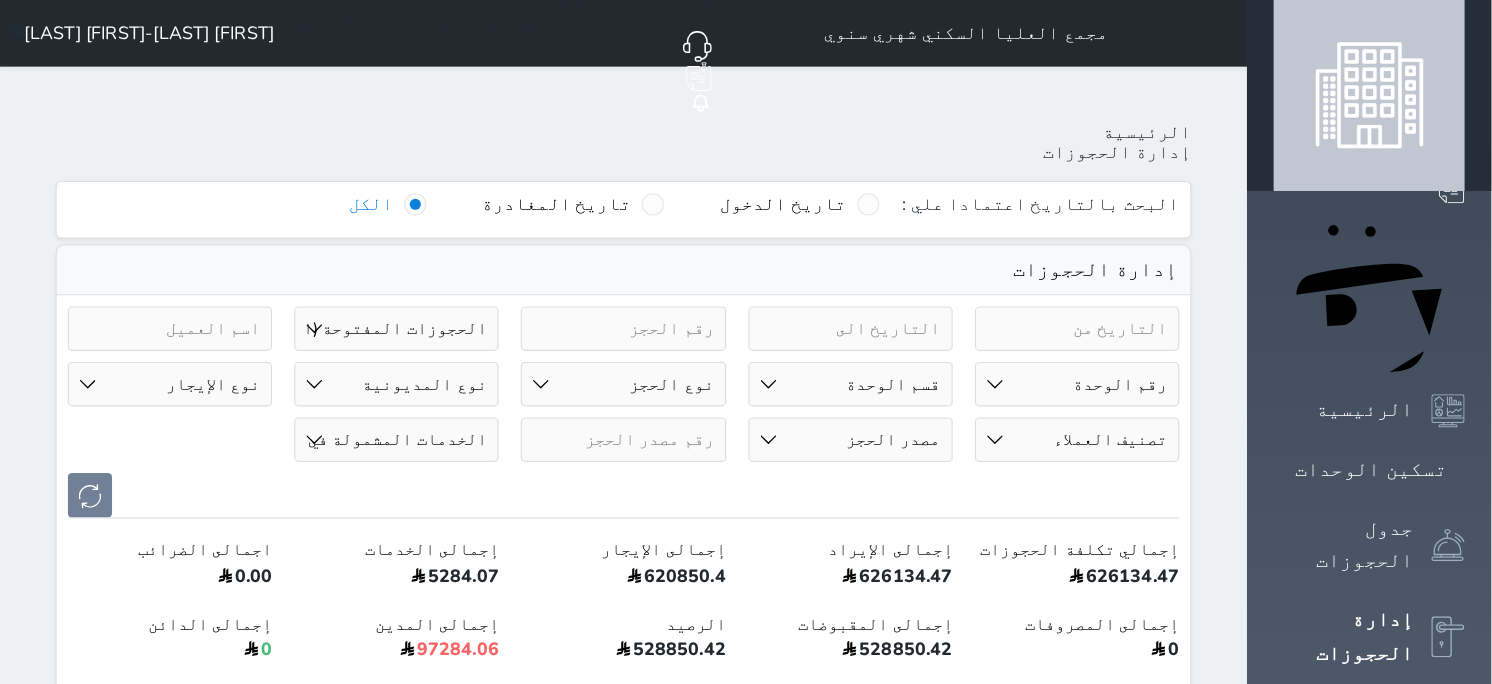 scroll, scrollTop: 0, scrollLeft: 0, axis: both 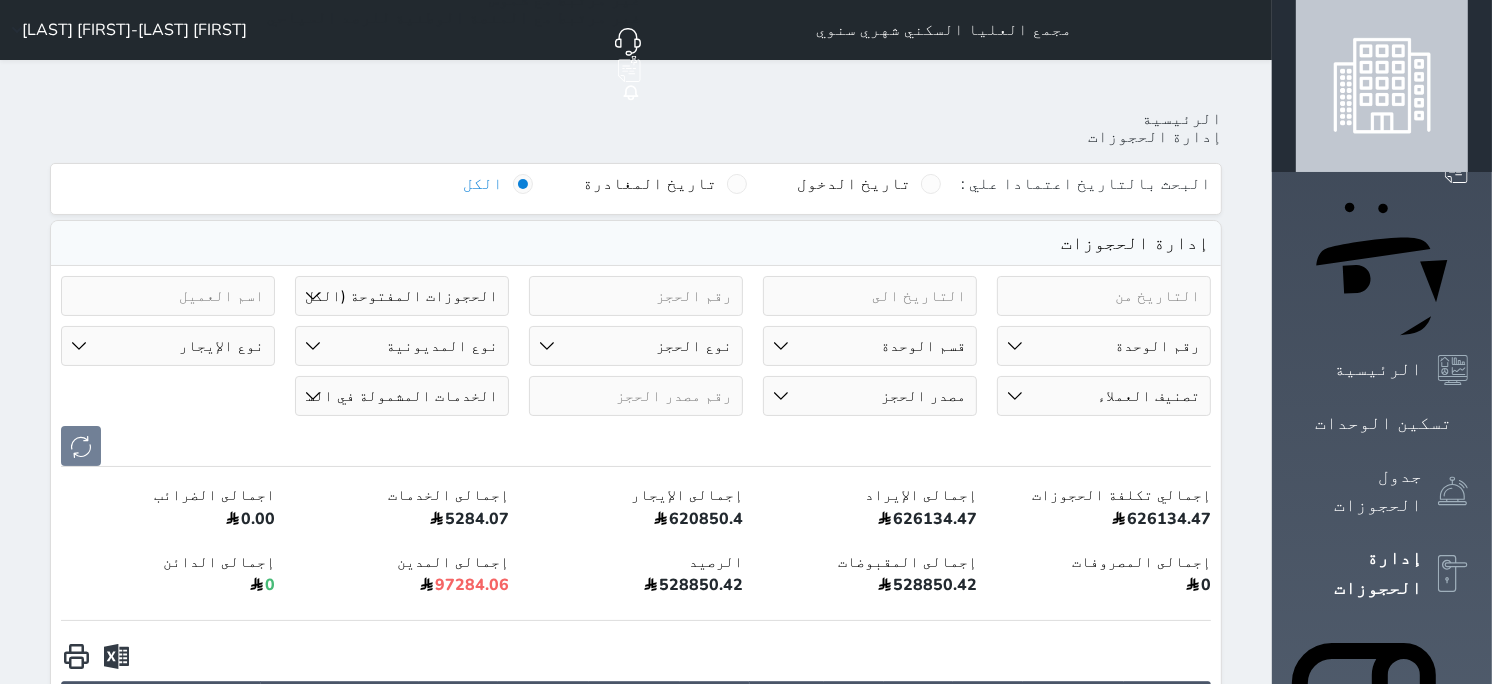 click on "قسم الوحدة
غرفة وحمام
غرفة مفردة
غرفة وصالة
غرفتين وصاله
ثلاث غرف وصاله
قاعة" at bounding box center (870, 346) 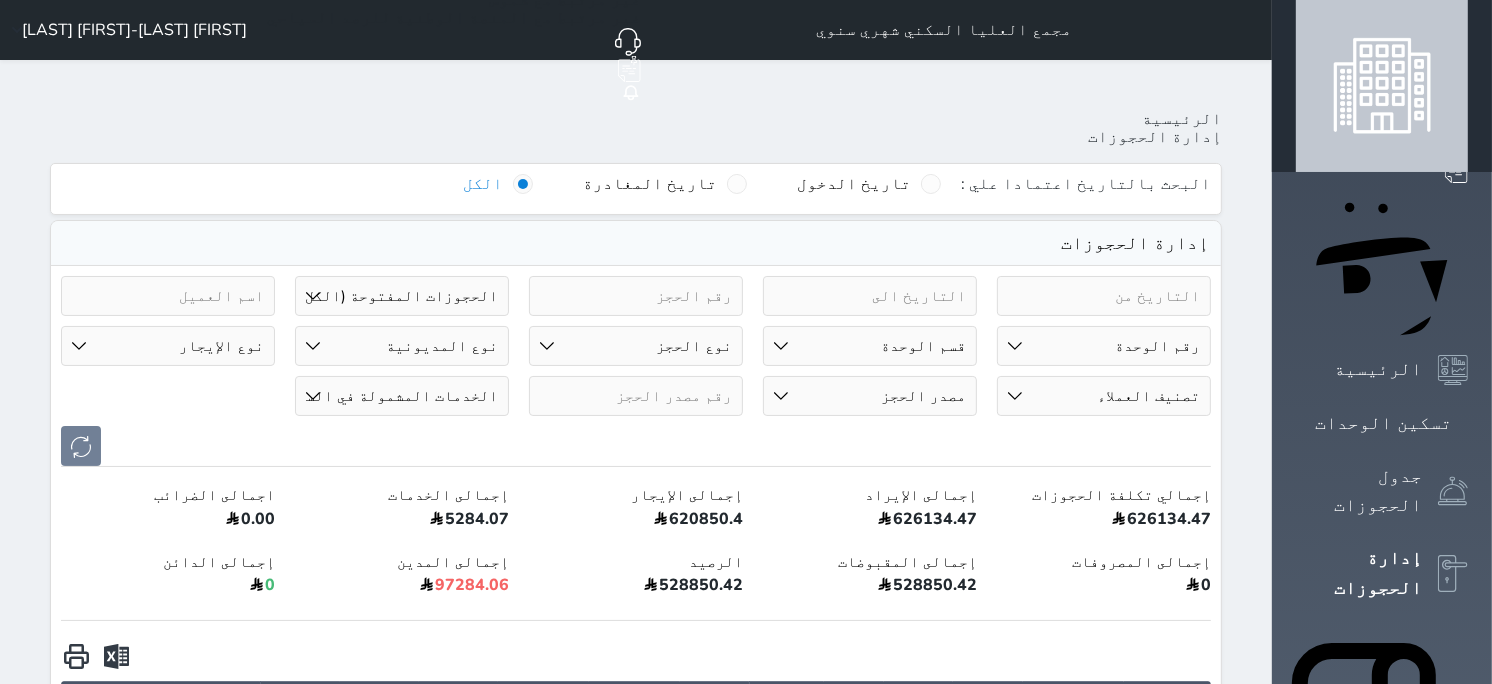 select on "5420" 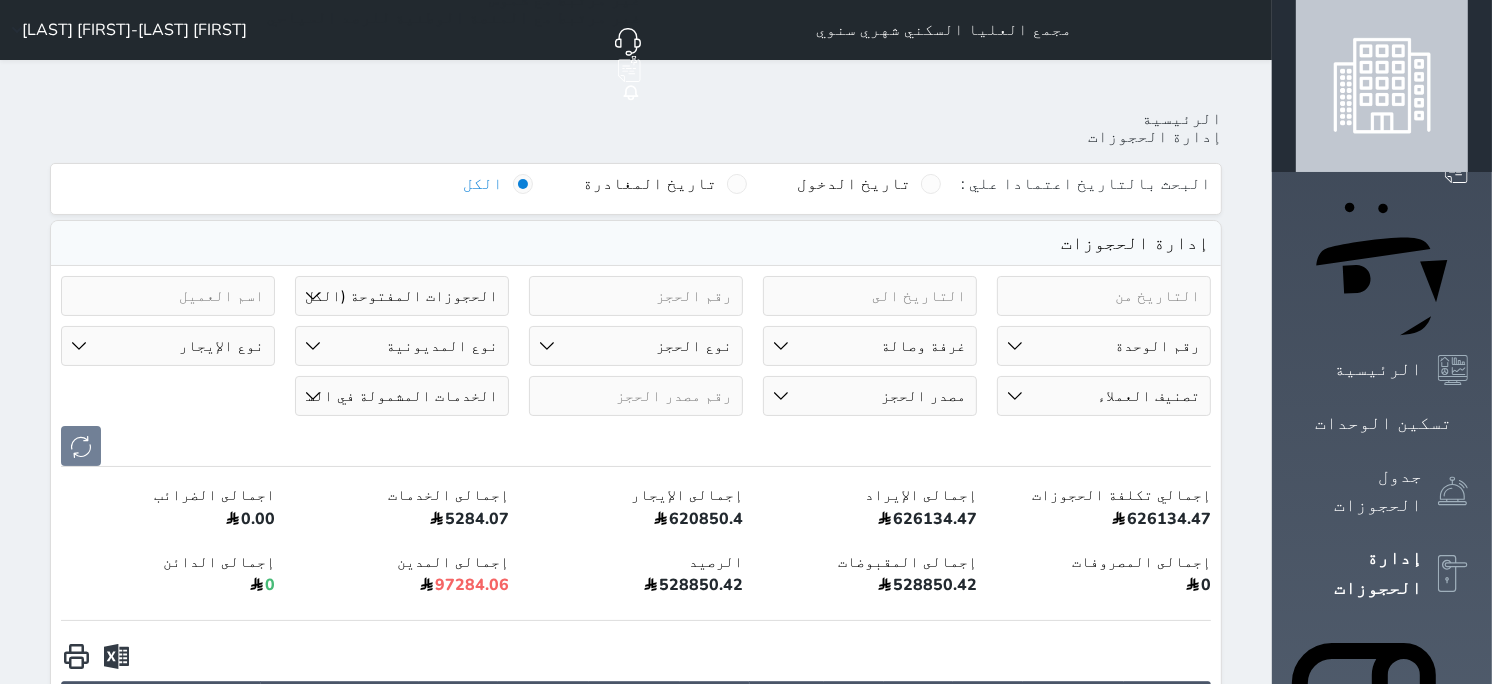 click on "قسم الوحدة
غرفة وحمام
غرفة مفردة
غرفة وصالة
غرفتين وصاله
ثلاث غرف وصاله
قاعة" at bounding box center (870, 346) 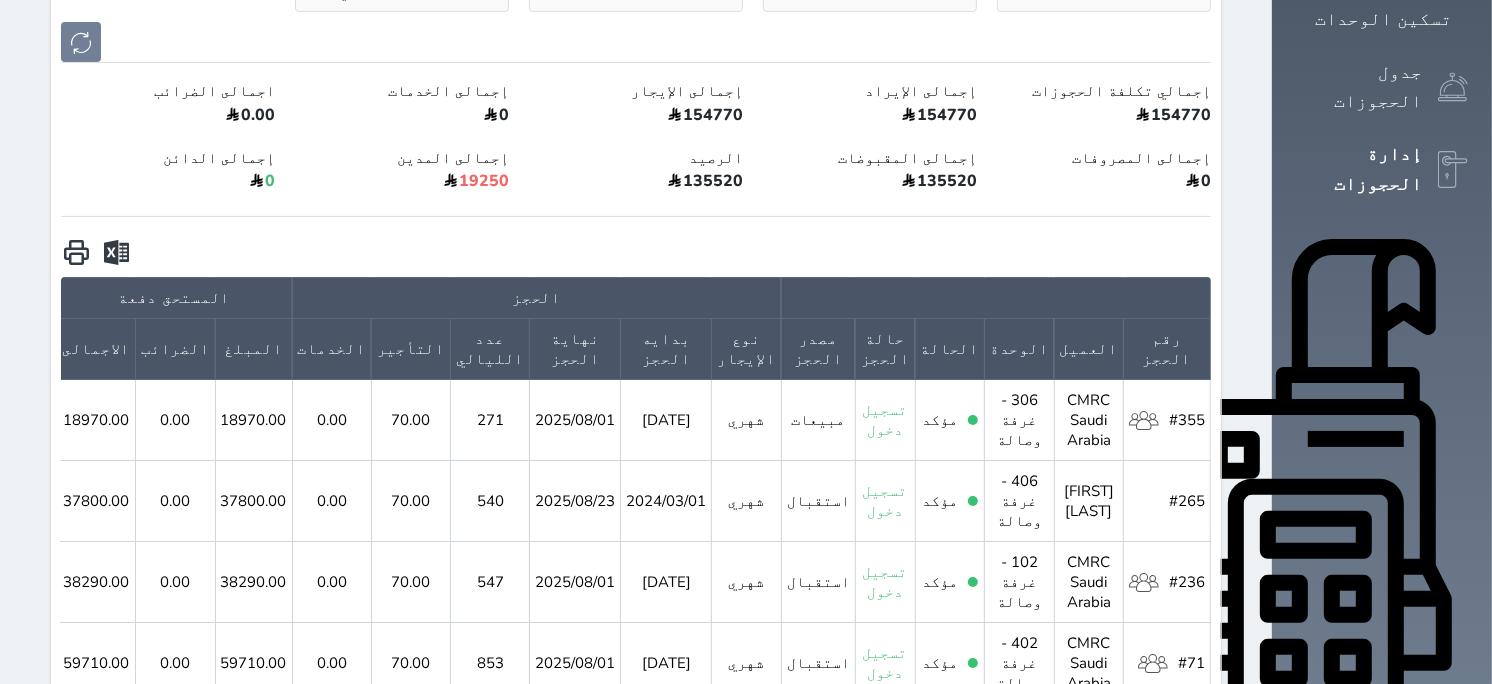 scroll, scrollTop: 448, scrollLeft: 0, axis: vertical 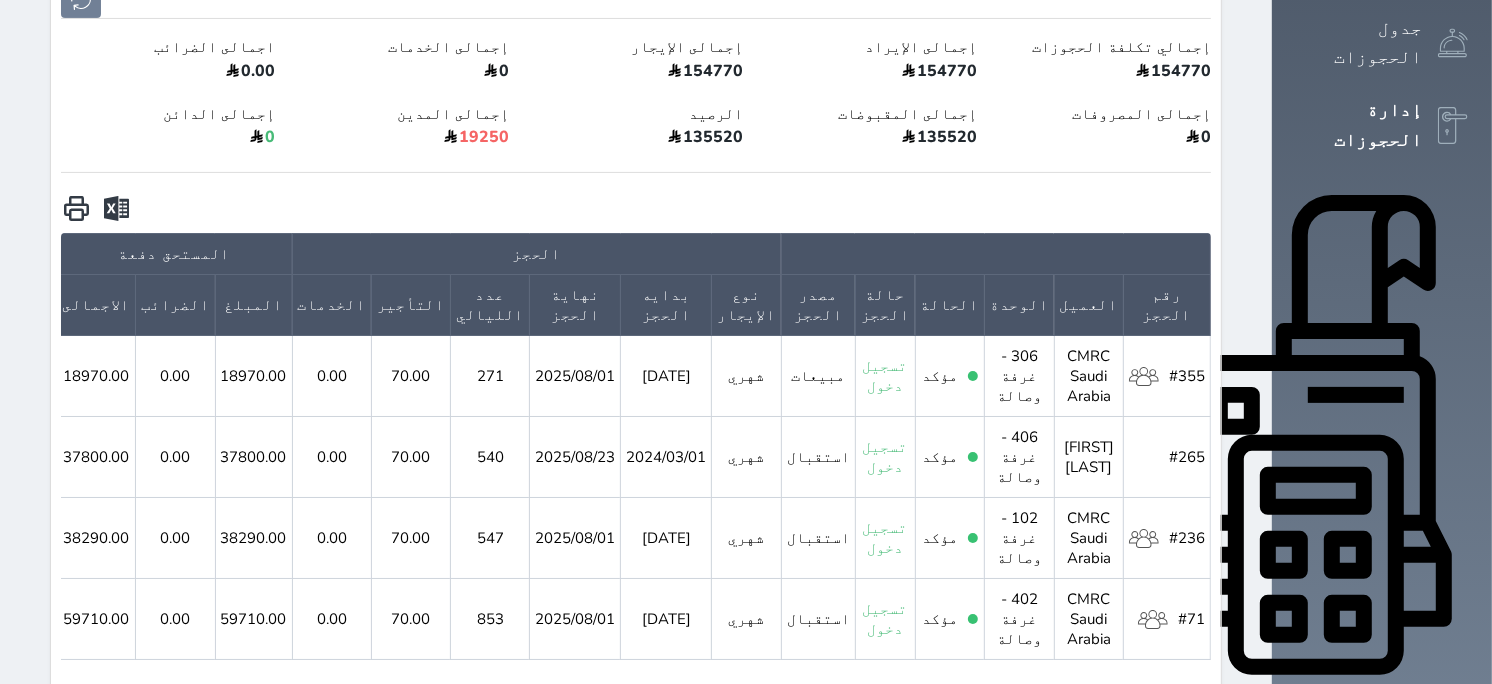 click at bounding box center (636, 208) 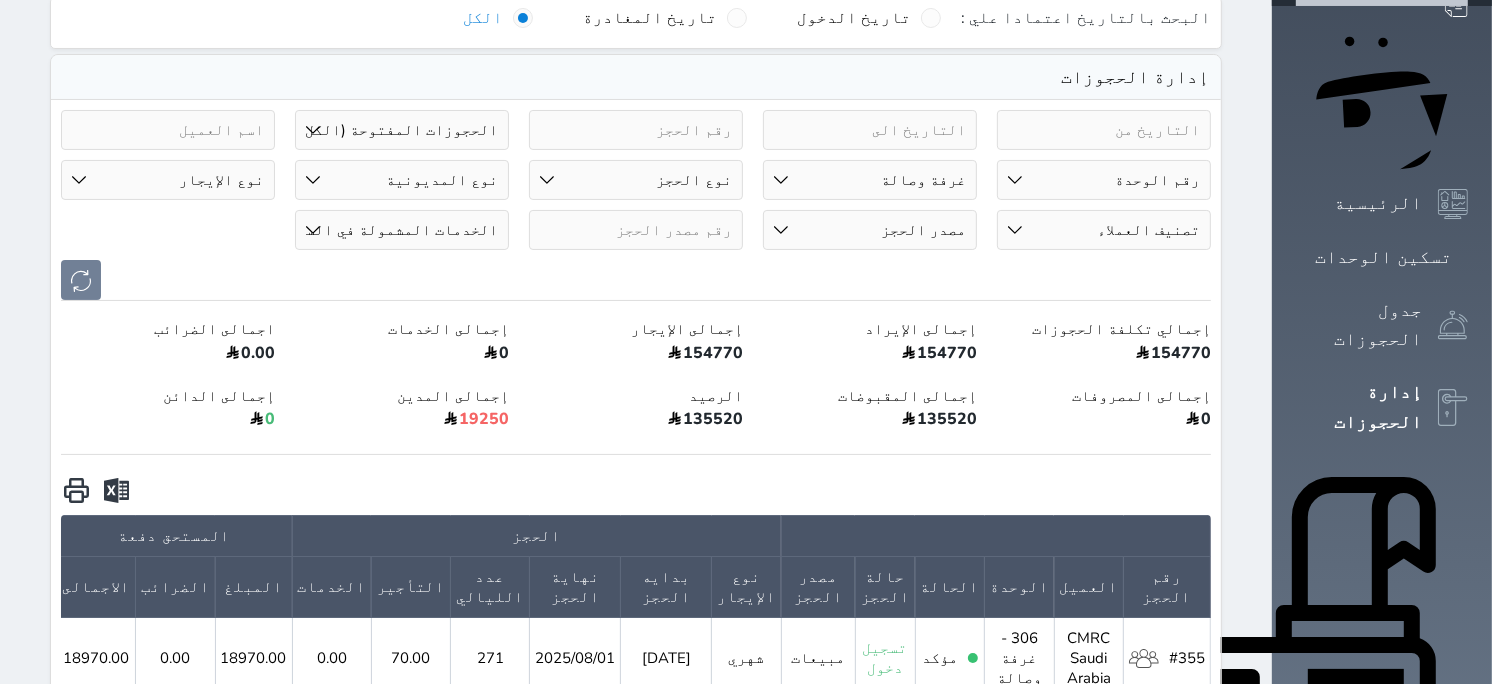scroll, scrollTop: 0, scrollLeft: 0, axis: both 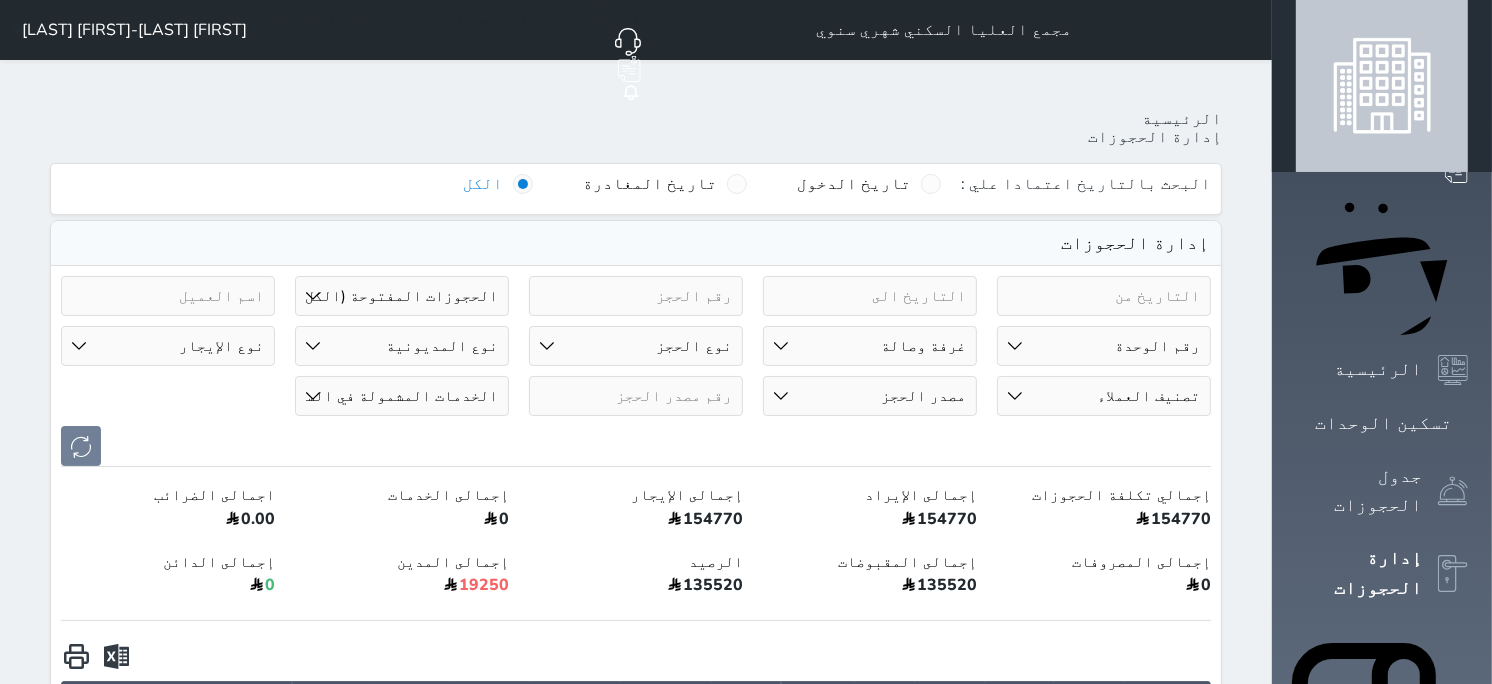 click on "حجز جديد" at bounding box center [472, -37] 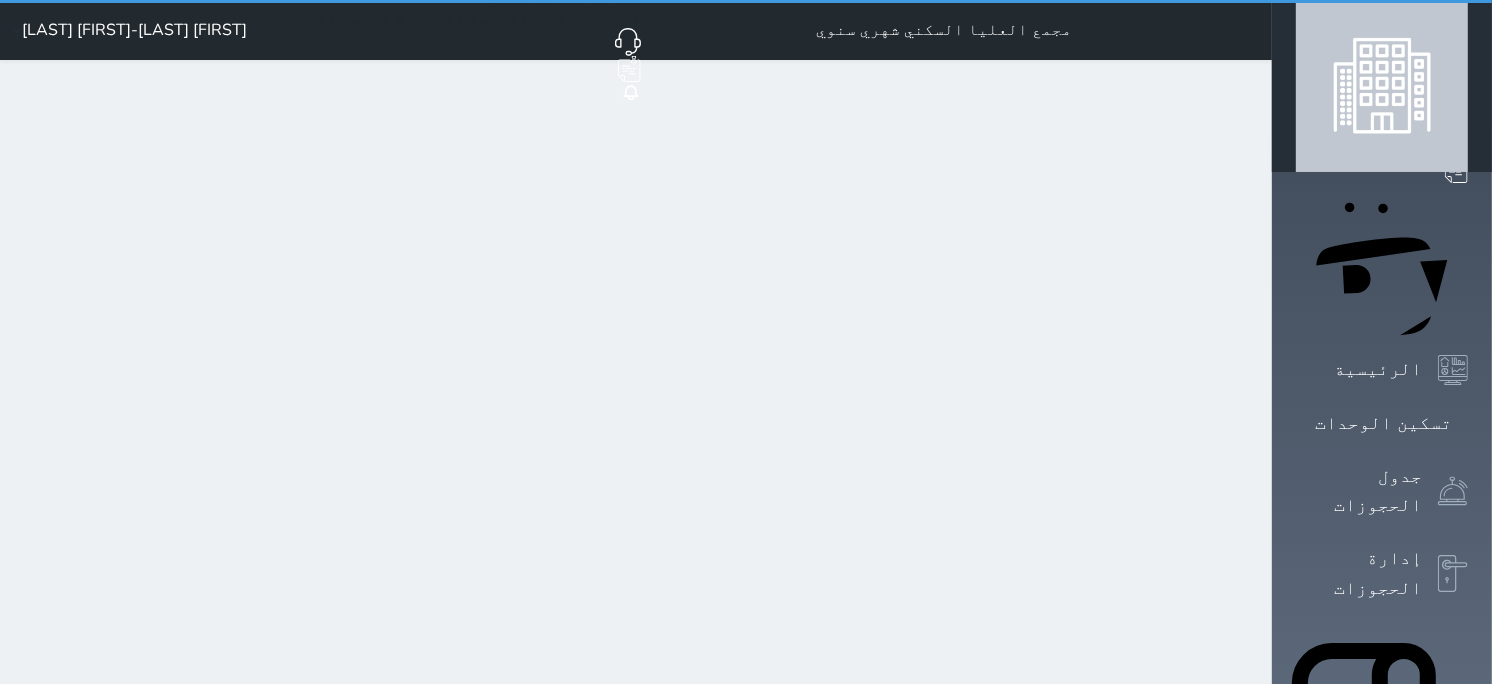 select on "1" 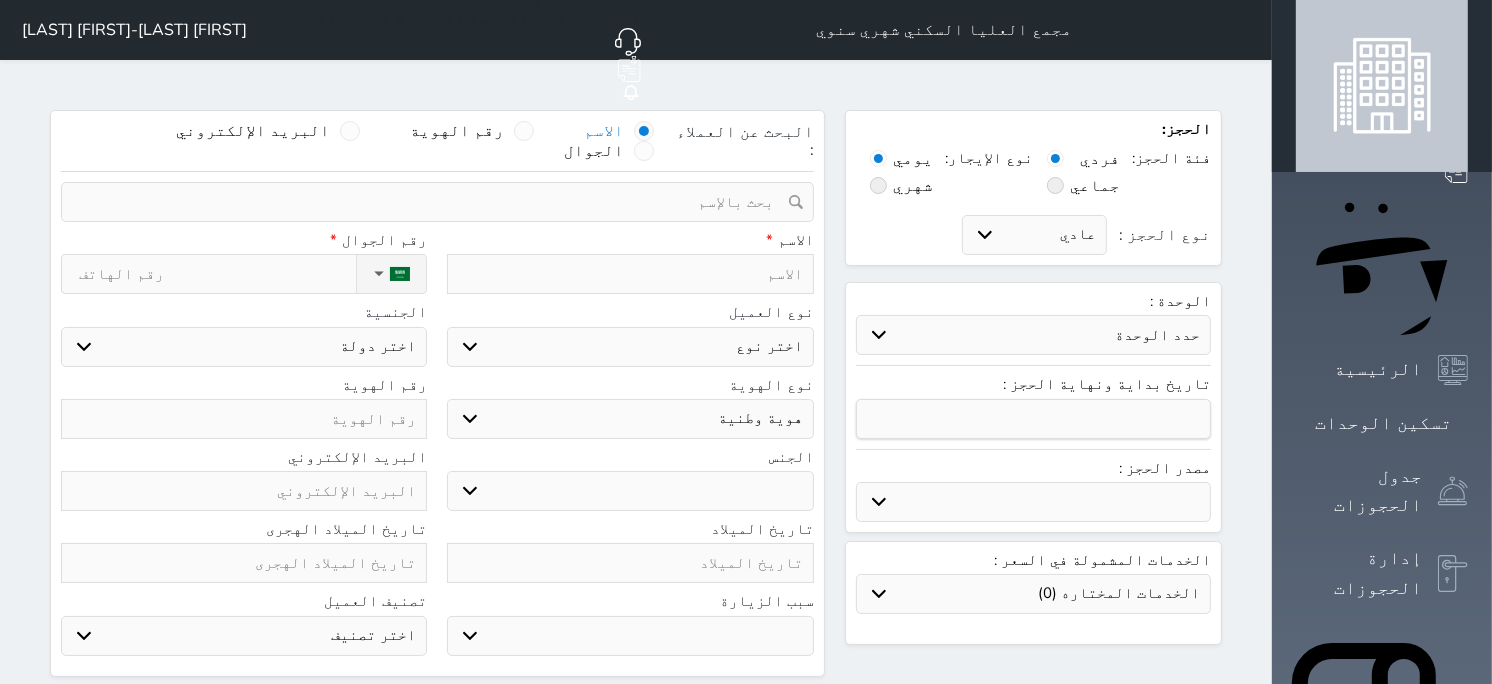 select 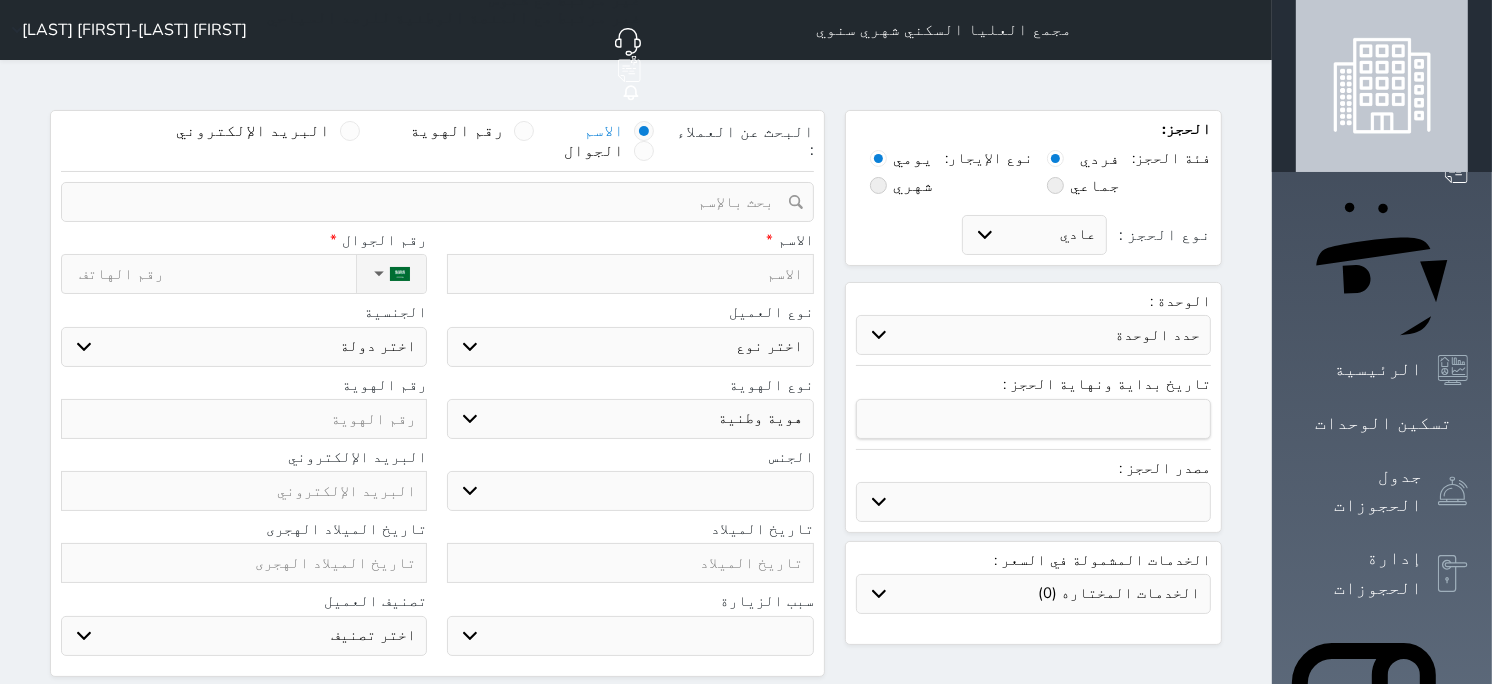 select 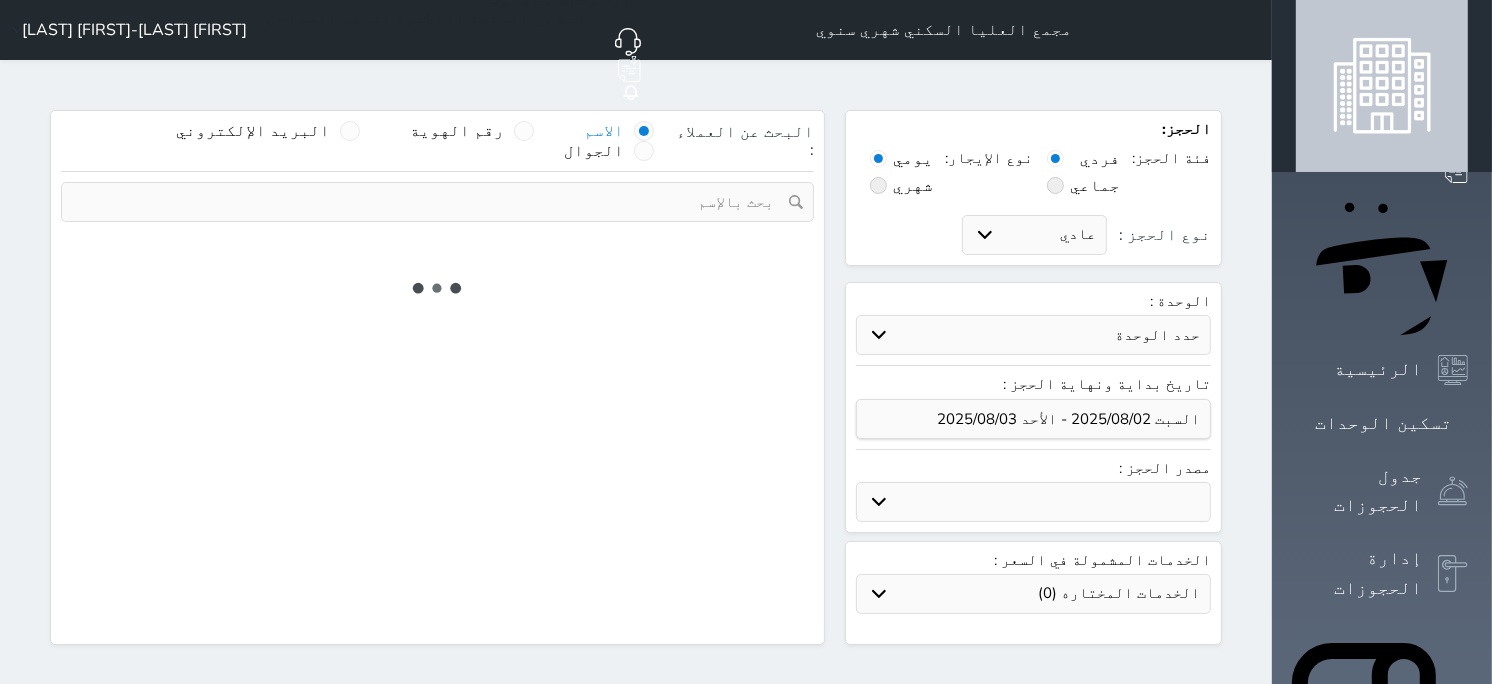 select 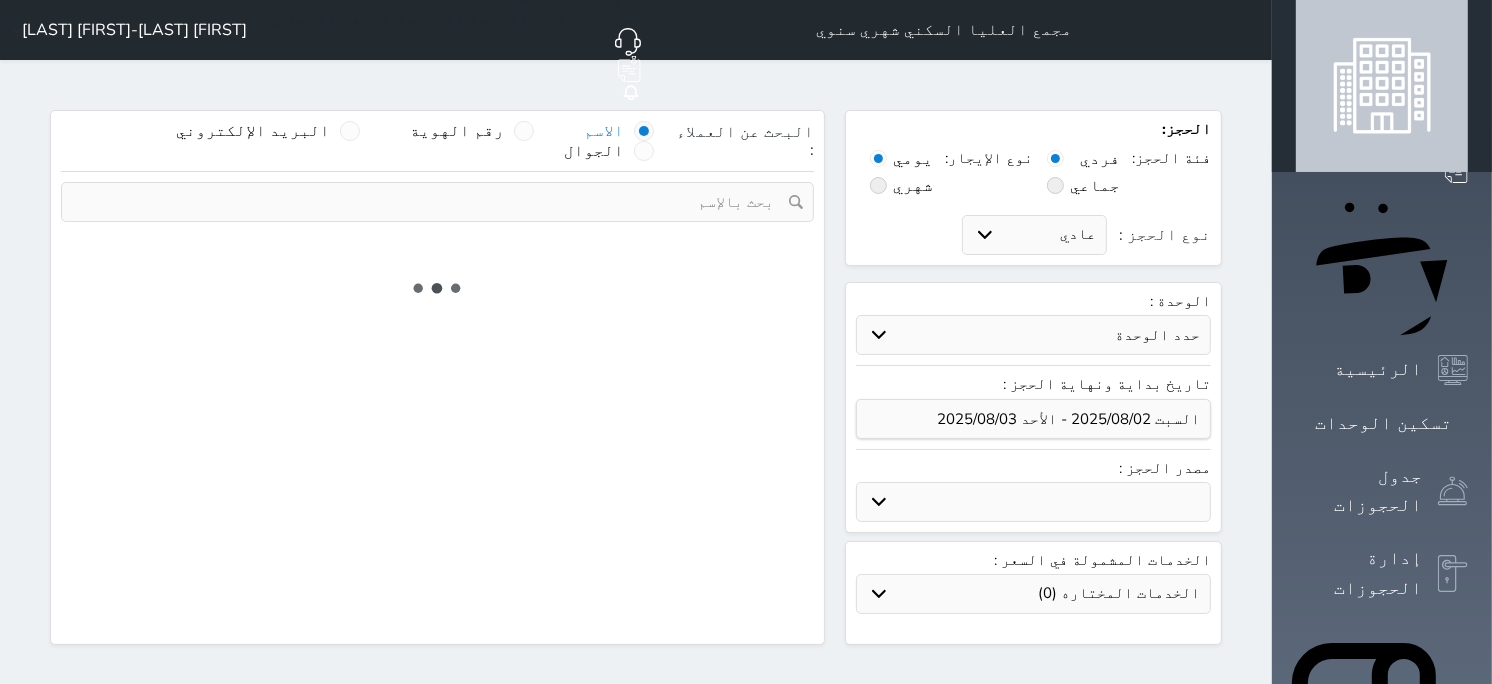 select on "1" 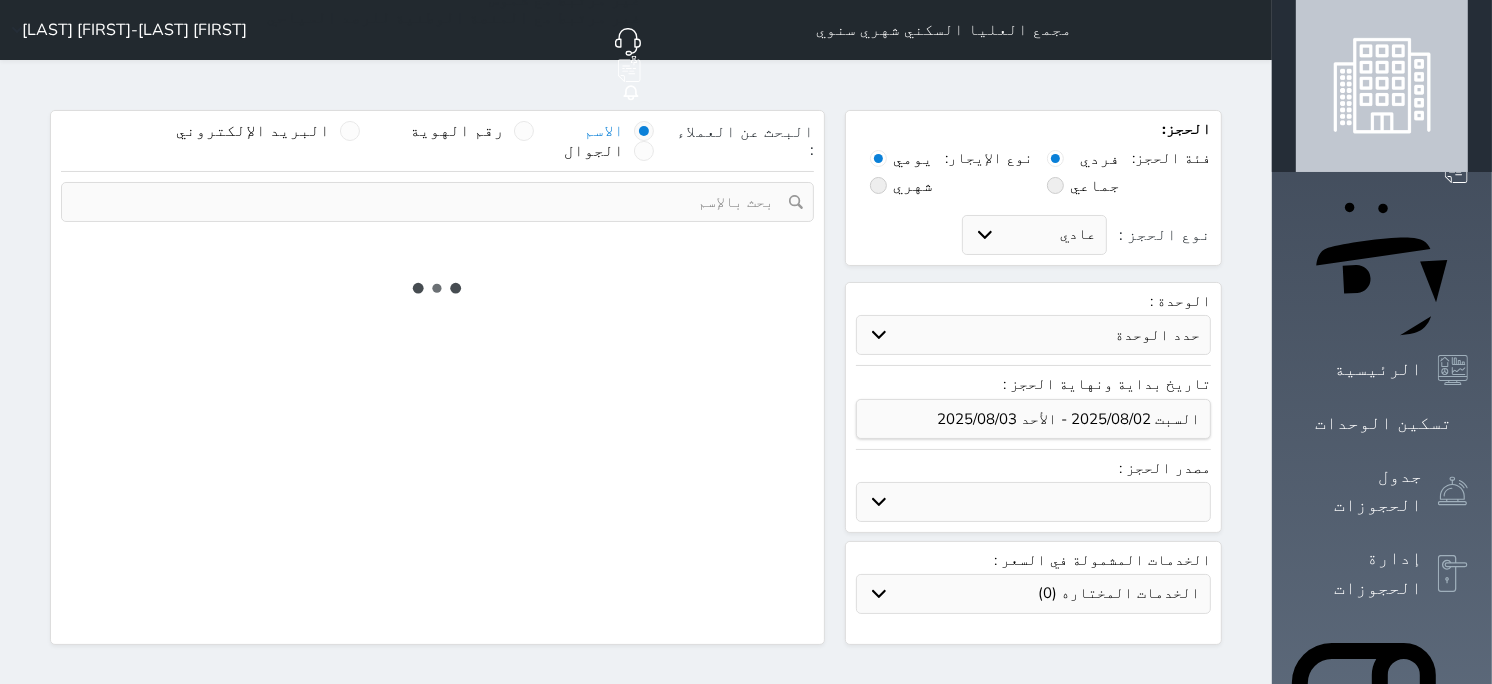 select on "113" 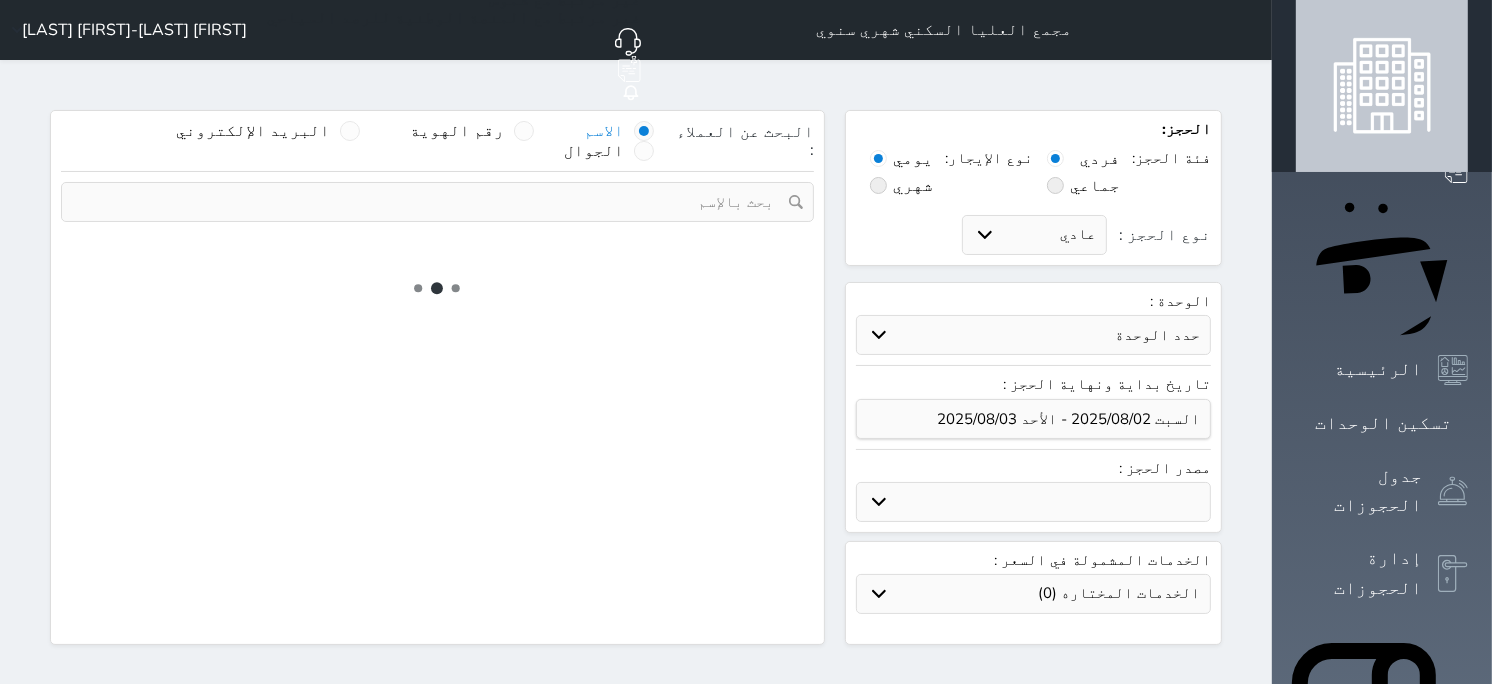 select on "1" 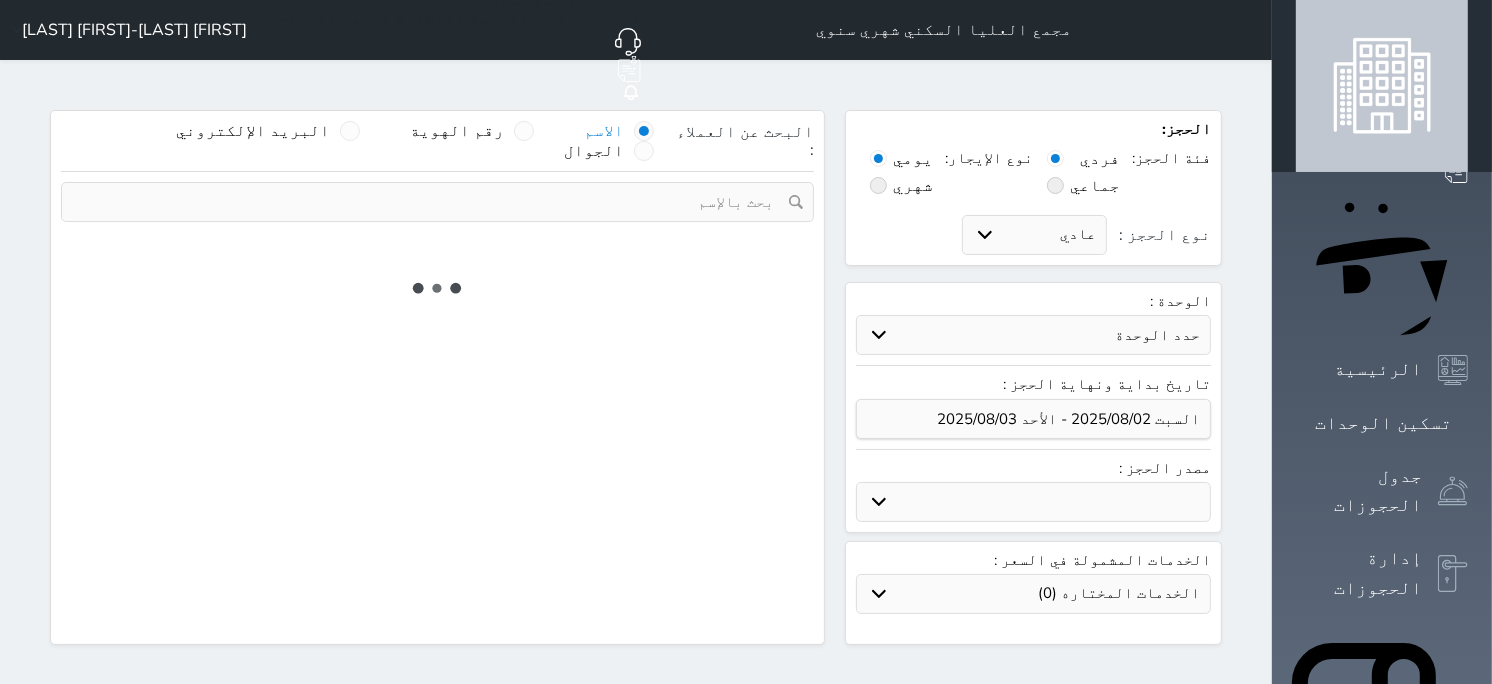 select 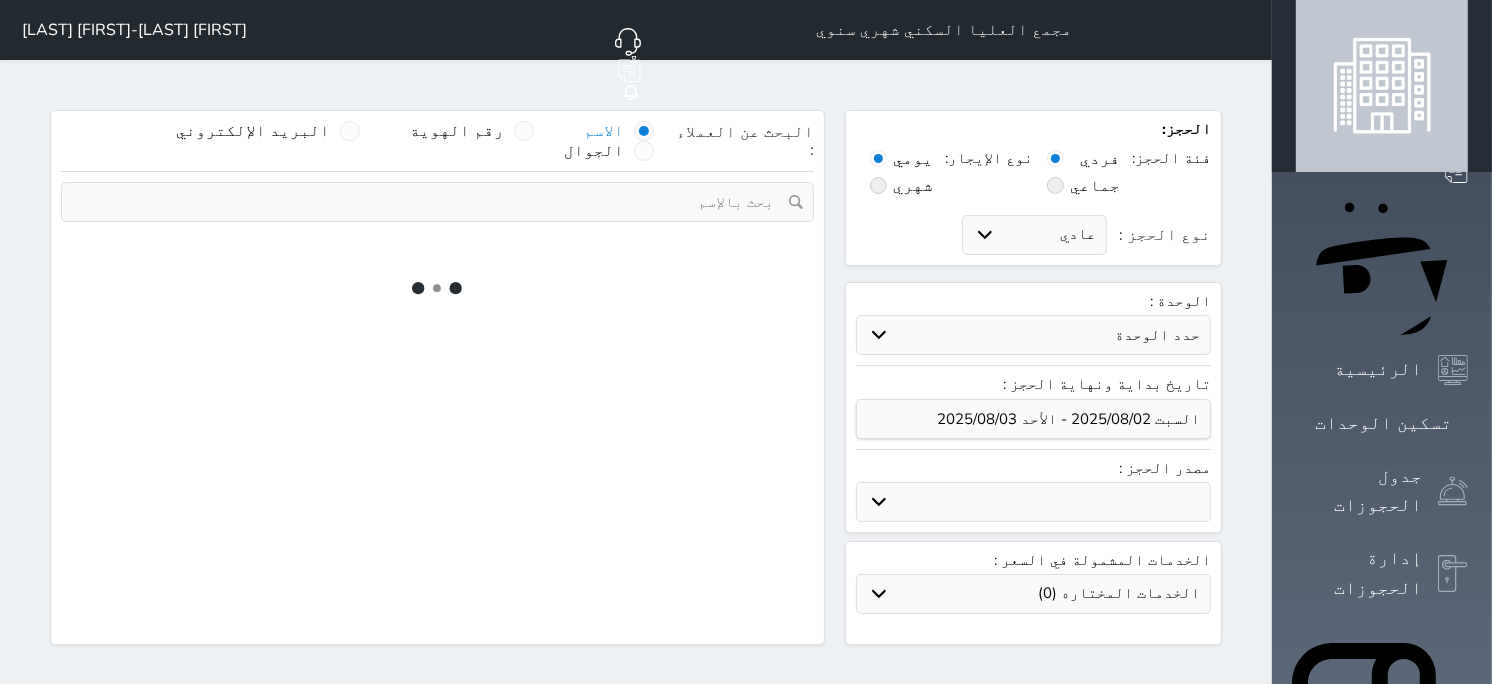 select on "7" 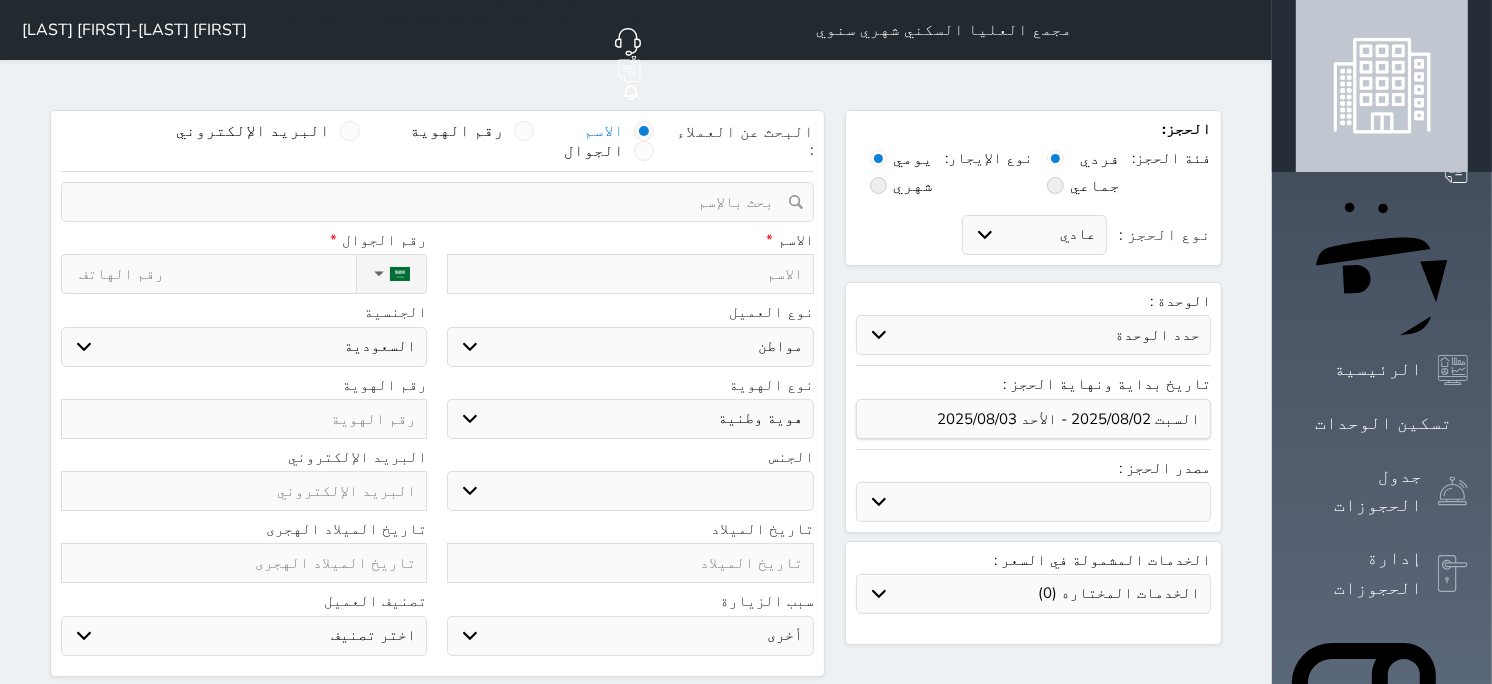 click on "حدد الوحدة
#408 - غرفتين وصاله
#407 - غرفة وصالة
#405 - غرفتين وصاله
#404 - غرفتين وصاله
#403 - غرفة وصالة
#402 - غرفة وصالة
#401 - غرفتين وصاله
#308 - غرفتين وصاله
#307 - غرفة وصالة
#306 - غرفة وصالة
#305 - غرفتين وصاله
#303 - غرفة وصالة
#302 - غرفة وصالة
#301 - غرفتين وصاله
#208 -  ثلاث غرف وصاله
#207 - غرفة مفردة" at bounding box center [1033, 335] 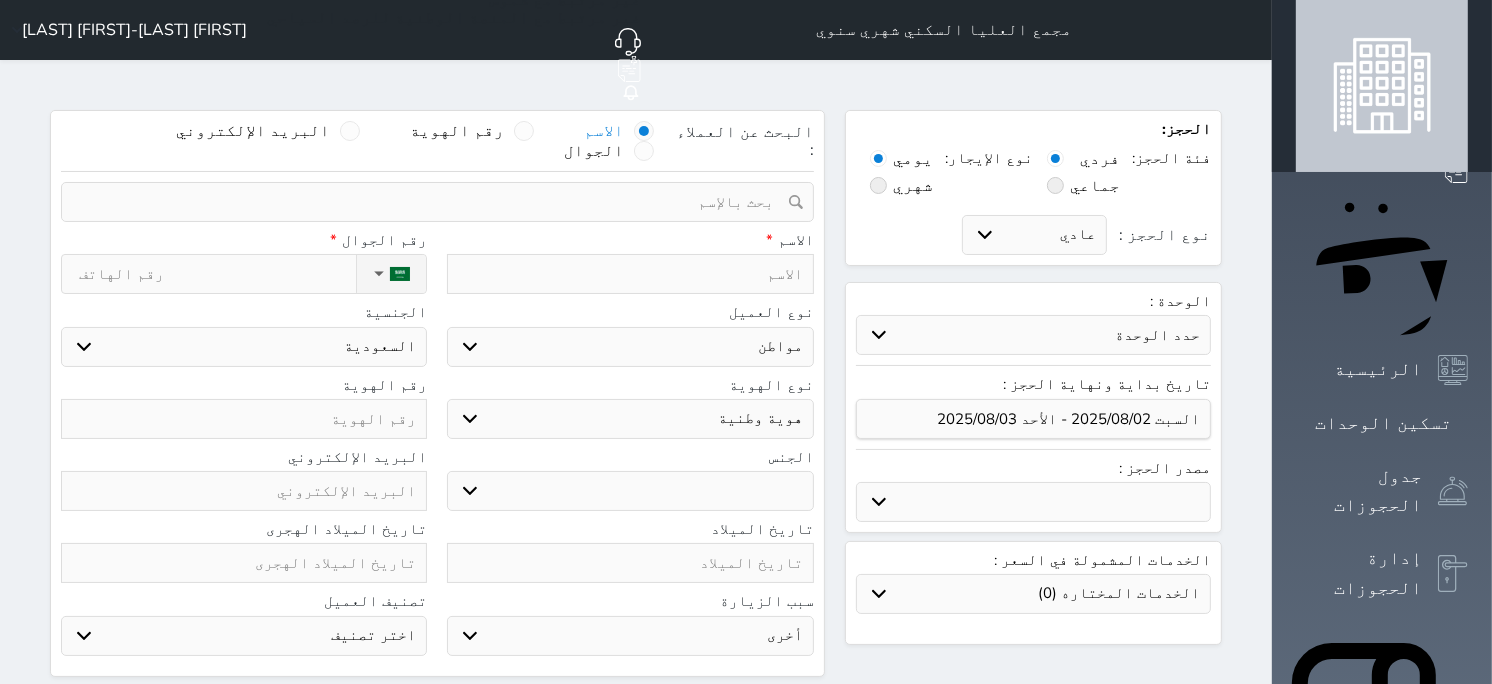select on "41133" 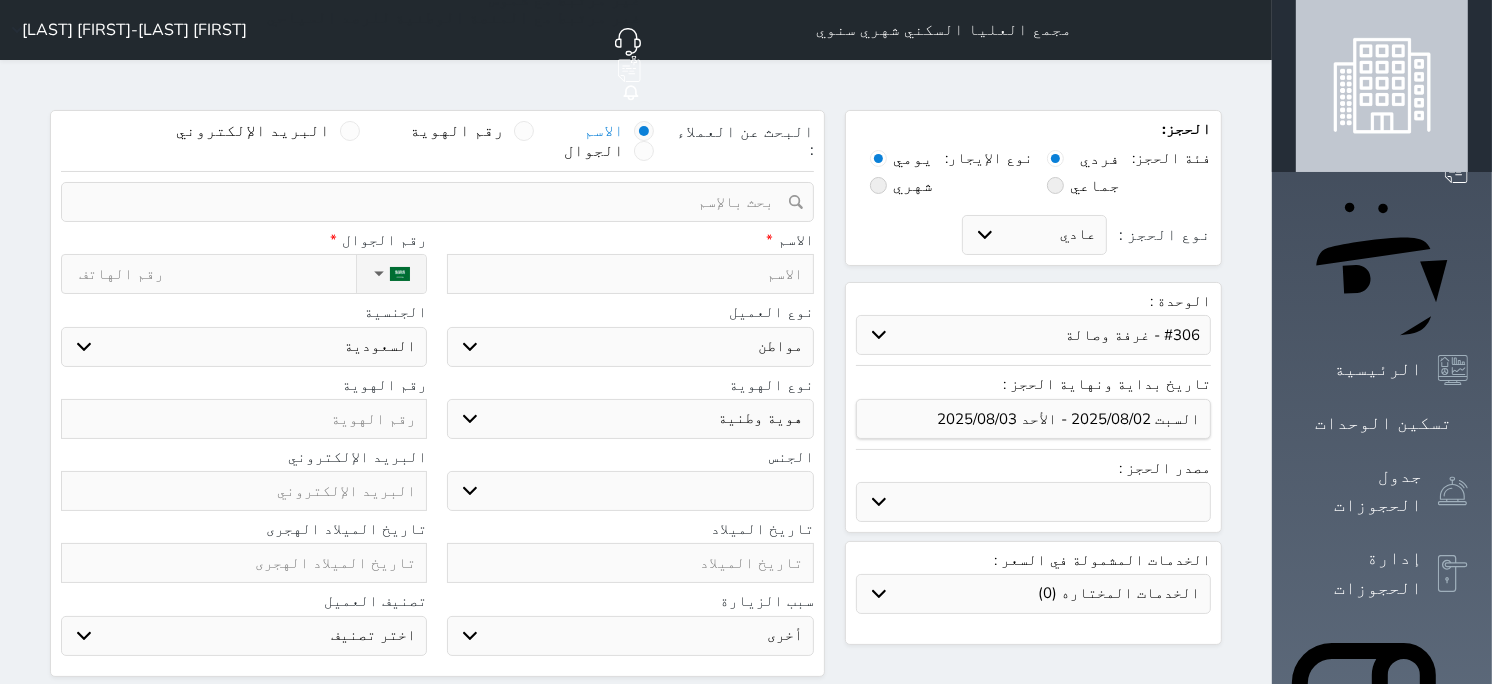 click on "حدد الوحدة
#408 - غرفتين وصاله
#407 - غرفة وصالة
#405 - غرفتين وصاله
#404 - غرفتين وصاله
#403 - غرفة وصالة
#402 - غرفة وصالة
#401 - غرفتين وصاله
#308 - غرفتين وصاله
#307 - غرفة وصالة
#306 - غرفة وصالة
#305 - غرفتين وصاله
#303 - غرفة وصالة
#302 - غرفة وصالة
#301 - غرفتين وصاله
#208 -  ثلاث غرف وصاله
#207 - غرفة مفردة" at bounding box center [1033, 335] 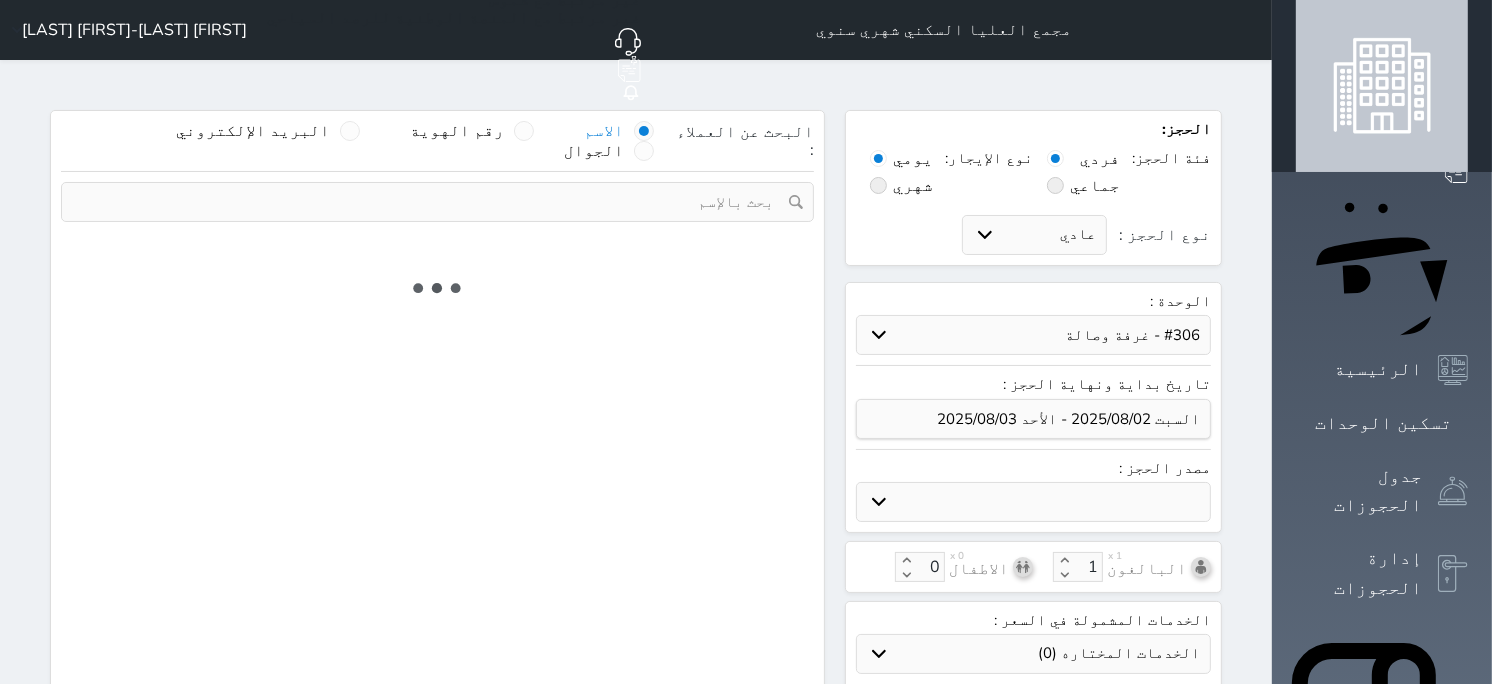 select on "1" 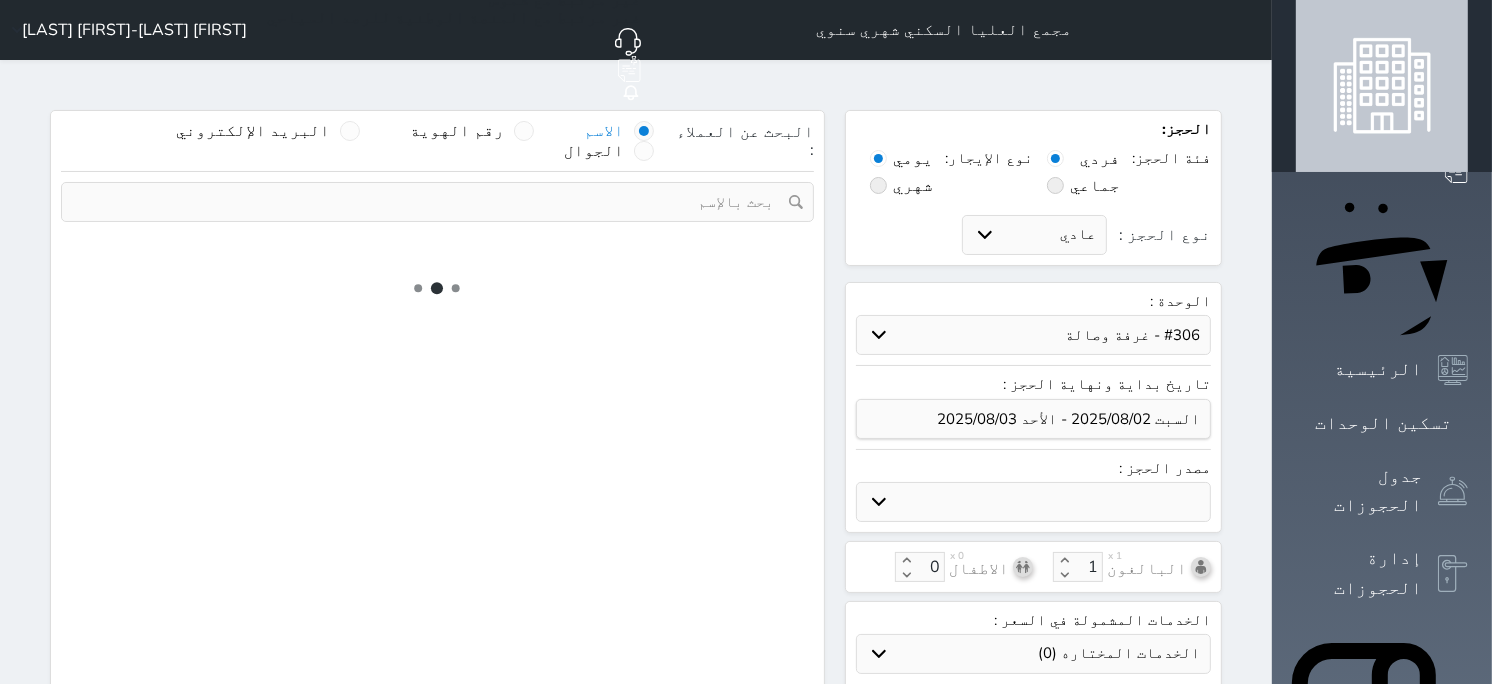 select on "113" 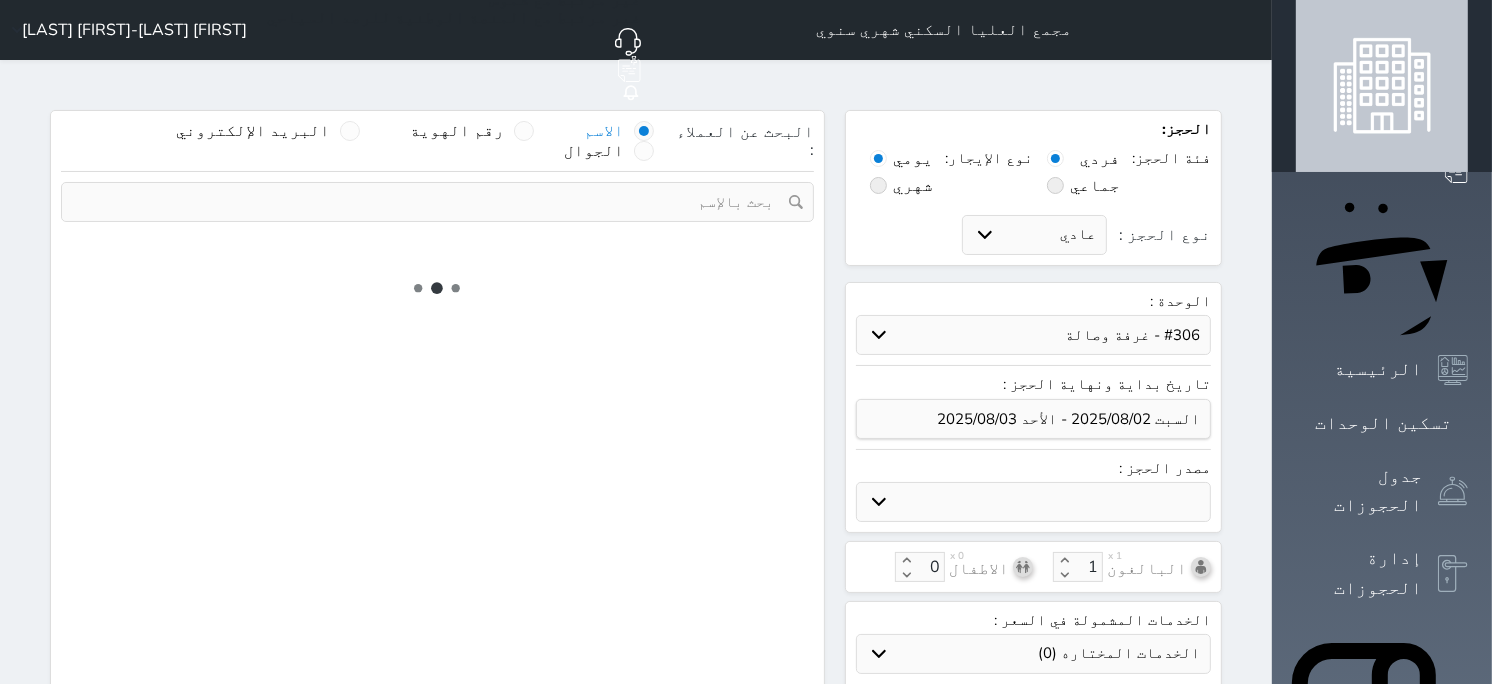 select on "1" 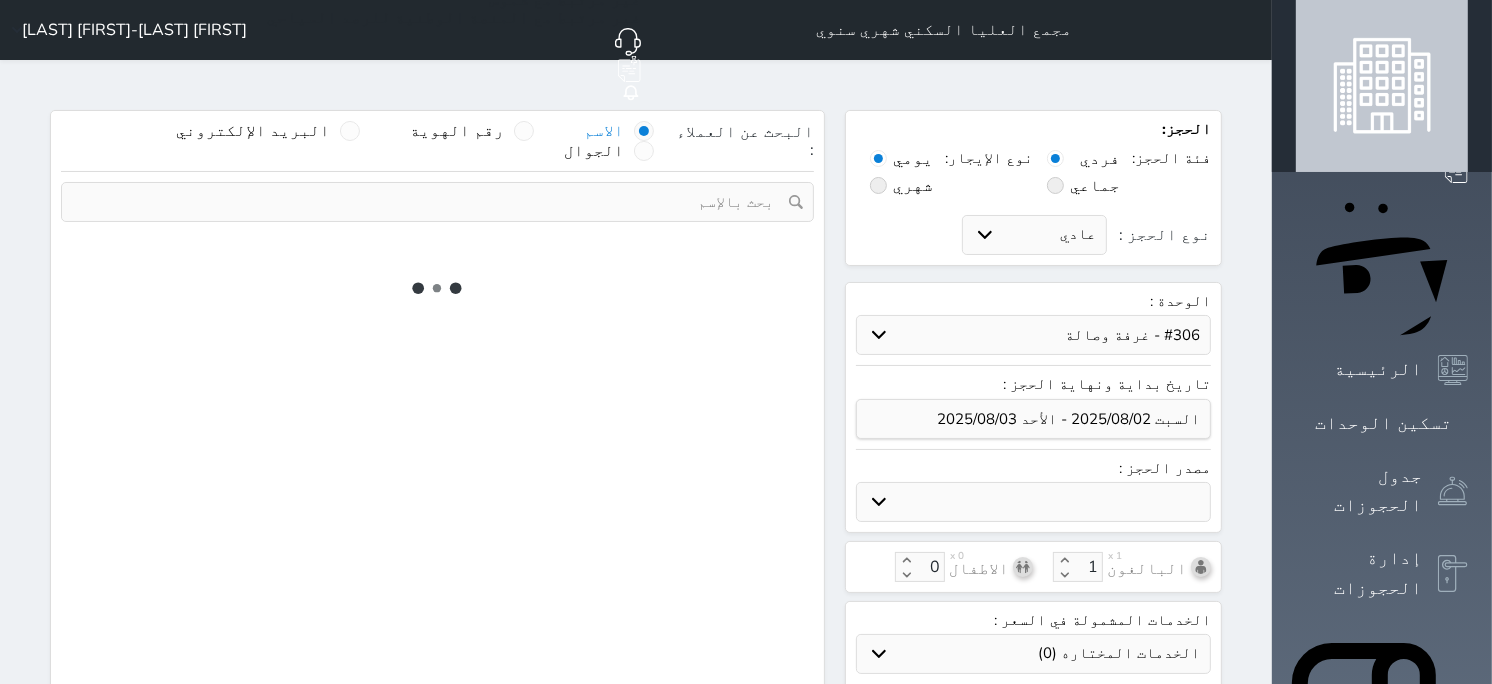 select 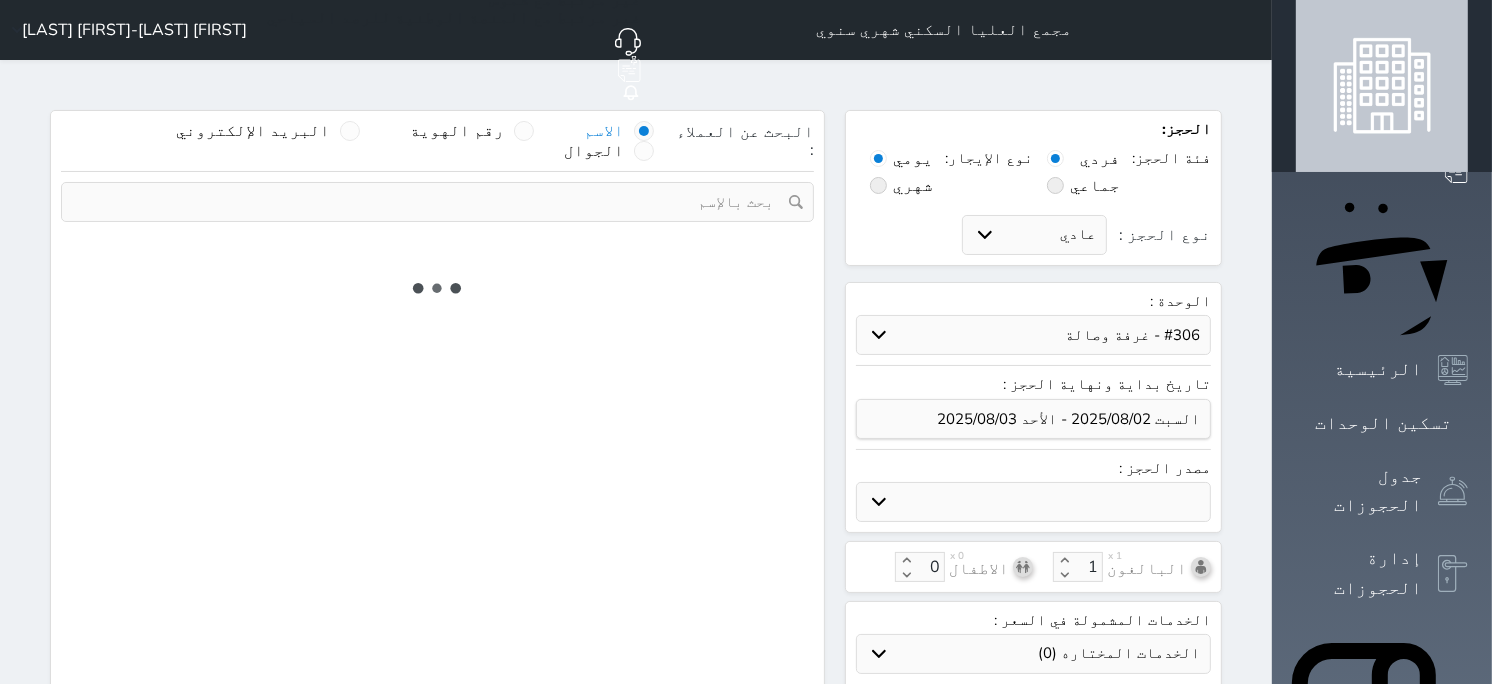 select on "7" 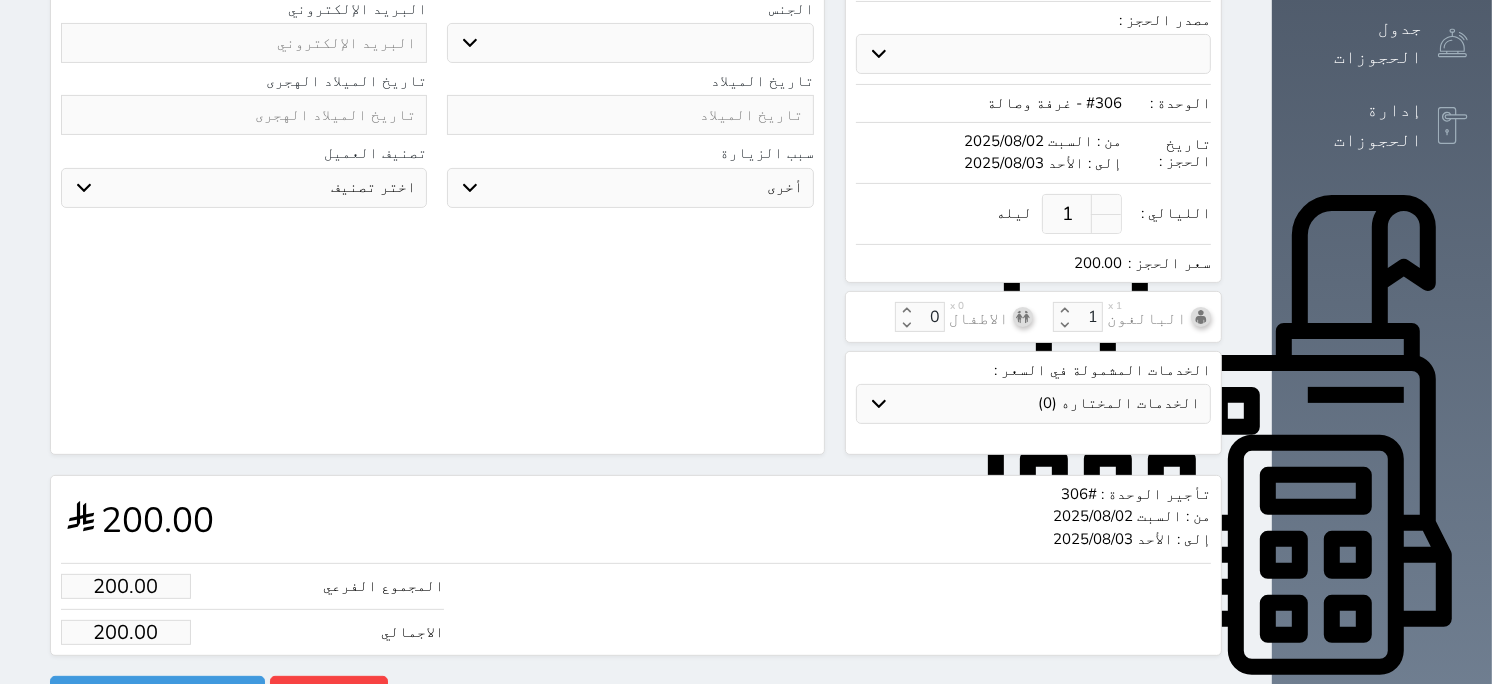 scroll, scrollTop: 462, scrollLeft: 0, axis: vertical 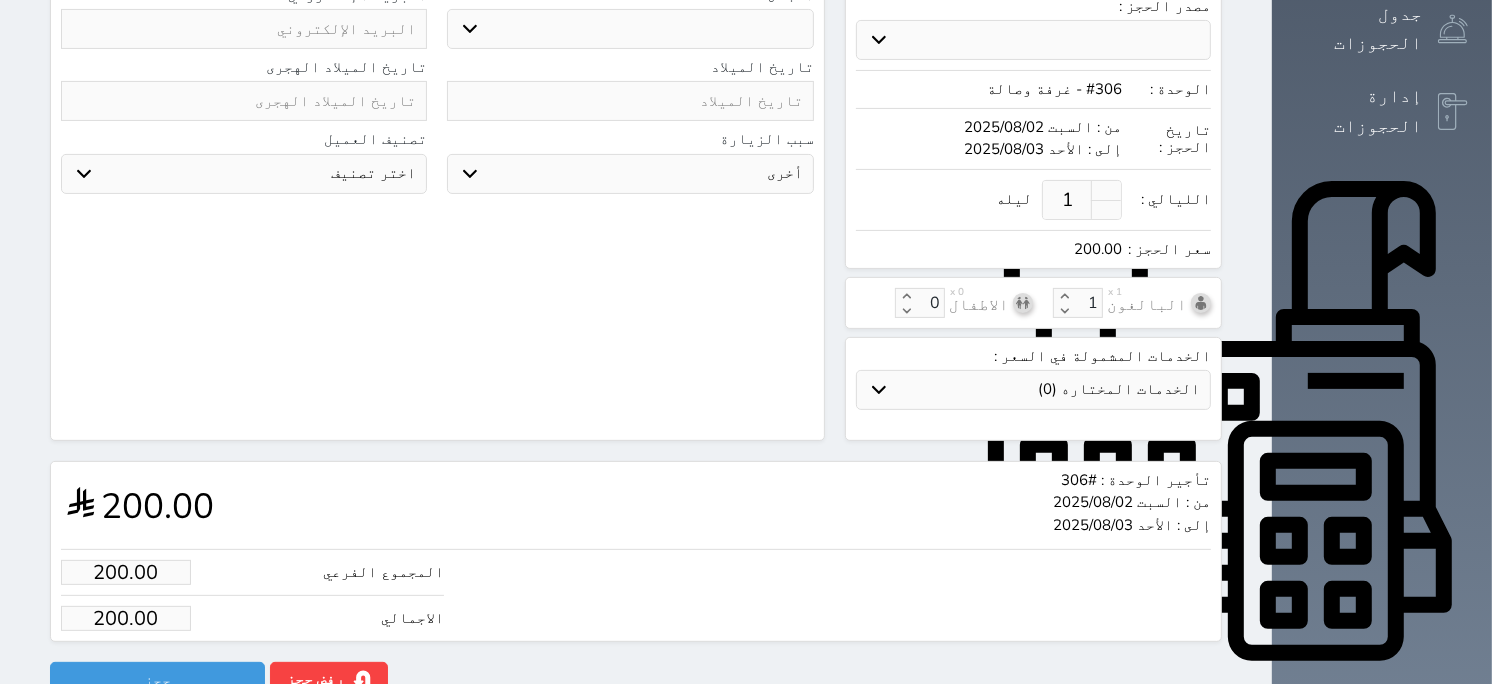select 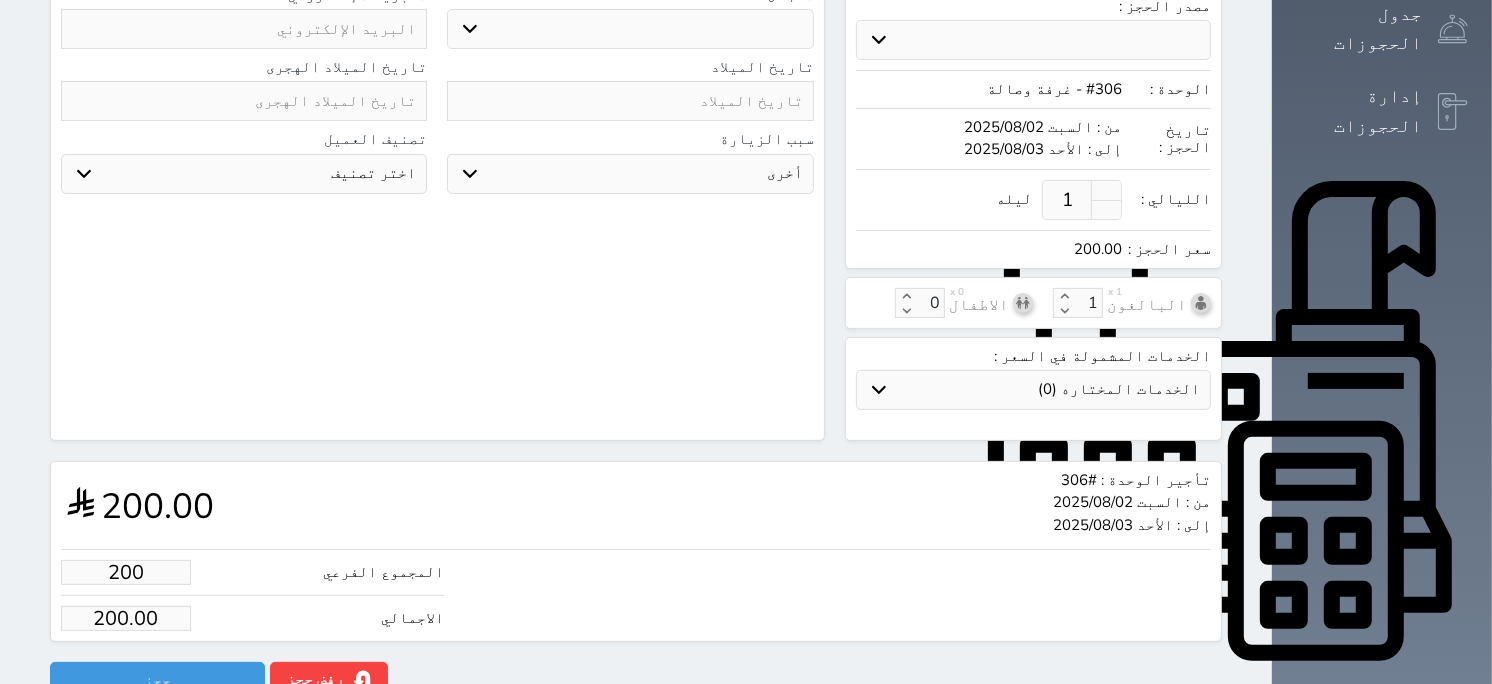 click on "200" at bounding box center [126, 572] 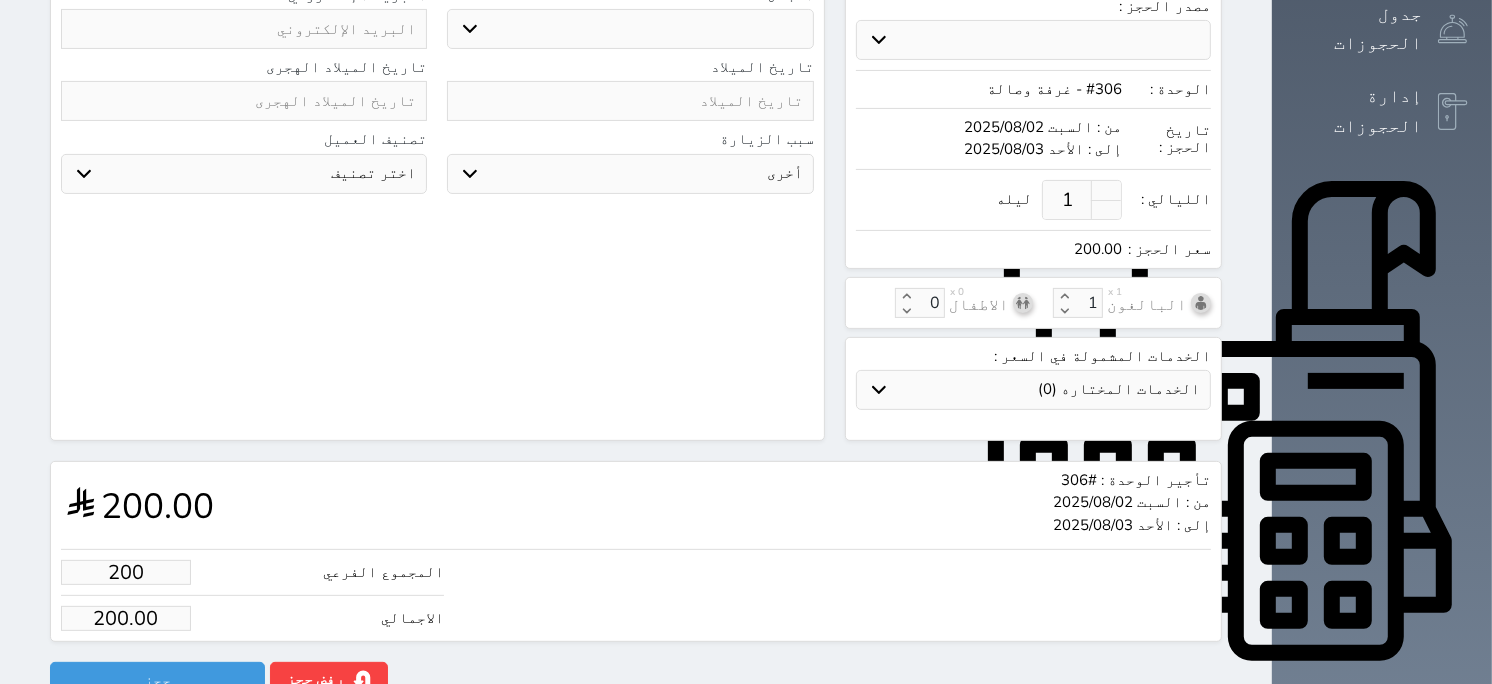 type on "7" 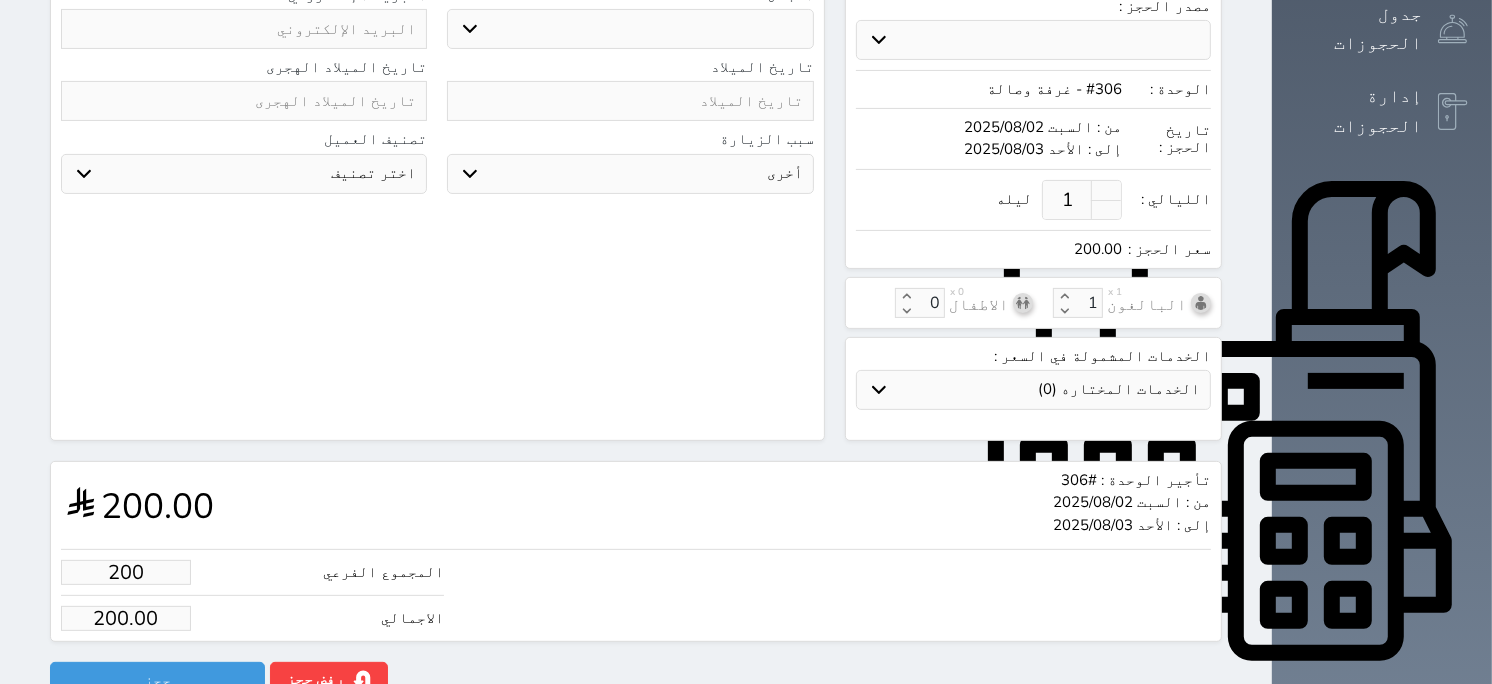 type on "7.00" 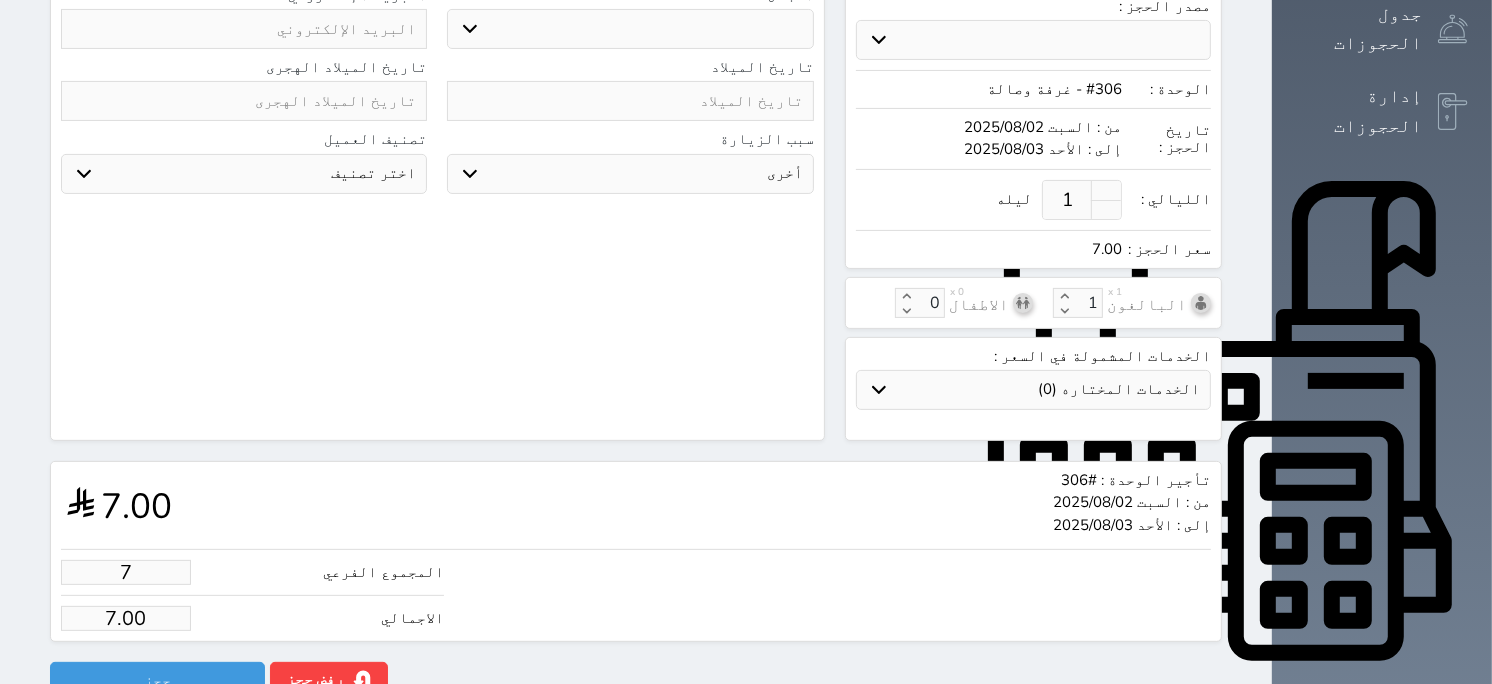 type on "70" 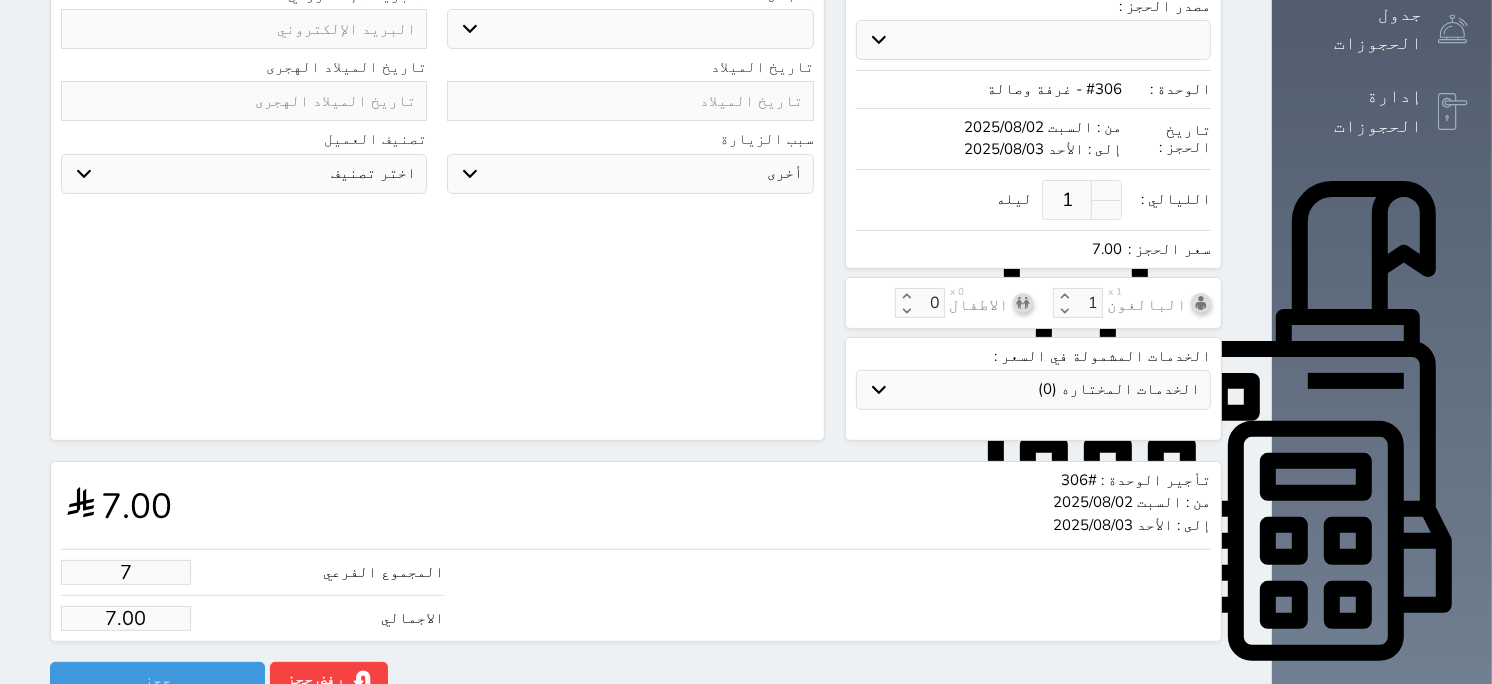 type on "70.00" 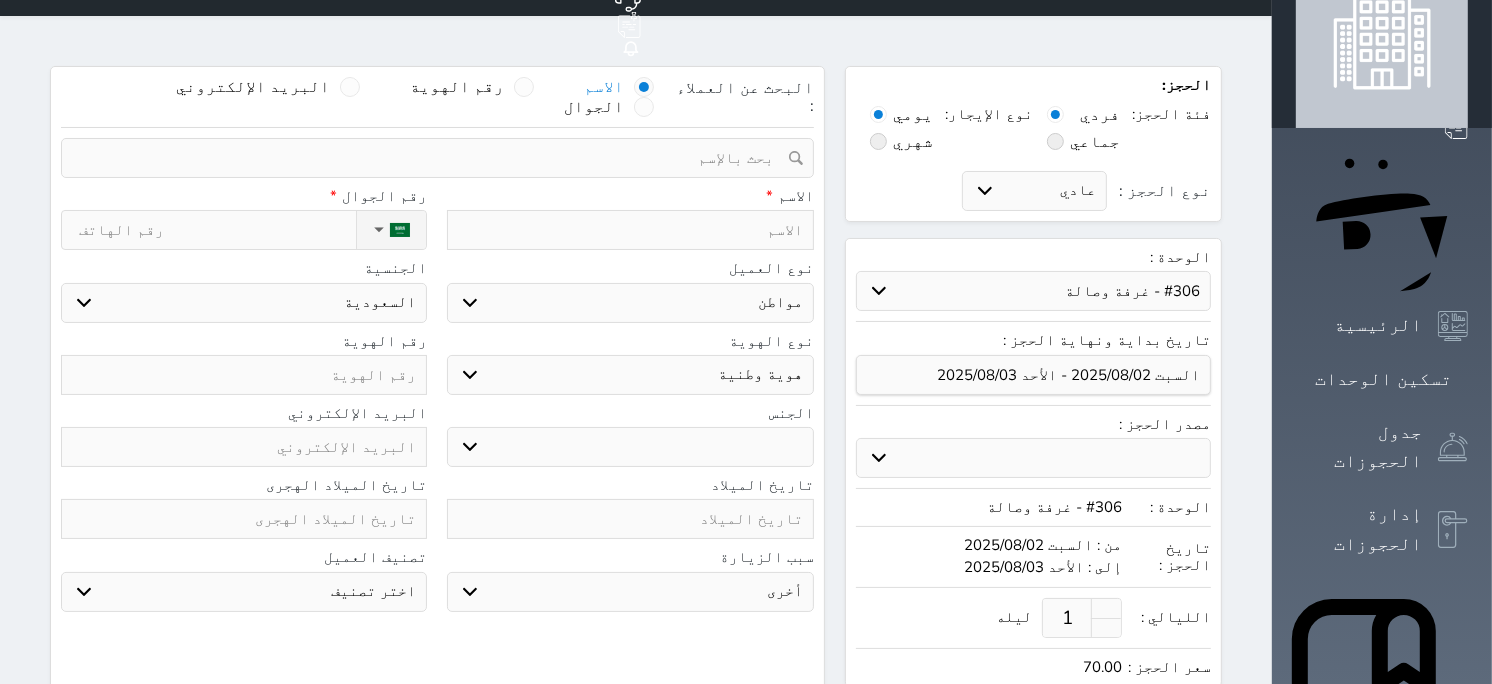 scroll, scrollTop: 0, scrollLeft: 0, axis: both 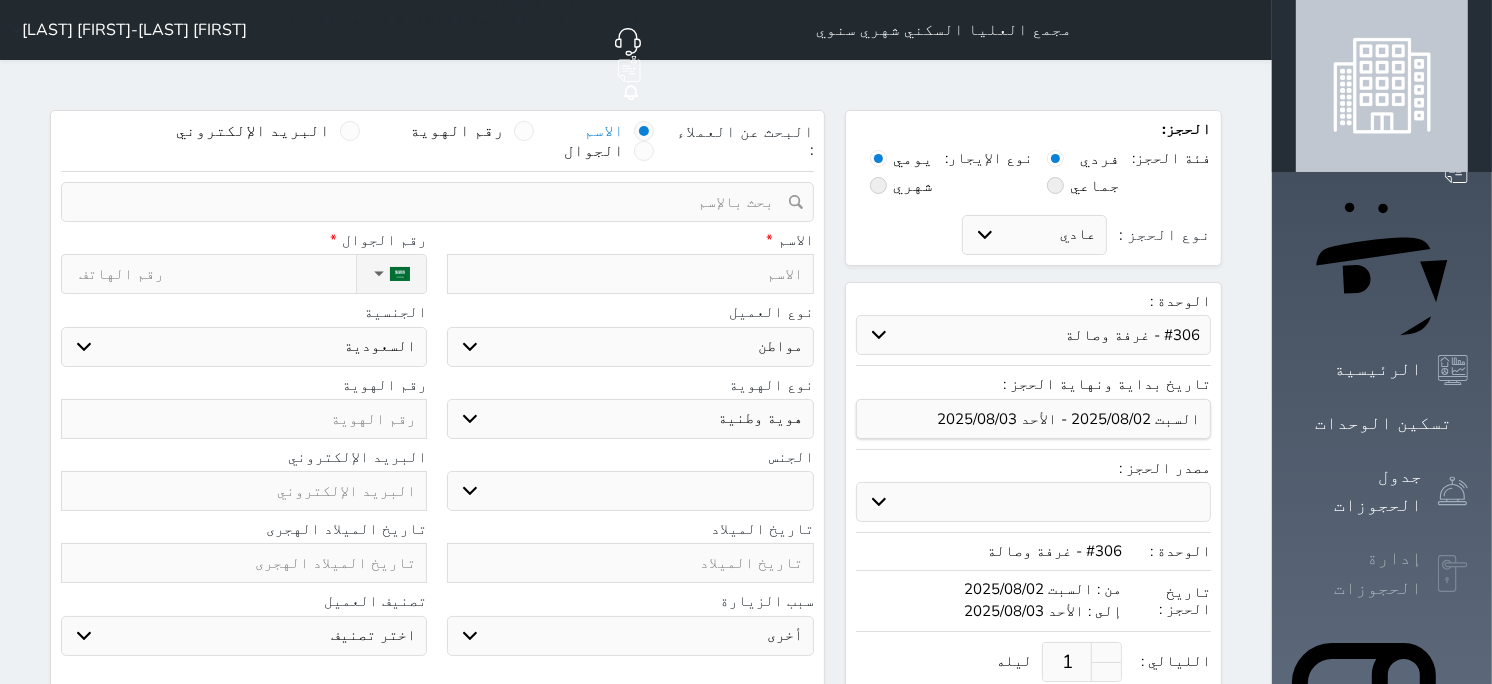 type on "70.00" 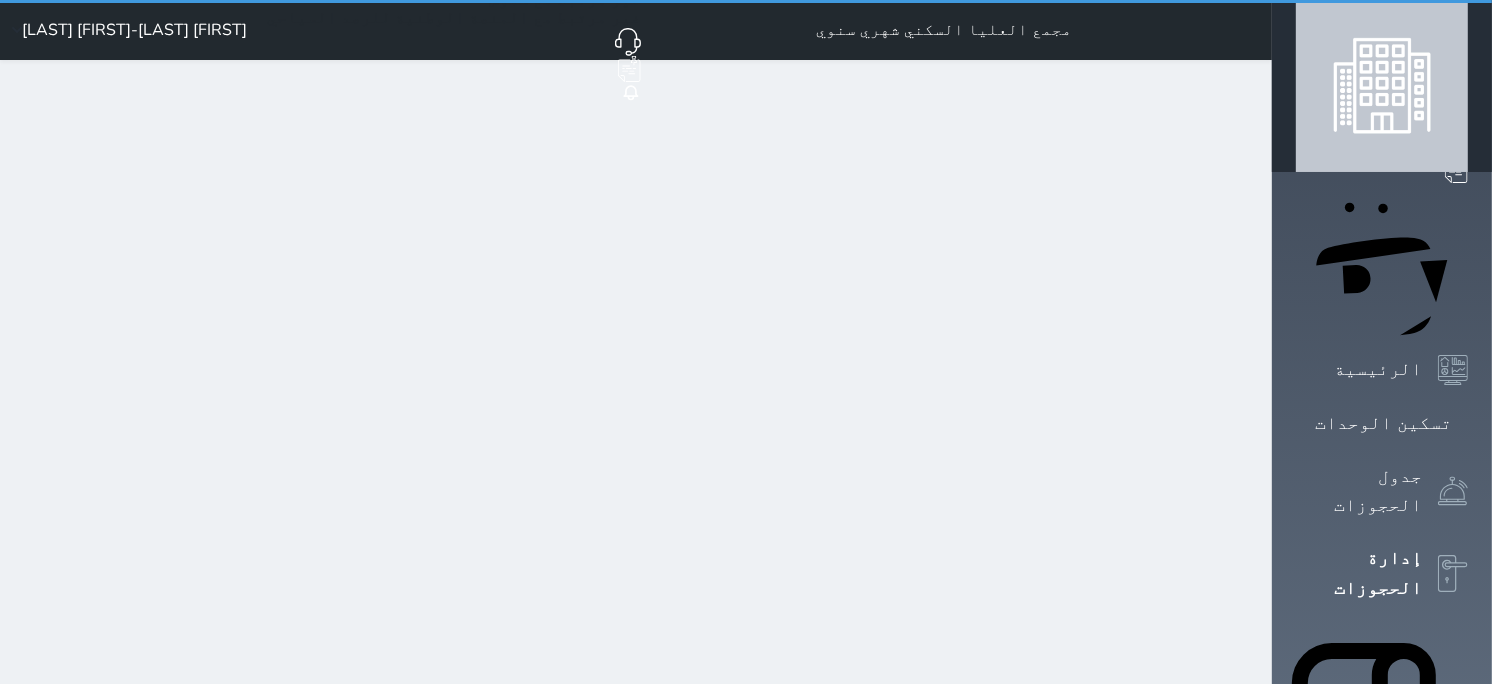 select on "open_all" 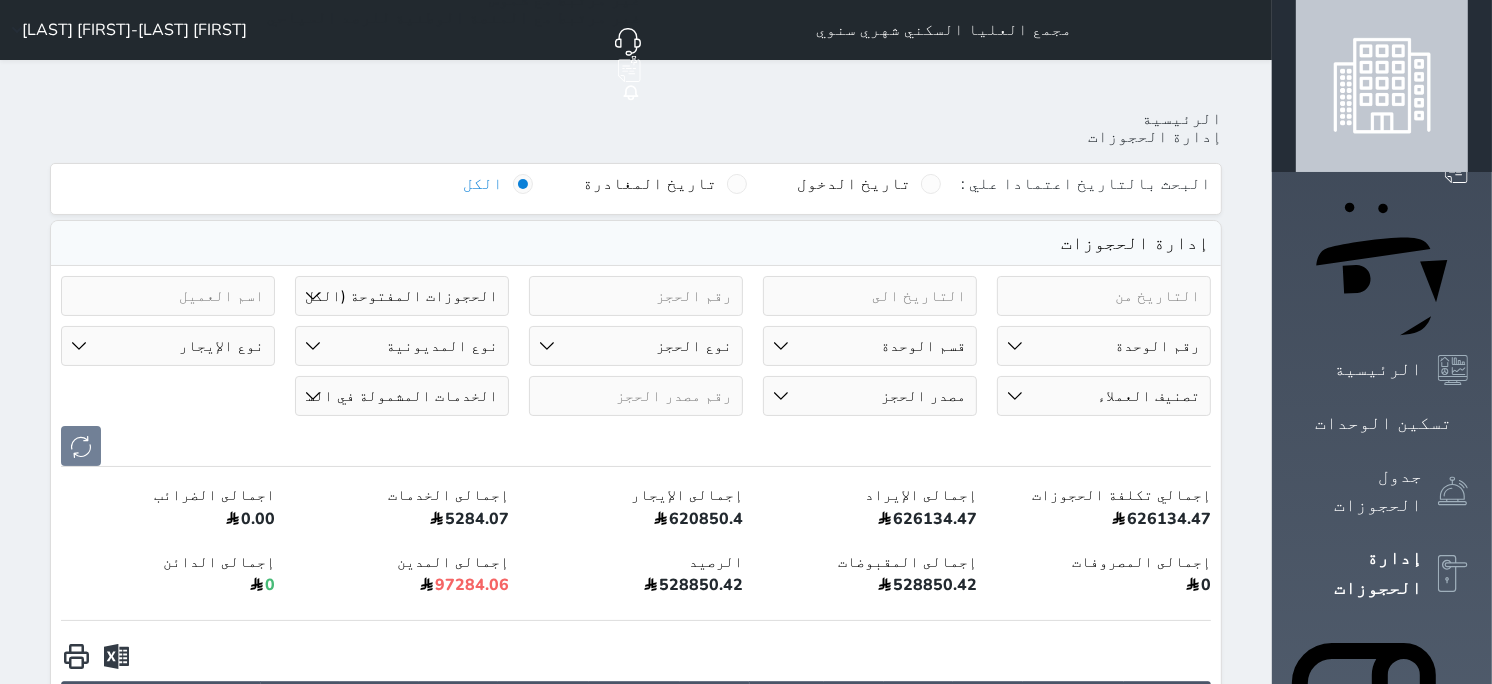 click on "قسم الوحدة
غرفة وحمام
غرفة مفردة
غرفة وصالة
غرفتين وصاله
ثلاث غرف وصاله
قاعة" at bounding box center [870, 346] 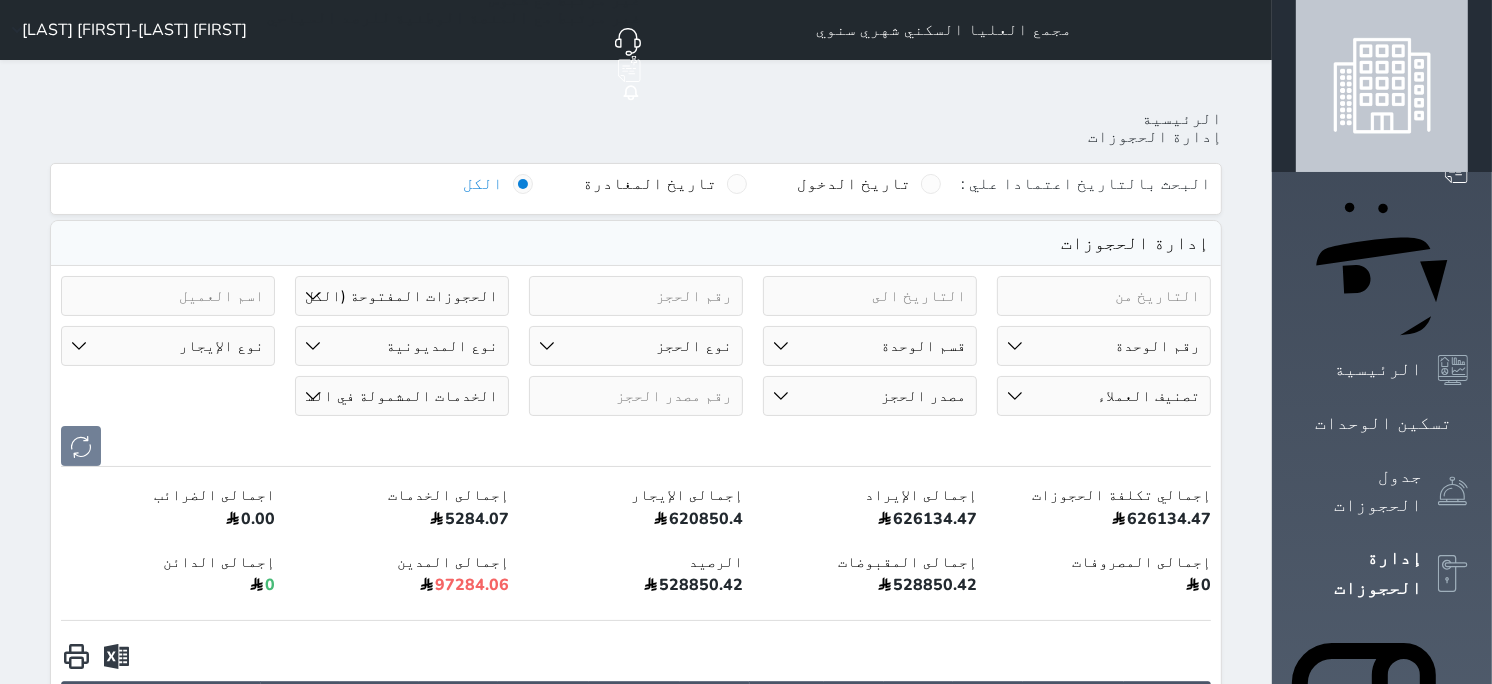 select on "5420" 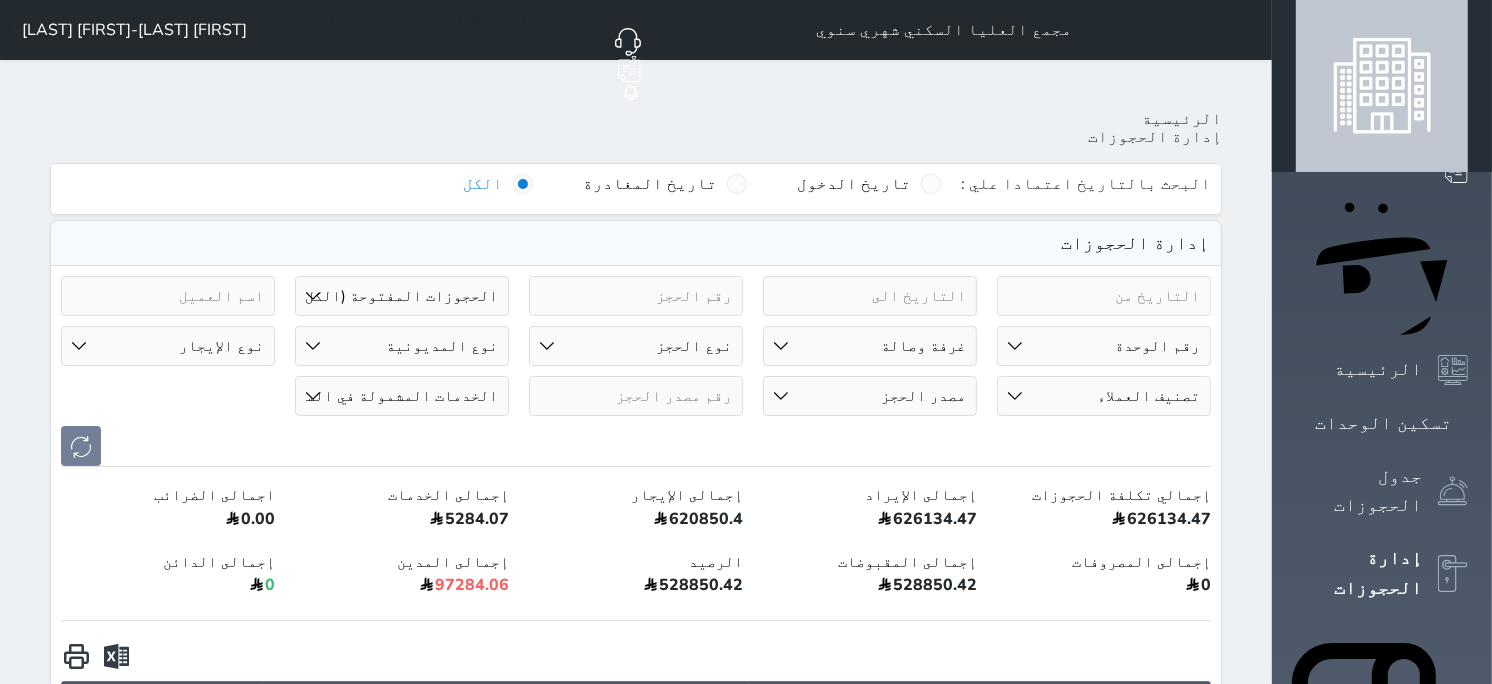 click on "قسم الوحدة
غرفة وحمام
غرفة مفردة
غرفة وصالة
غرفتين وصاله
ثلاث غرف وصاله
قاعة" at bounding box center [870, 346] 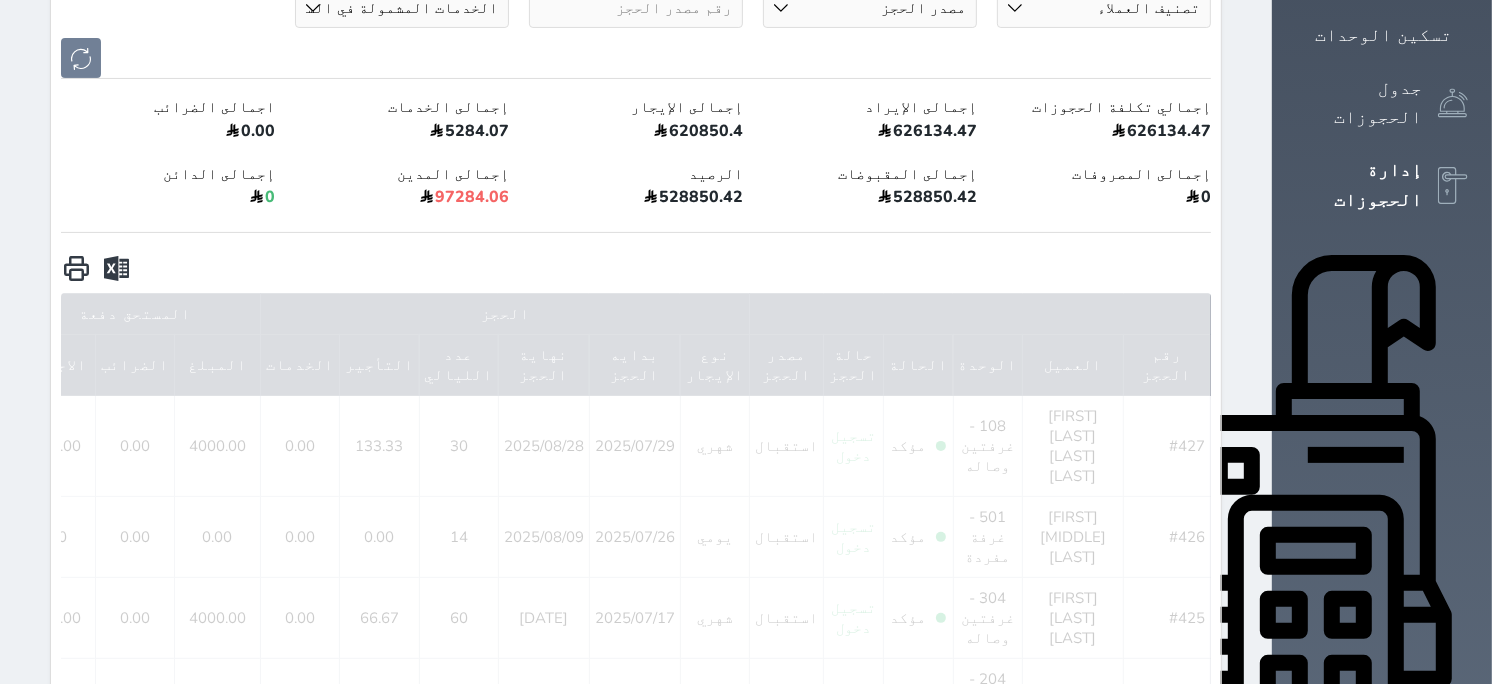 scroll, scrollTop: 444, scrollLeft: 0, axis: vertical 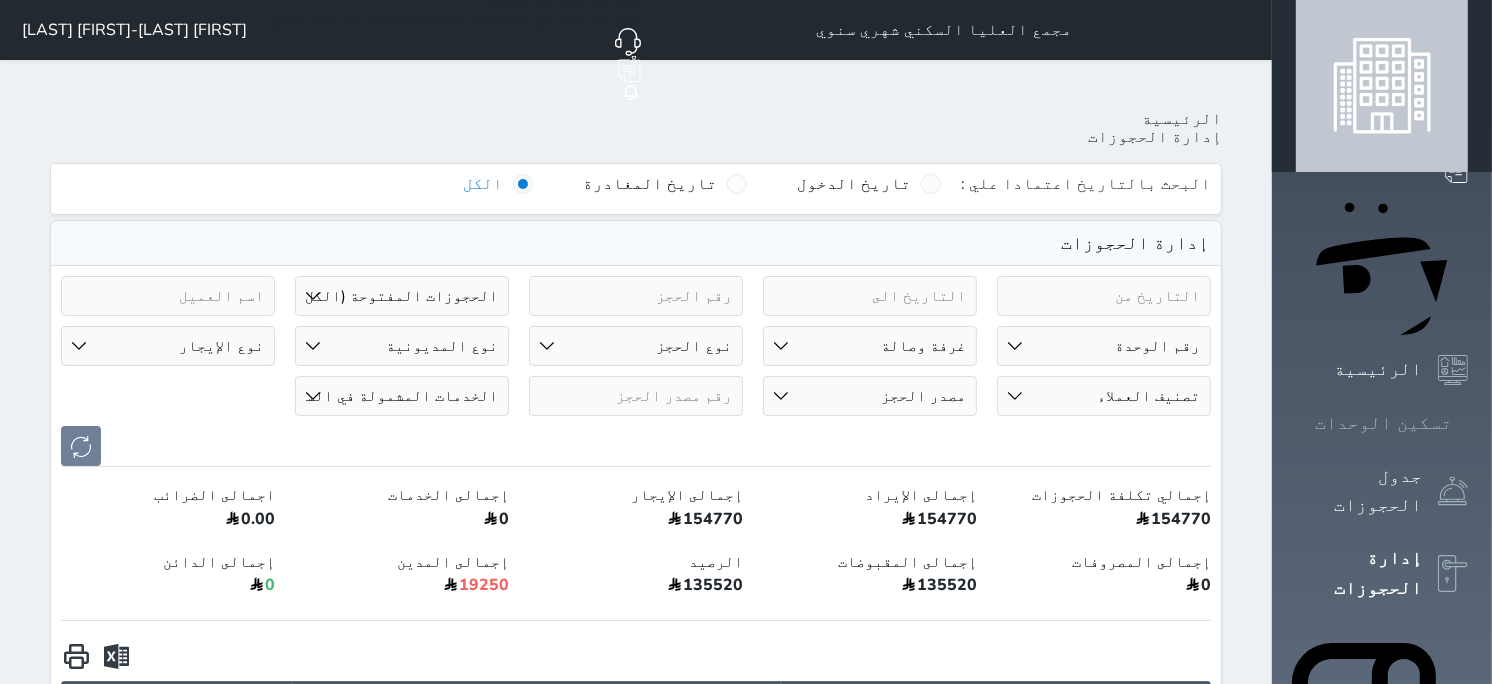 click 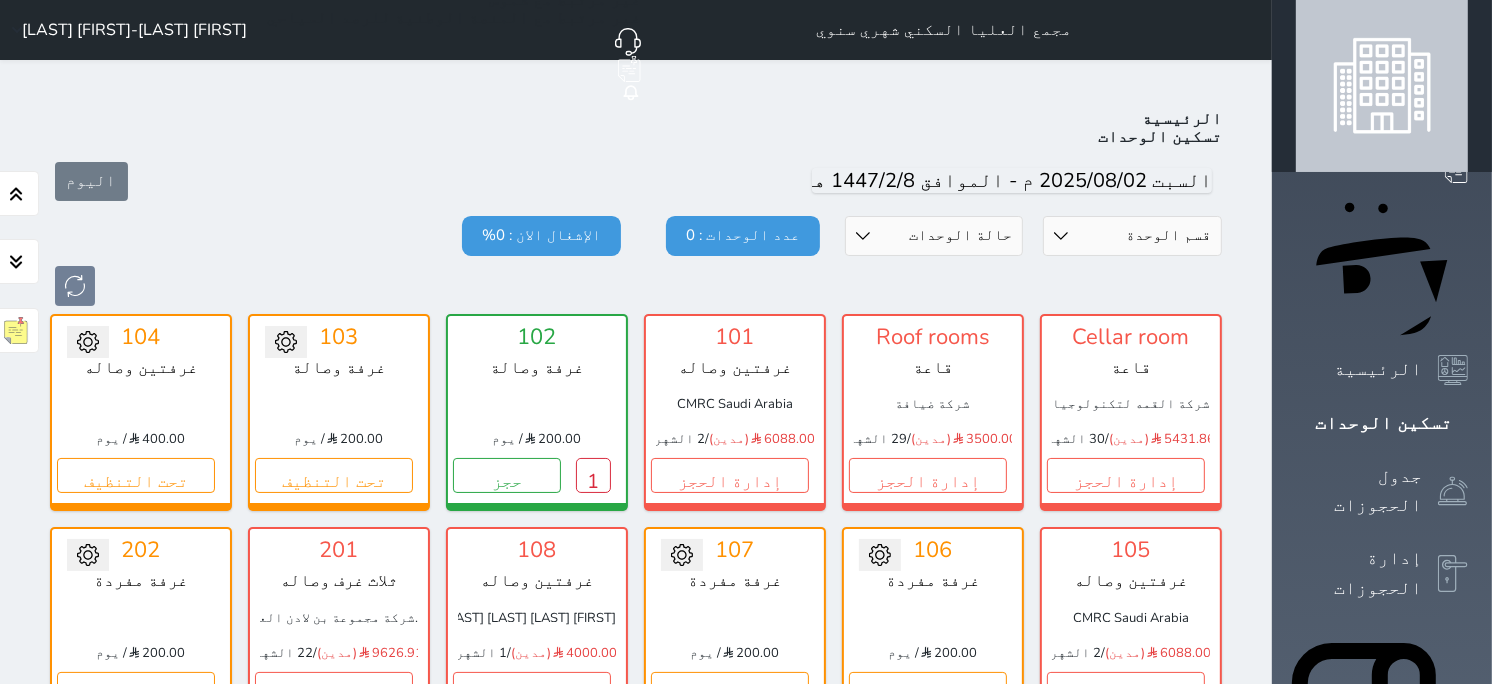 scroll, scrollTop: 77, scrollLeft: 0, axis: vertical 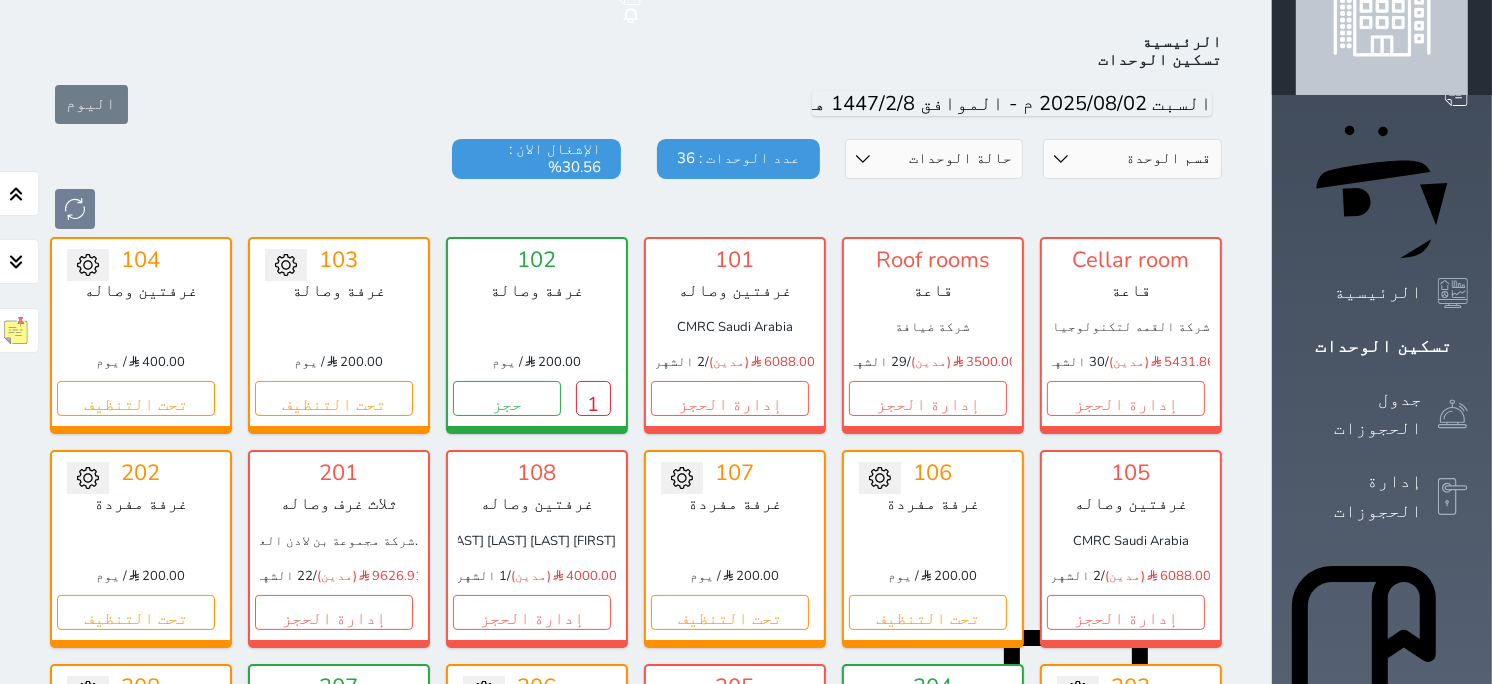 click on "حالة الوحدات متاح تحت التنظيف تحت الصيانة سجل دخول  لم يتم تسجيل الدخول" at bounding box center (934, 159) 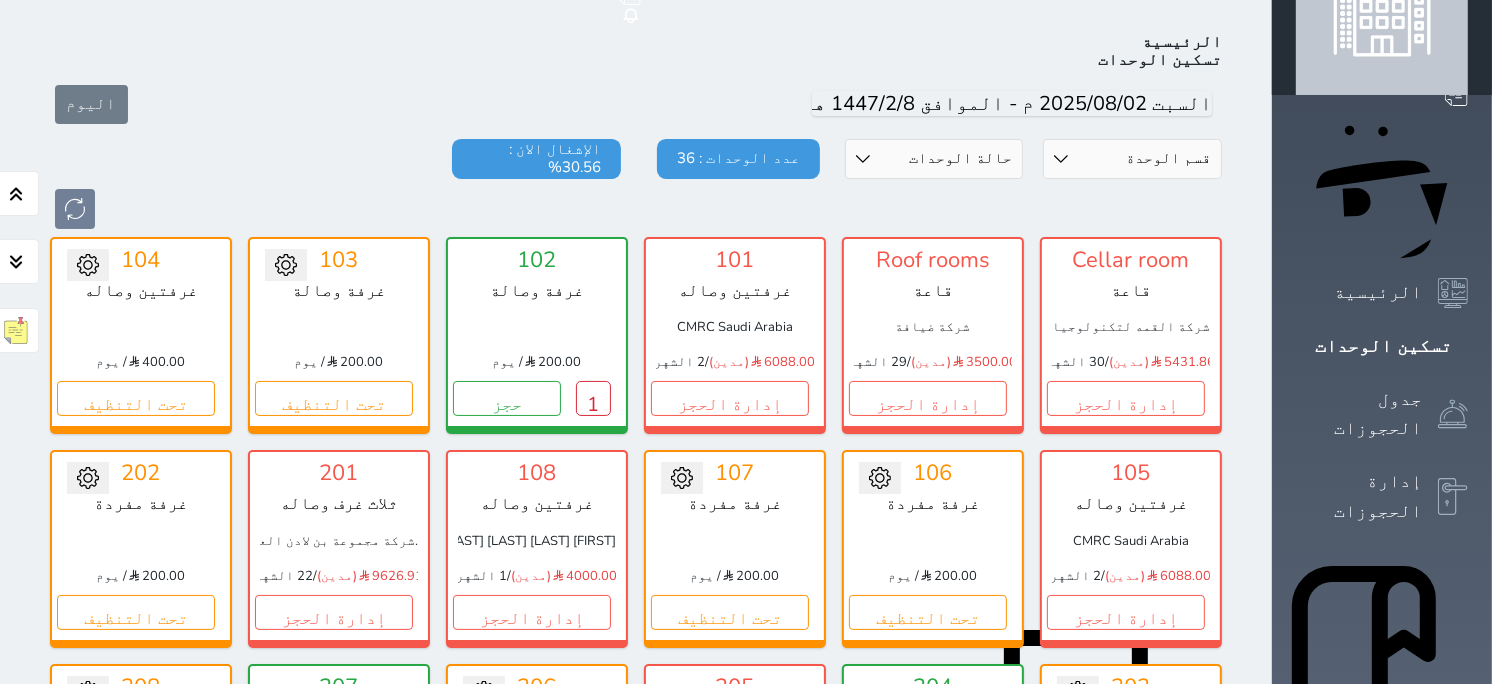 select on "1" 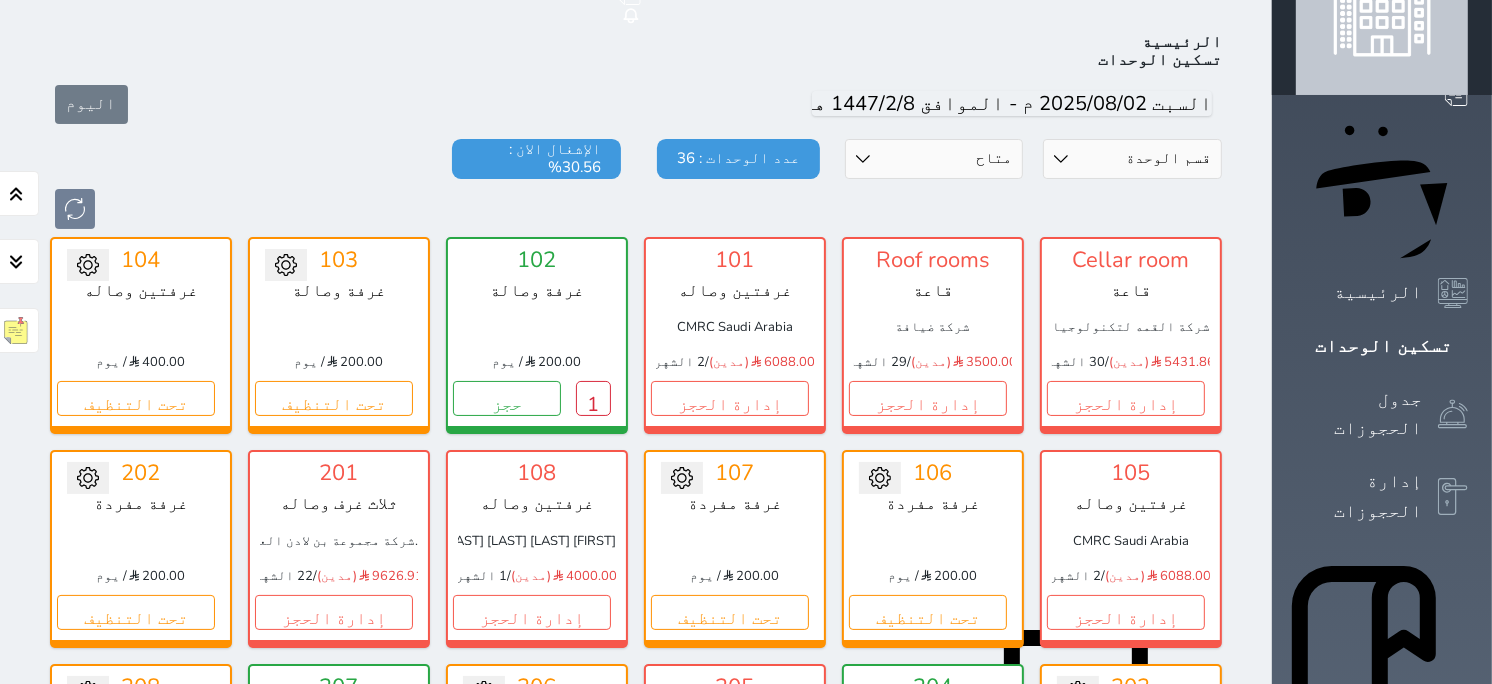 click on "حالة الوحدات متاح تحت التنظيف تحت الصيانة سجل دخول  لم يتم تسجيل الدخول" at bounding box center (934, 159) 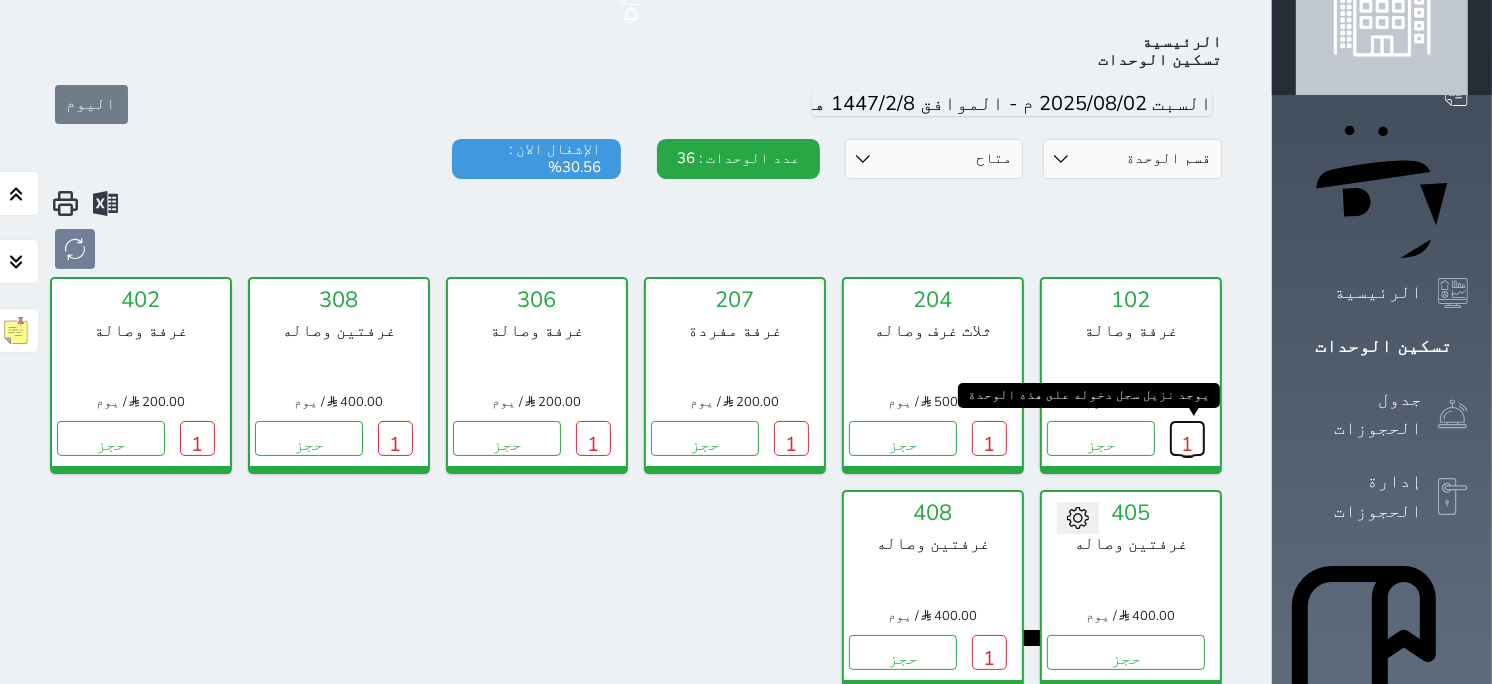 click on "1" at bounding box center (1187, 438) 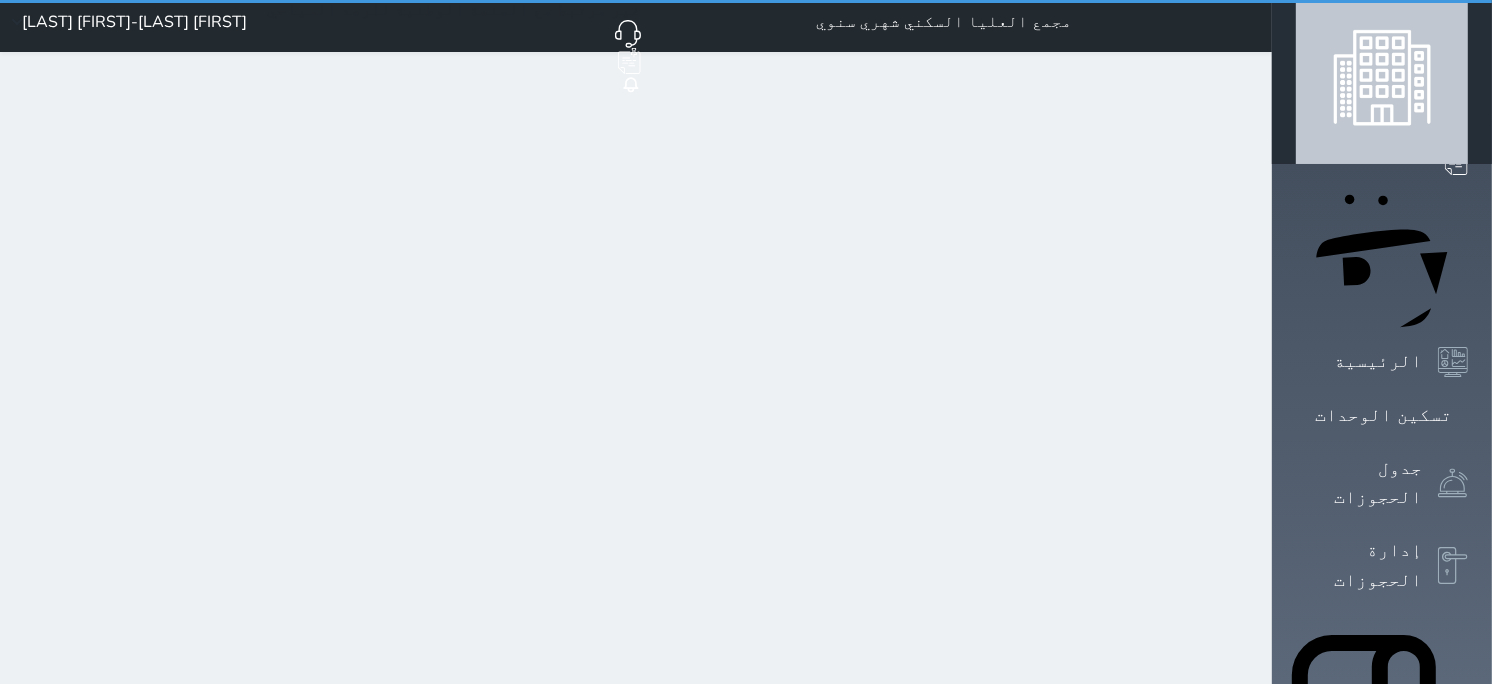 scroll, scrollTop: 0, scrollLeft: 0, axis: both 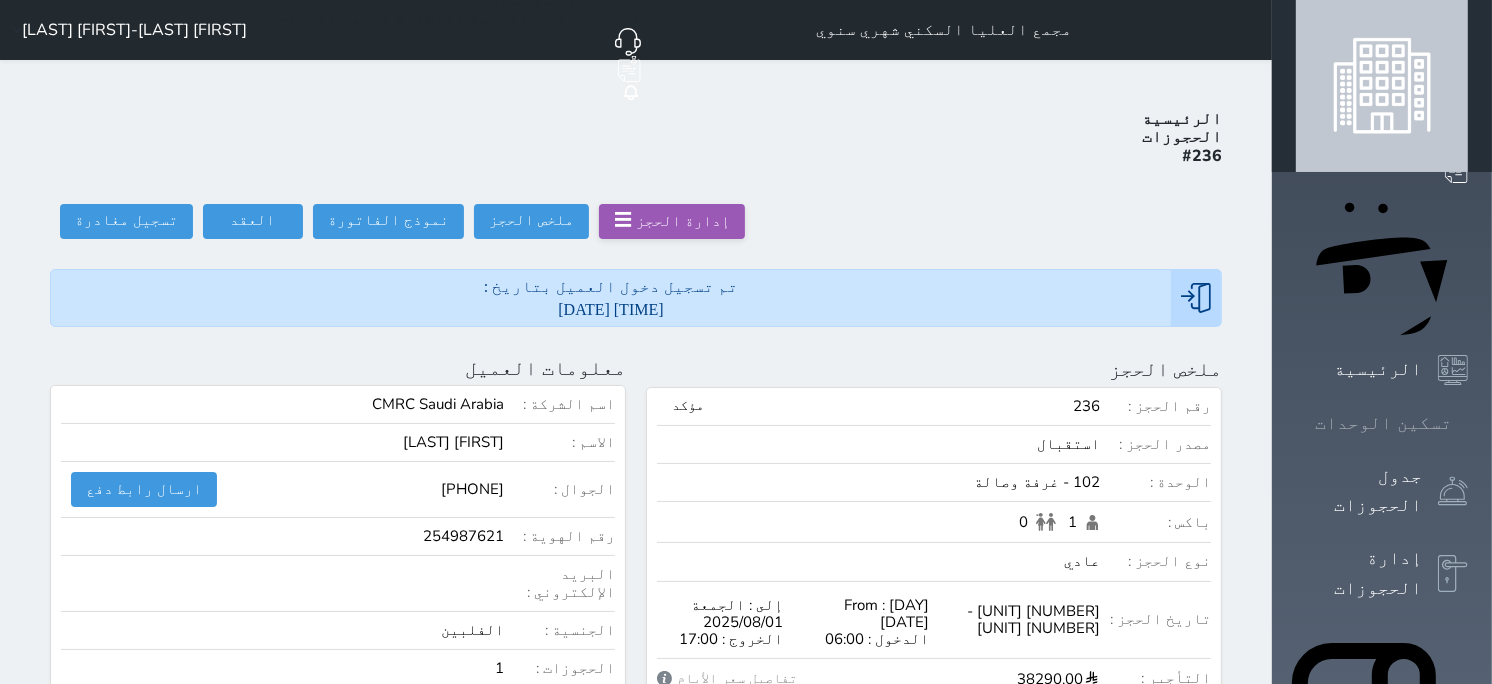 click on "تسكين الوحدات" at bounding box center [1383, 423] 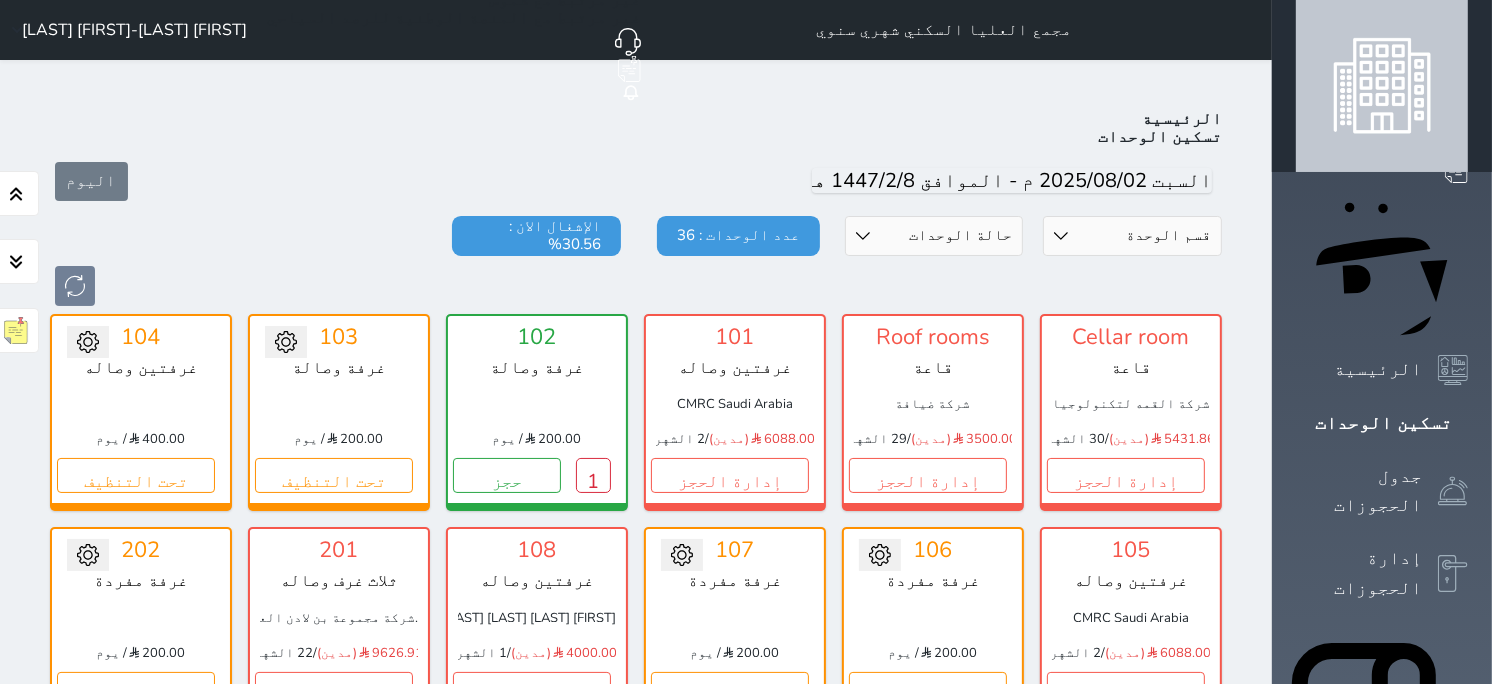 scroll, scrollTop: 77, scrollLeft: 0, axis: vertical 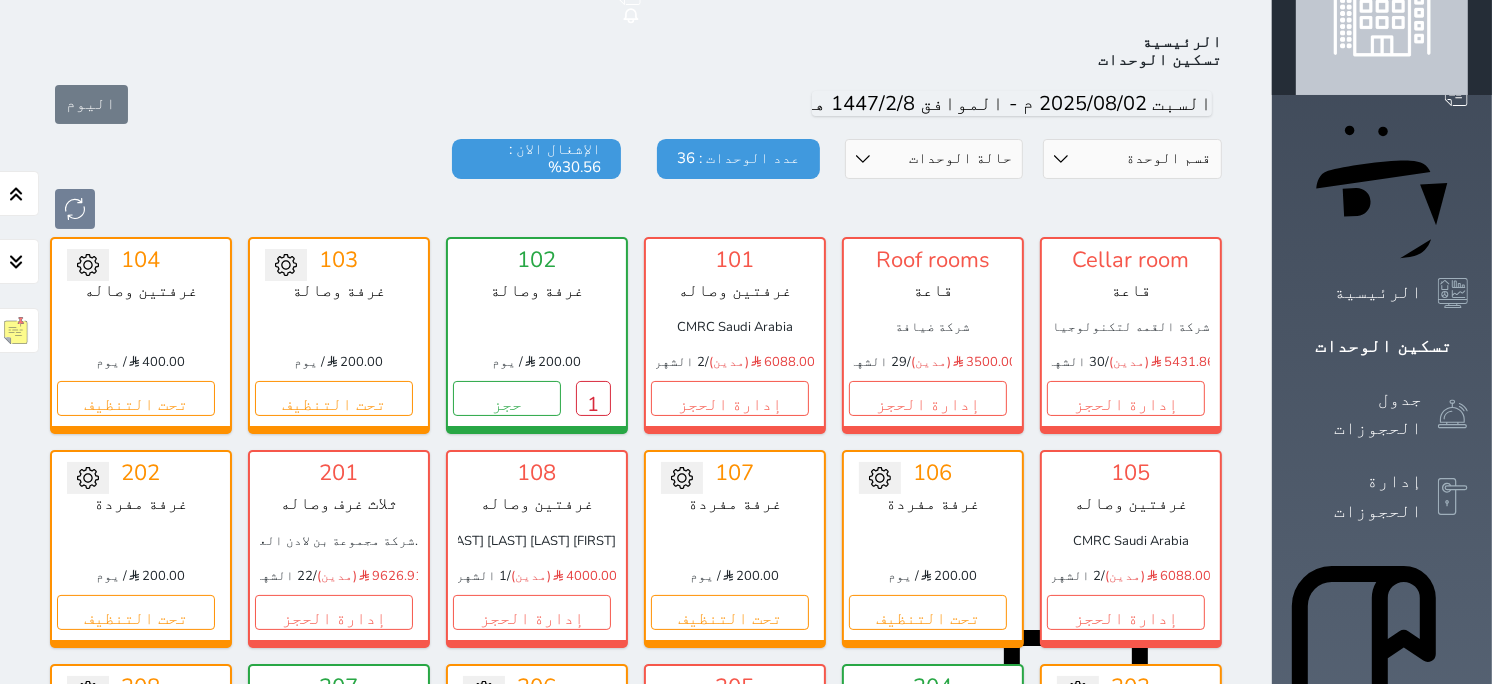 click on "قسم الوحدة   قاعة  ثلاث غرف وصاله غرفتين وصاله غرفة وصالة غرفة مفردة" at bounding box center [1132, 159] 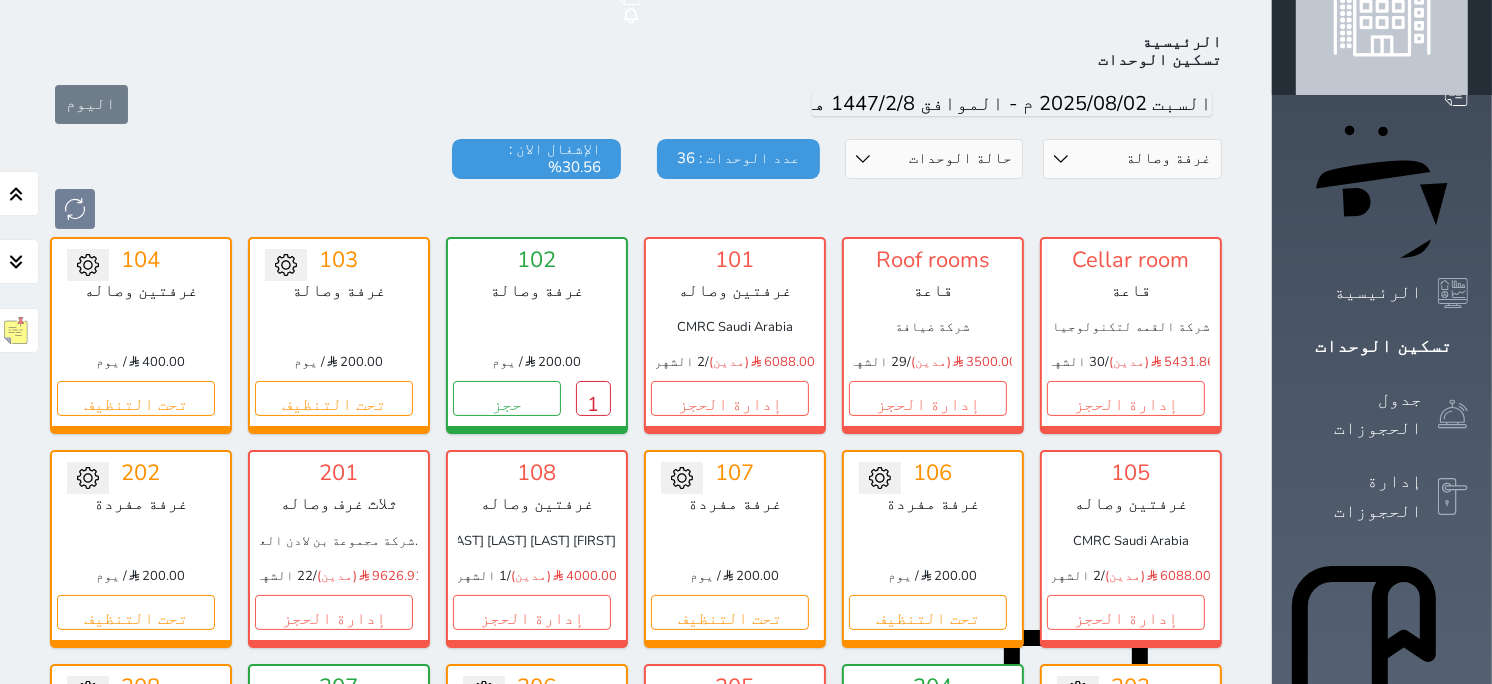 click on "قسم الوحدة   قاعة  ثلاث غرف وصاله غرفتين وصاله غرفة وصالة غرفة مفردة" at bounding box center [1132, 159] 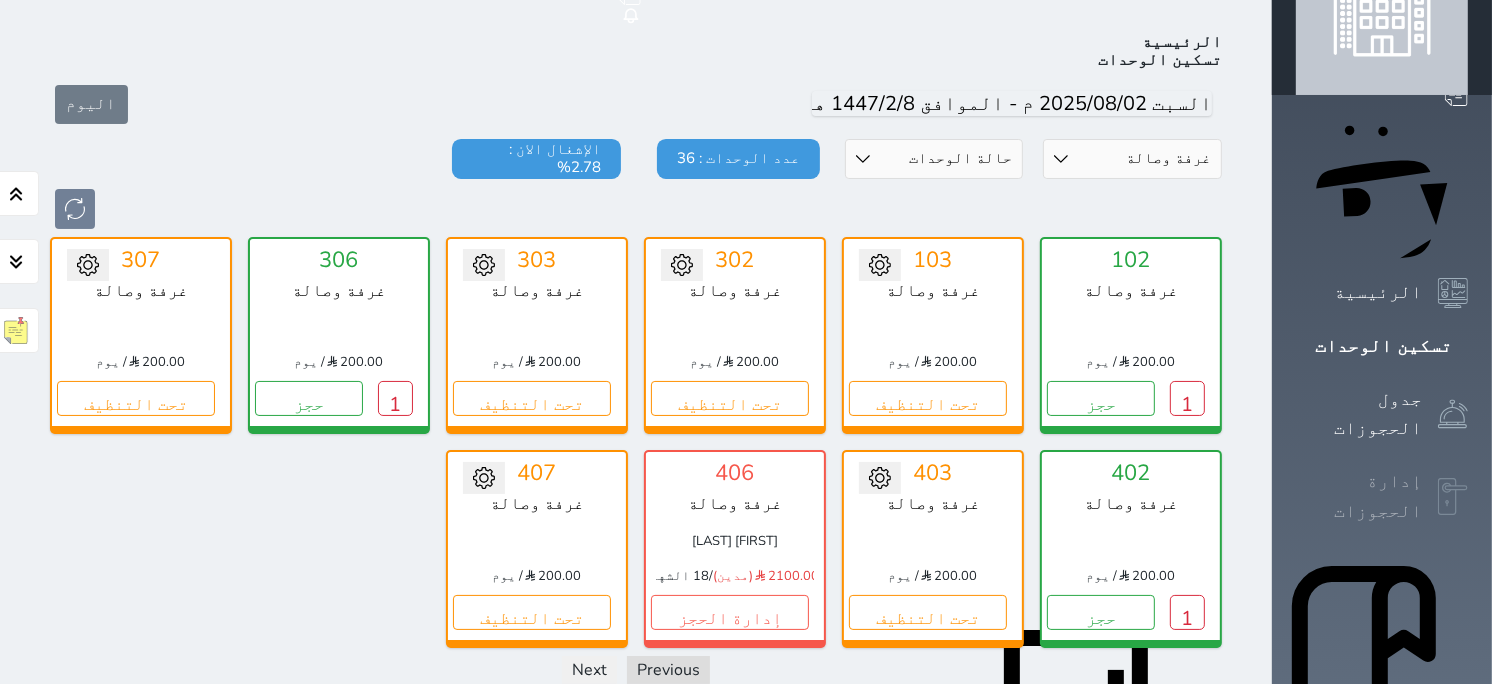 click on "إدارة الحجوزات" at bounding box center [1359, 496] 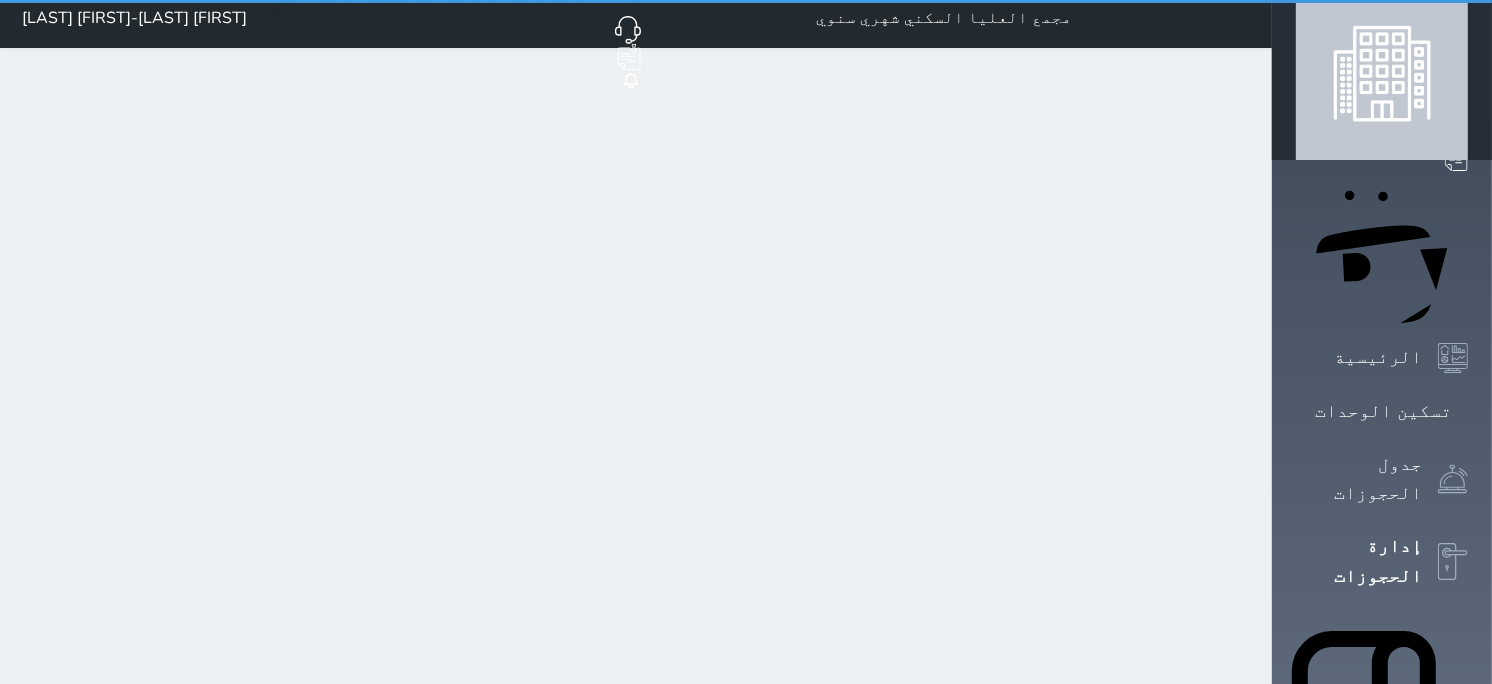 scroll, scrollTop: 0, scrollLeft: 0, axis: both 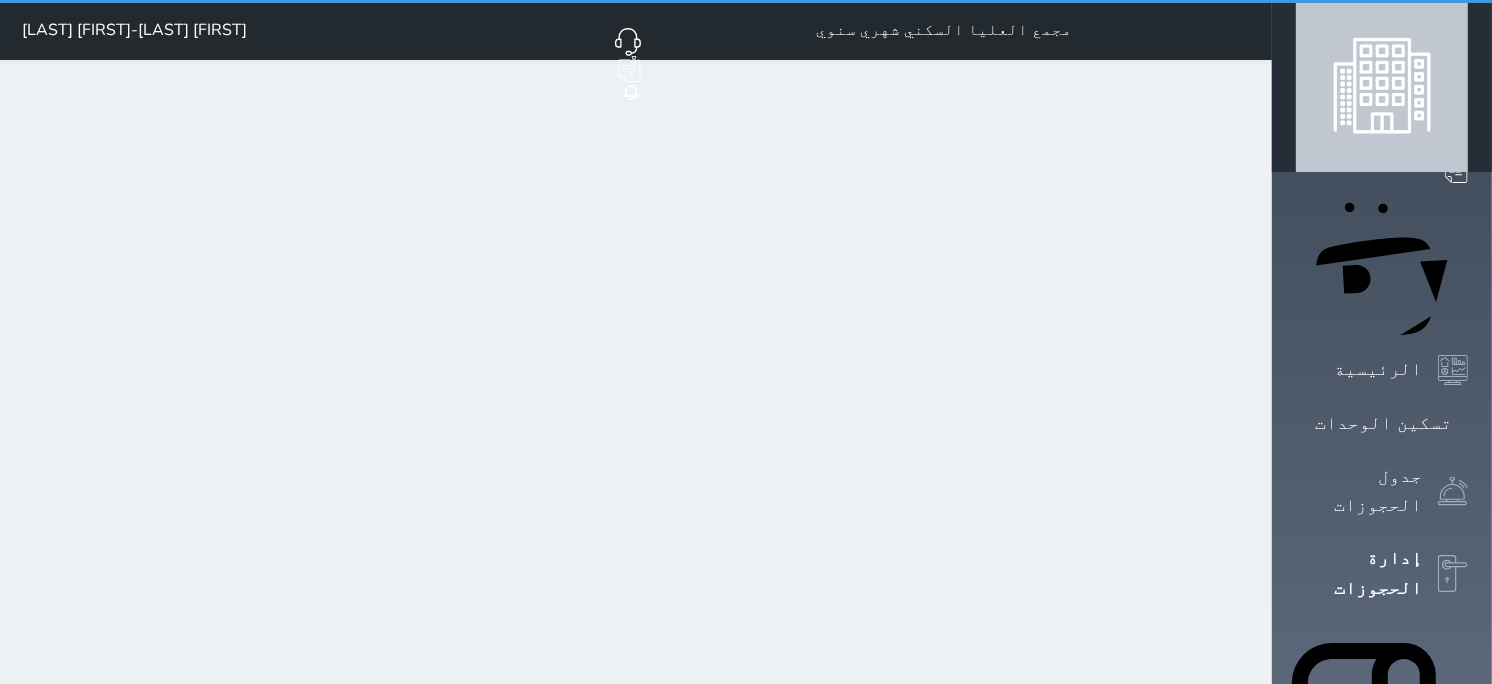 select on "open_all" 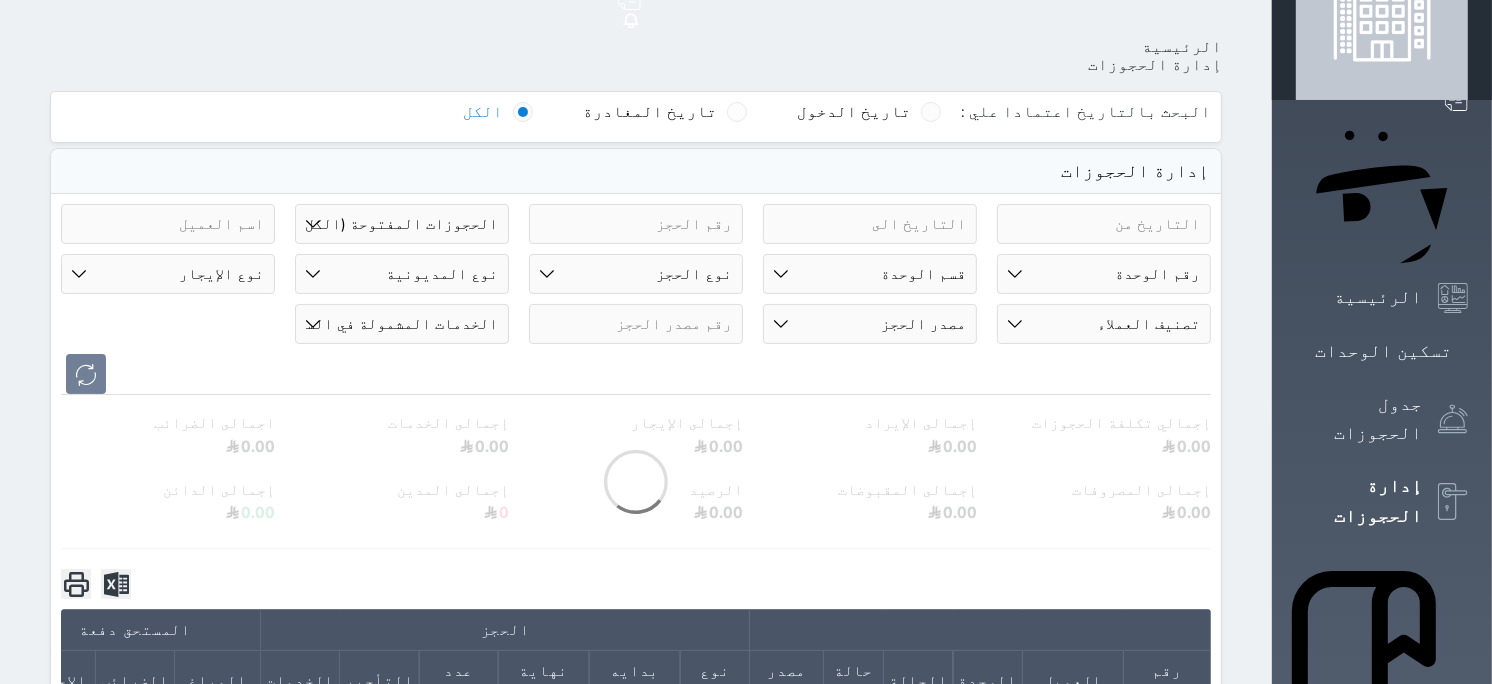 scroll, scrollTop: 111, scrollLeft: 0, axis: vertical 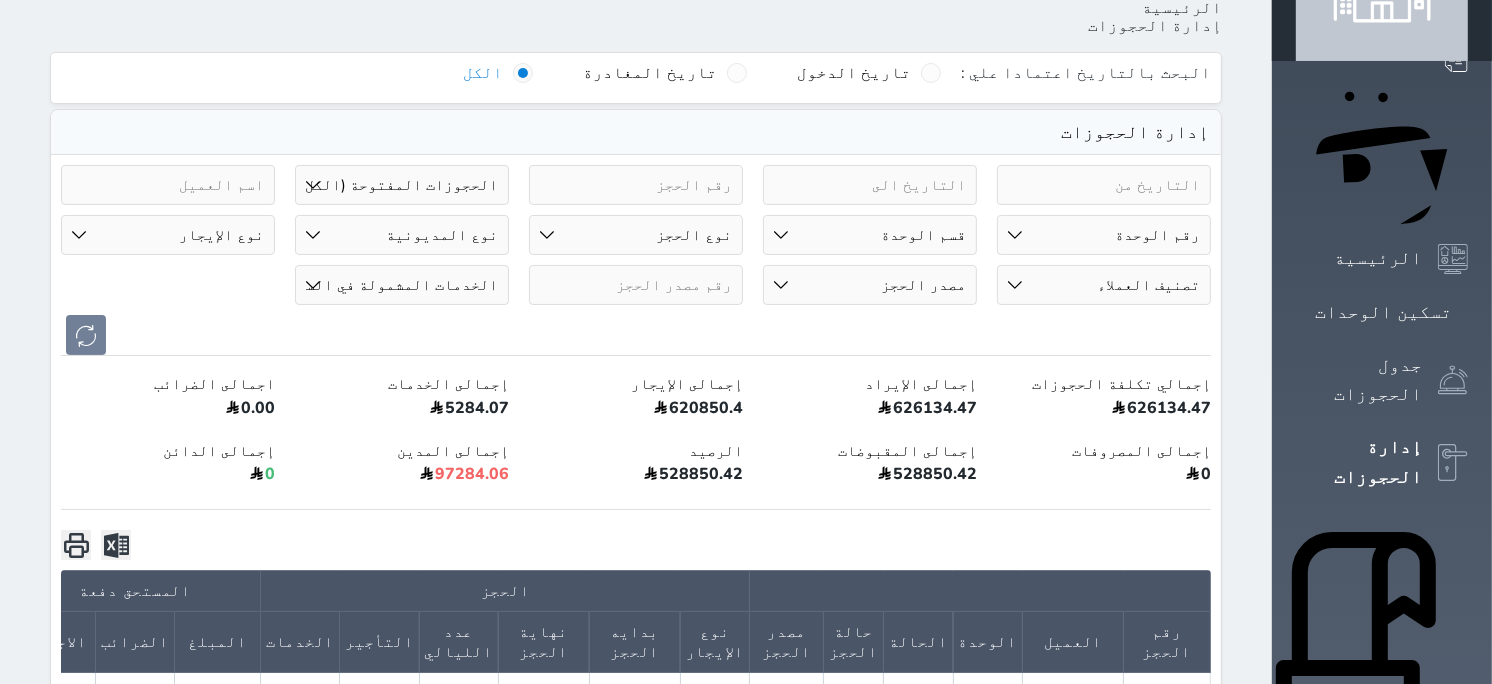 click on "نوع الحجز
فردي   جماعي" at bounding box center (636, 235) 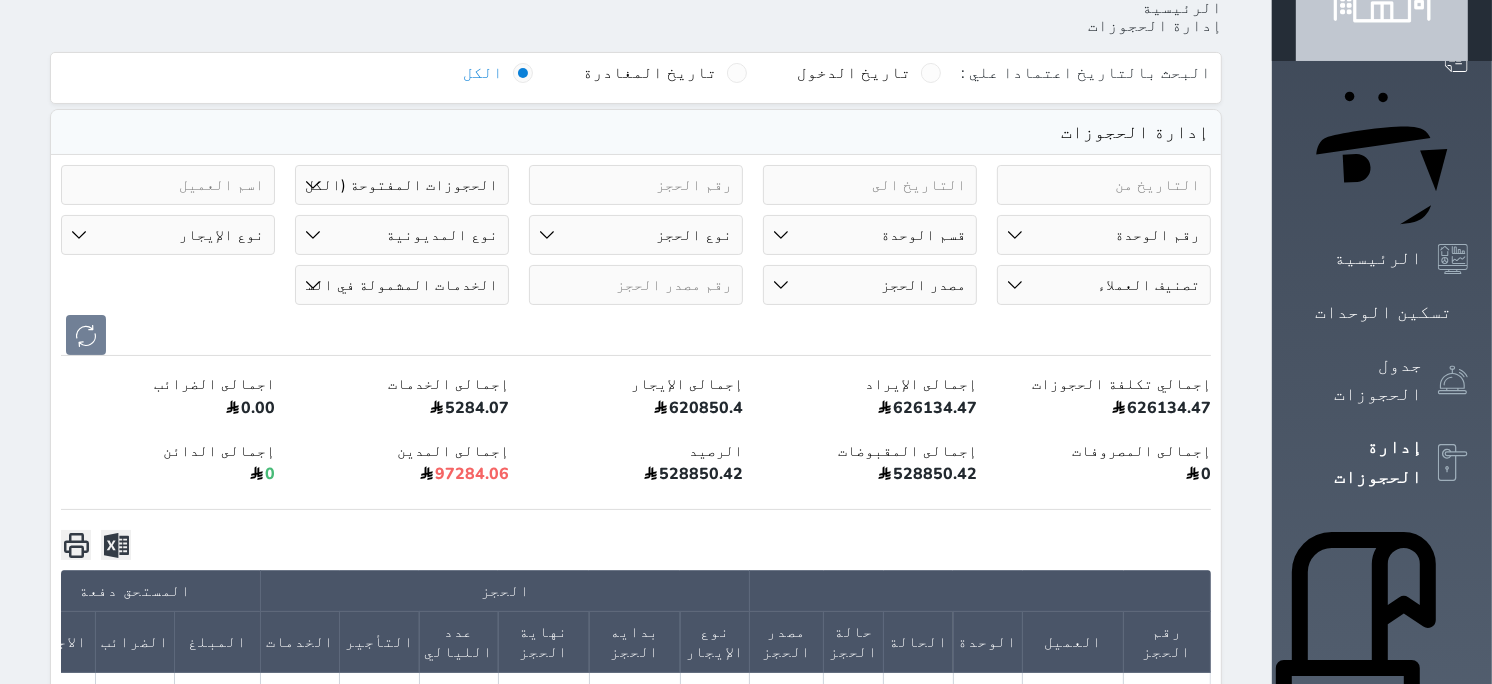 click on "قسم الوحدة
غرفة وحمام
غرفة مفردة
غرفة وصالة
غرفتين وصاله
ثلاث غرف وصاله
قاعة" at bounding box center (870, 235) 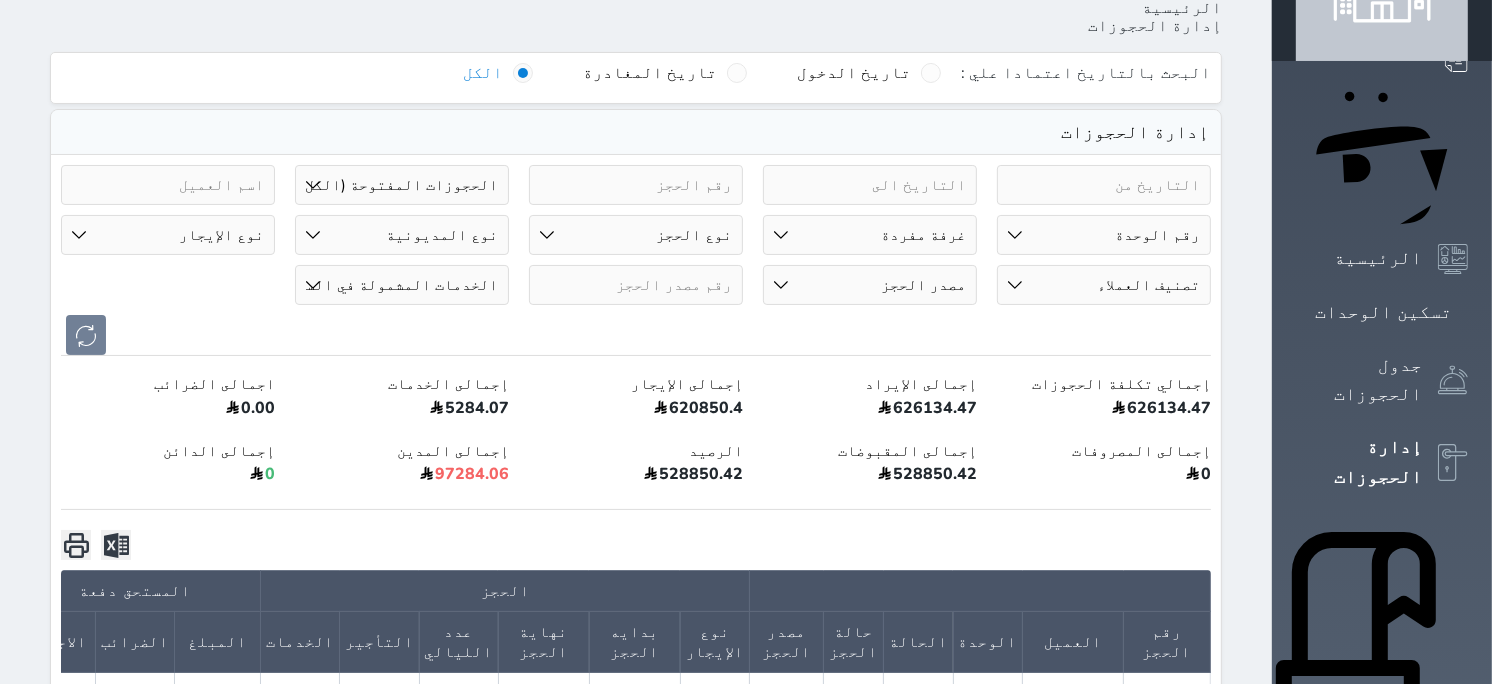 click on "قسم الوحدة
غرفة وحمام
غرفة مفردة
غرفة وصالة
غرفتين وصاله
ثلاث غرف وصاله
قاعة" at bounding box center [870, 235] 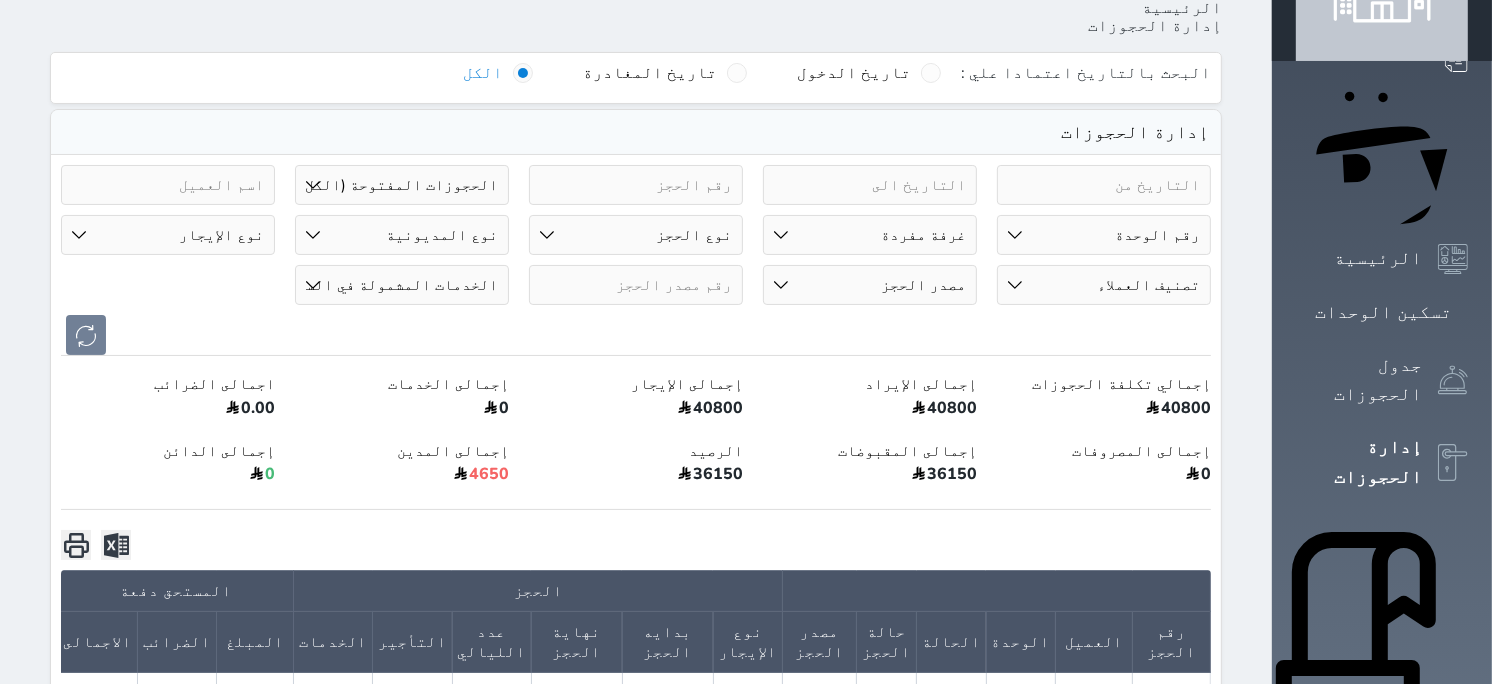 click on "قسم الوحدة
غرفة وحمام
غرفة مفردة
غرفة وصالة
غرفتين وصاله
ثلاث غرف وصاله
قاعة" at bounding box center (870, 235) 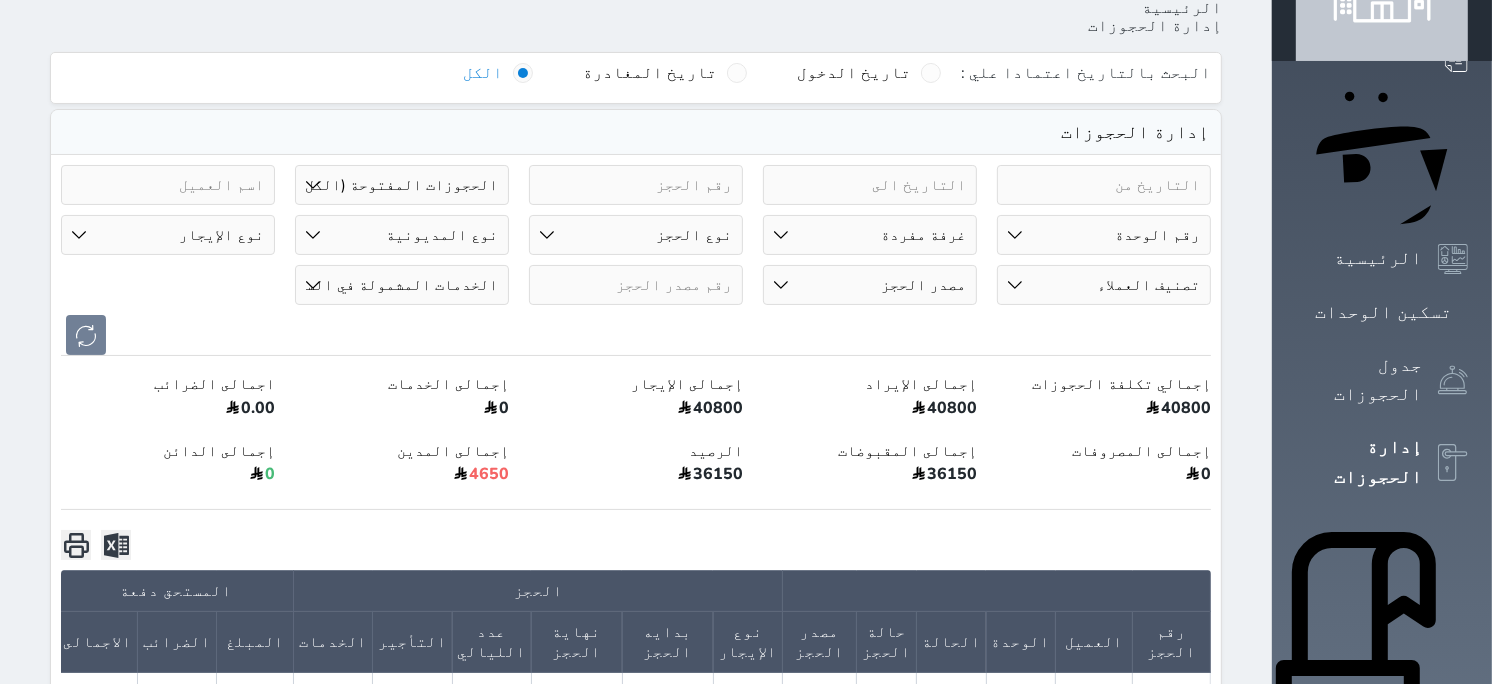 select on "5420" 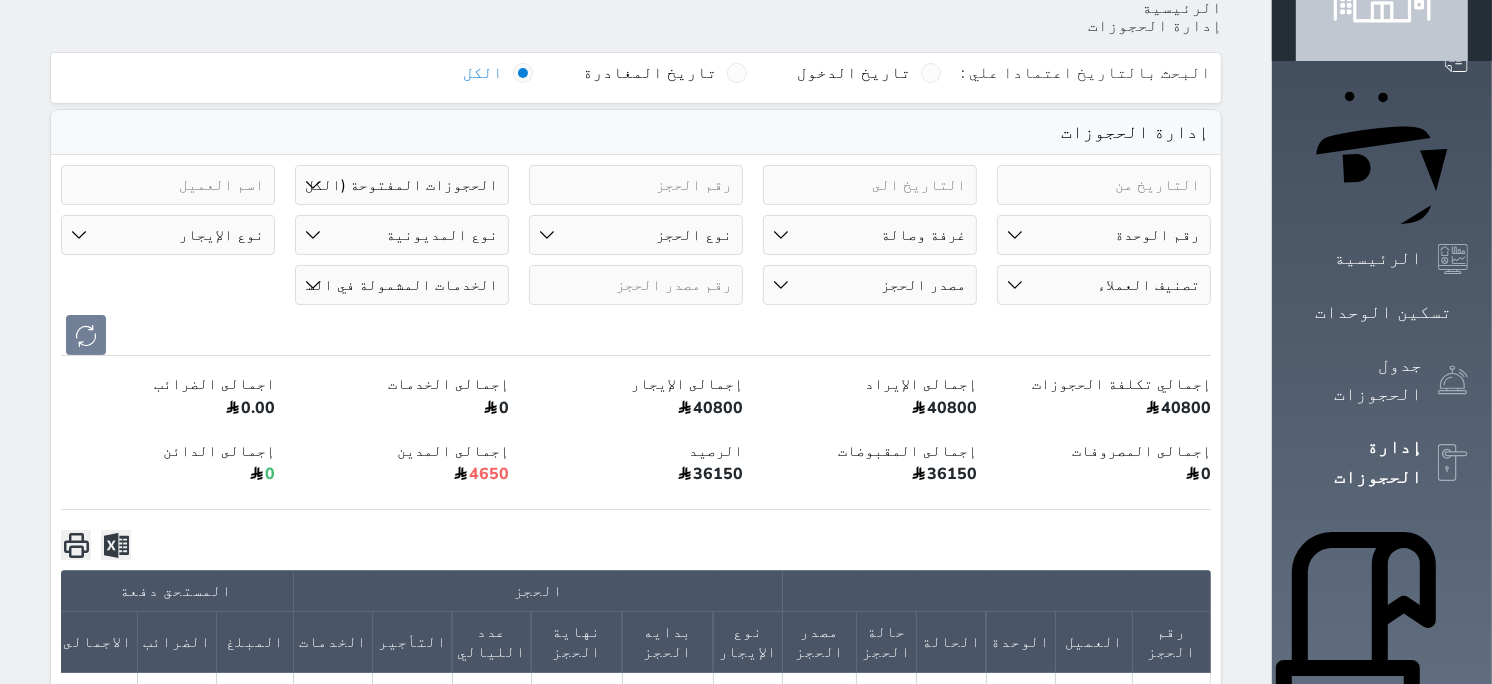 click on "قسم الوحدة
غرفة وحمام
غرفة مفردة
غرفة وصالة
غرفتين وصاله
ثلاث غرف وصاله
قاعة" at bounding box center (870, 235) 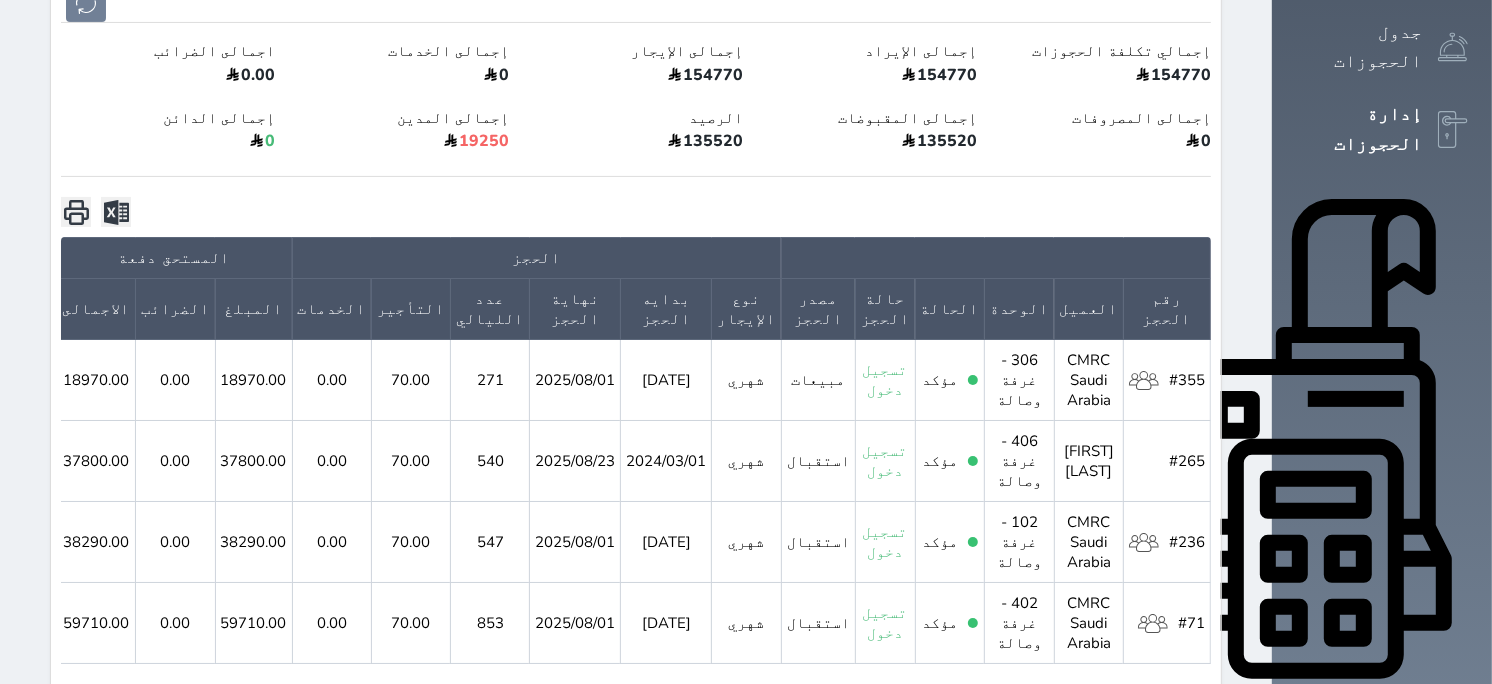 scroll, scrollTop: 448, scrollLeft: 0, axis: vertical 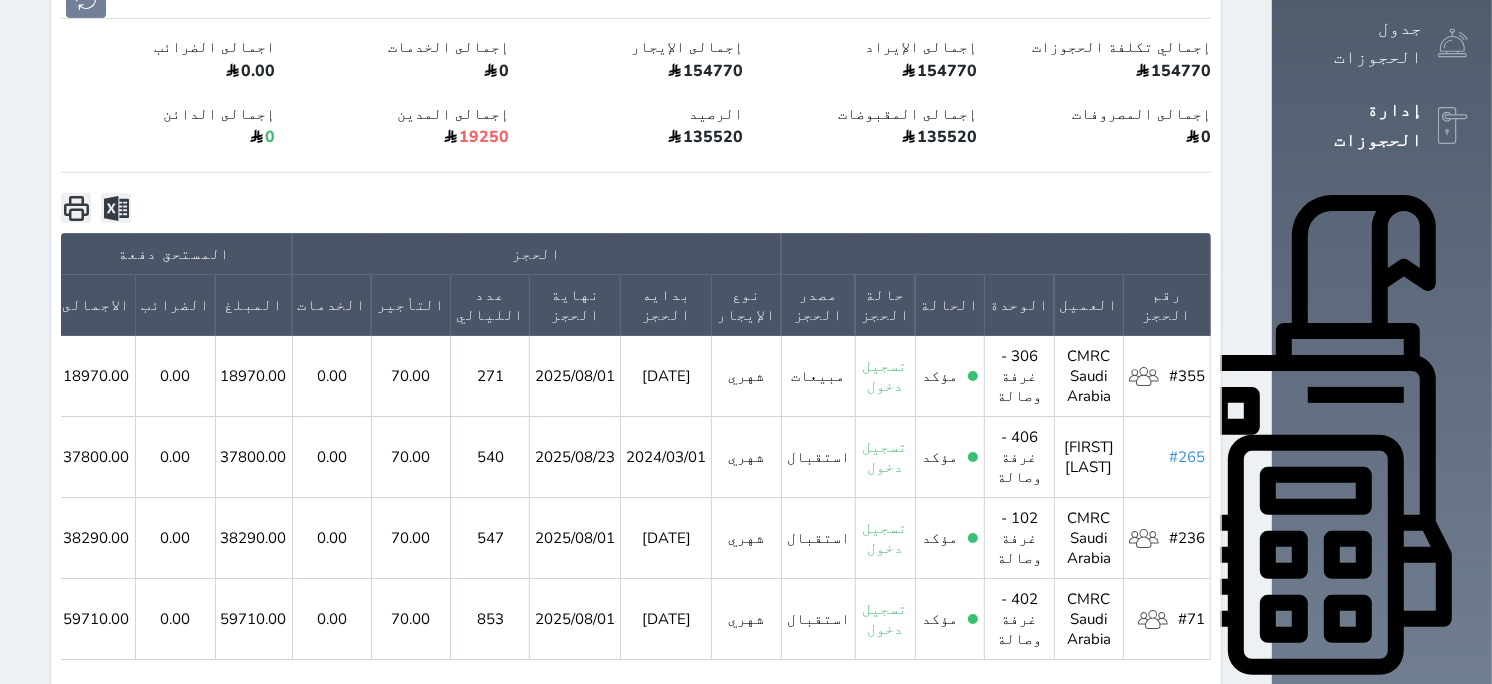 click on "#265" at bounding box center [1187, 457] 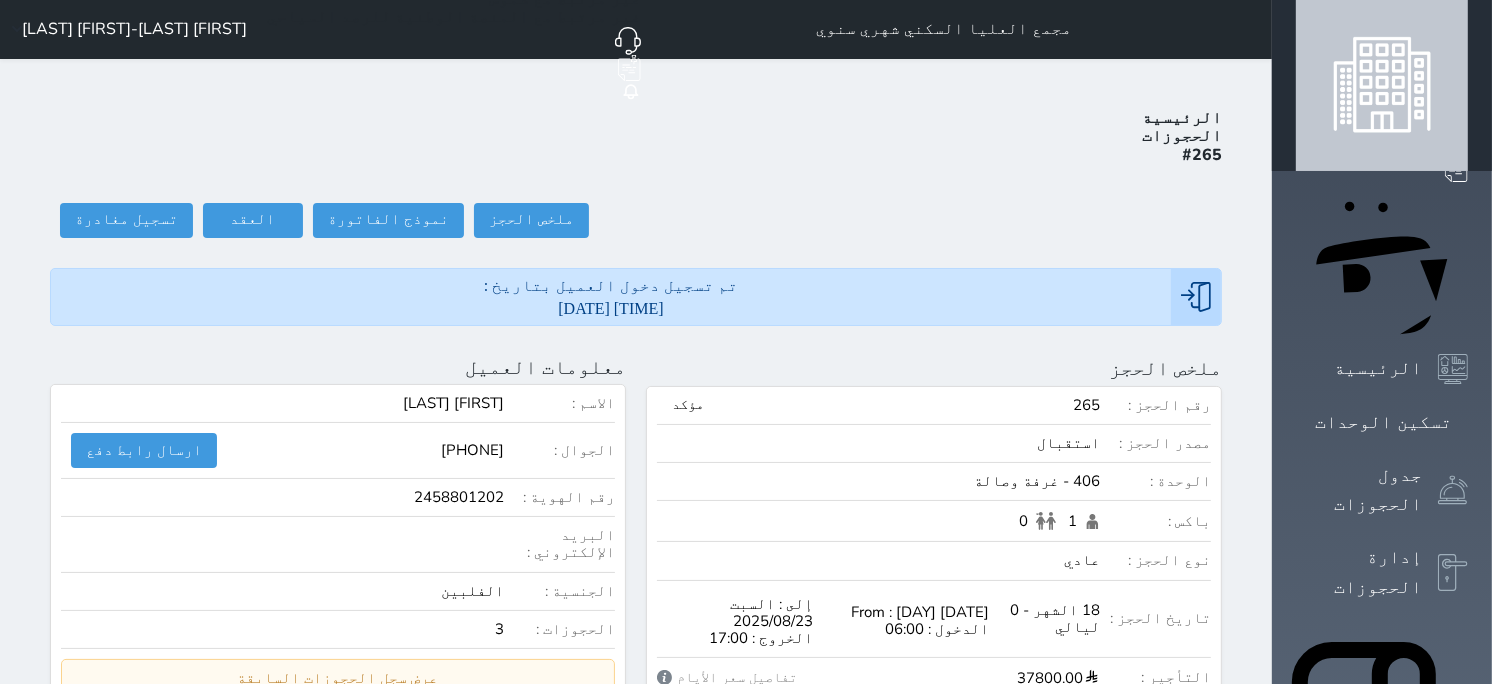 scroll, scrollTop: 0, scrollLeft: 0, axis: both 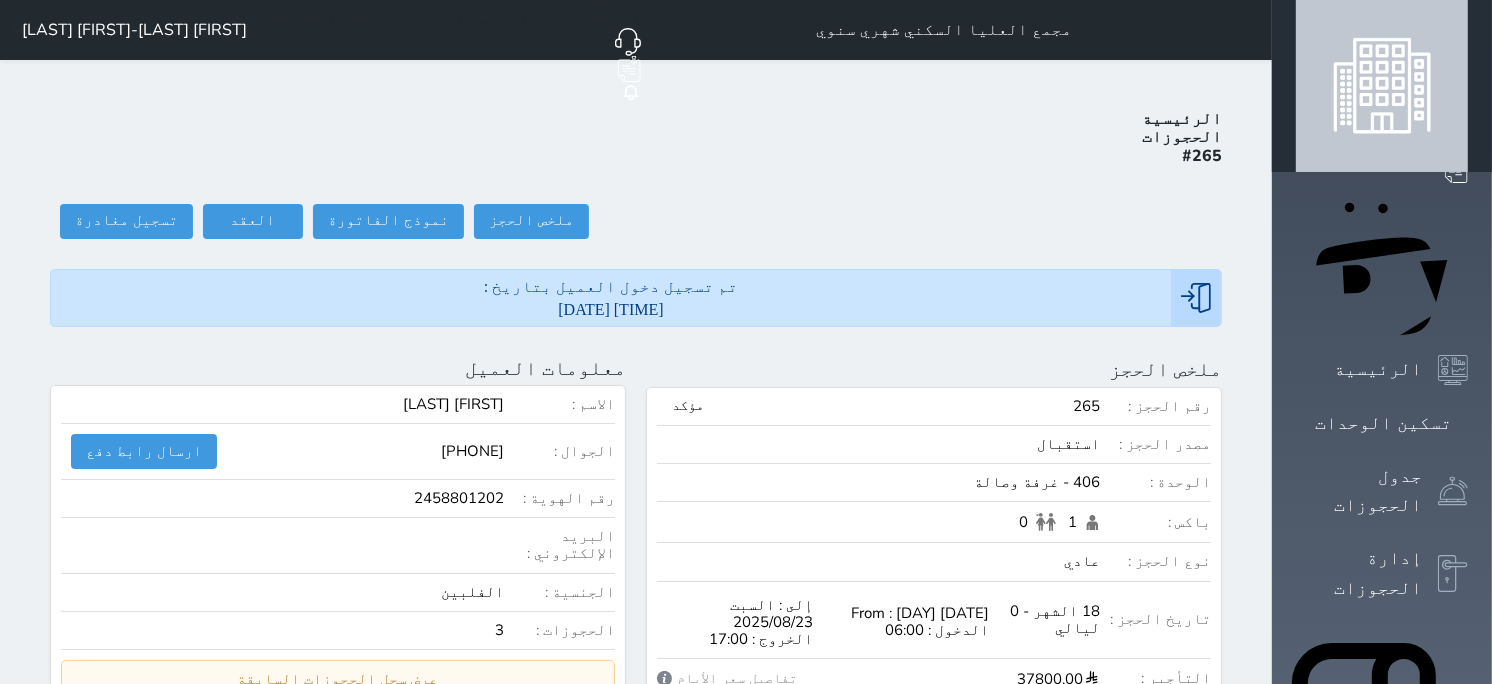 click on "Customer Information           Update Customer                 Search Customers :        Name       ID Number       Email       Mobile       [NAME] [LAST]     Change Customer                Name *   [NAME] [LAST]   Mobile Number *       ▼     Afghanistan (‫افغانستان‬‎)   +93   Albania (Shqipëri)   +355   Algeria (‫الجزائر‬‎)   +213   American Samoa   +1684   Andorra   +376   Angola   +244   Anguilla   +1264   Antigua and Barbuda   +1268   Argentina   +54   Armenia (Հայաստան)   +374   Aruba   +297   Australia   +61   Austria (Österreich)   +43   Azerbaijan (Azərbaycan)   +994   Bahamas   +1242   Bahrain (‫البحرين‬‎)   +973   Bangladesh (বাংলাদেশ)   +880   Barbados   +1246   Belarus (Беларусь)   +375   Belgium (België)   +32   Belize   +501   Benin (Bénin)   +229   Bermuda" at bounding box center [338, 589] 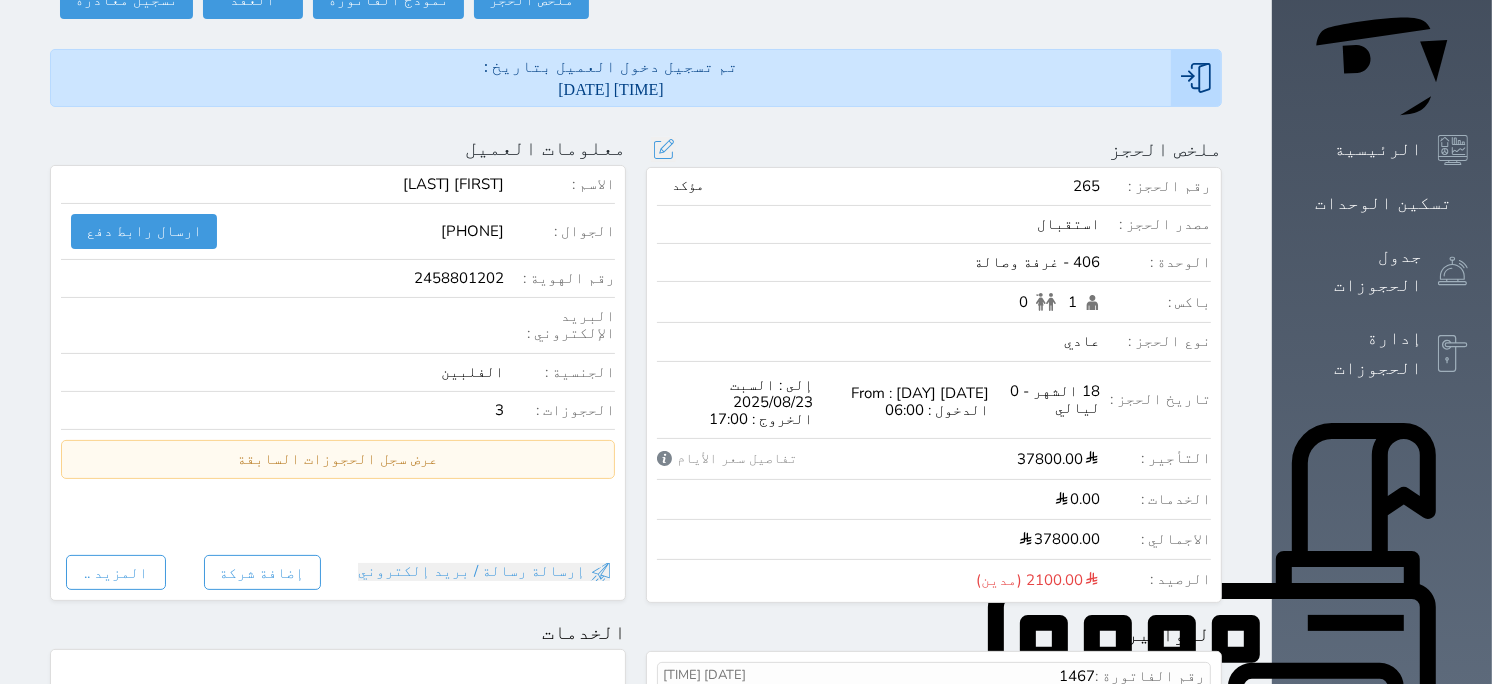scroll, scrollTop: 222, scrollLeft: 0, axis: vertical 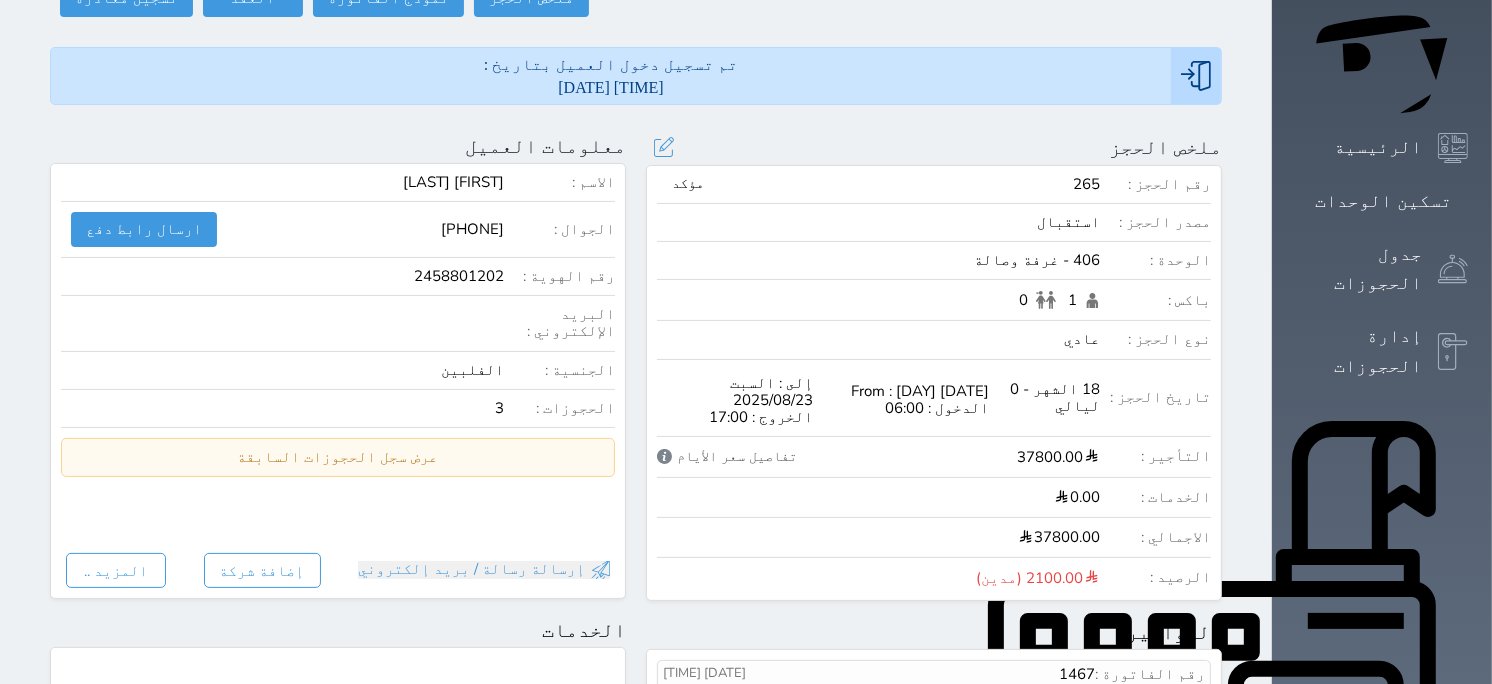 click on "تفاصيل سعر الأيام" at bounding box center (727, 457) 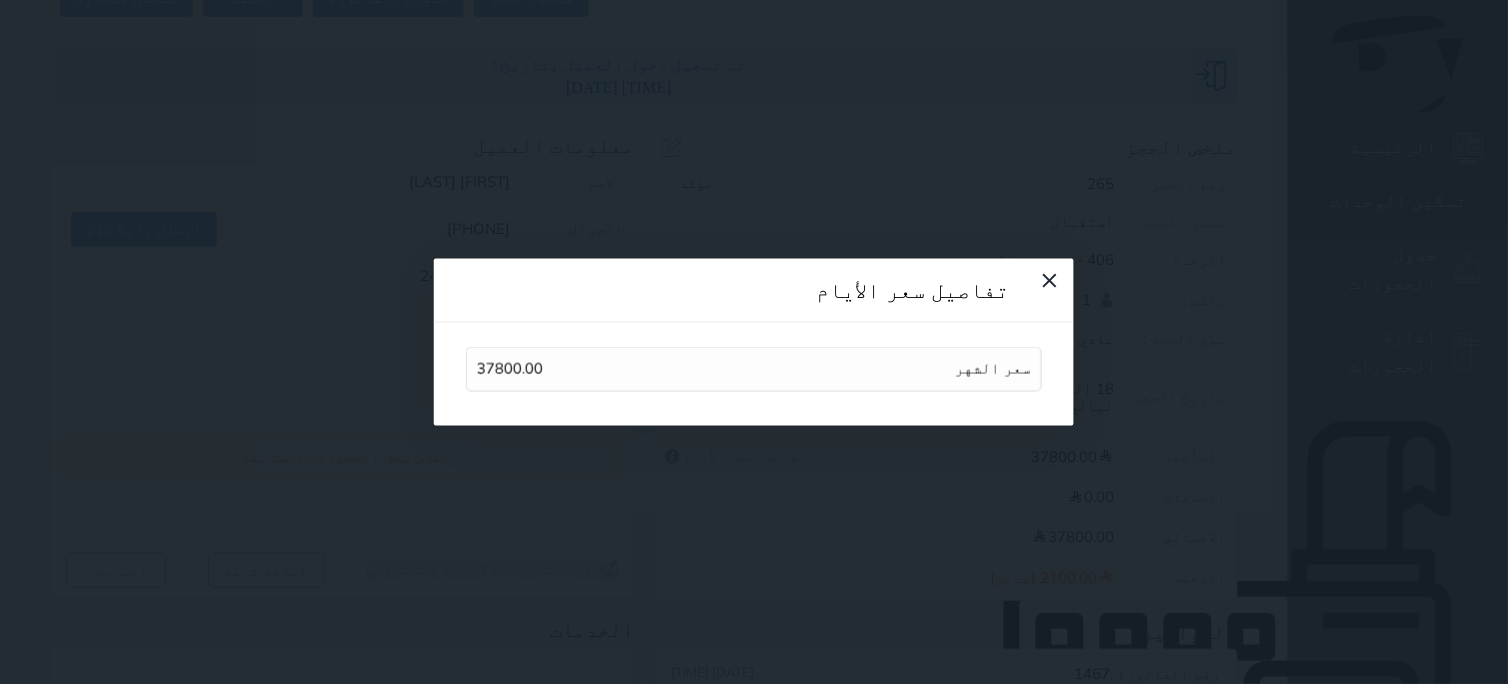 click on "تفاصيل سعر الأيام                   سعر الشهر   37800.00" at bounding box center [754, 342] 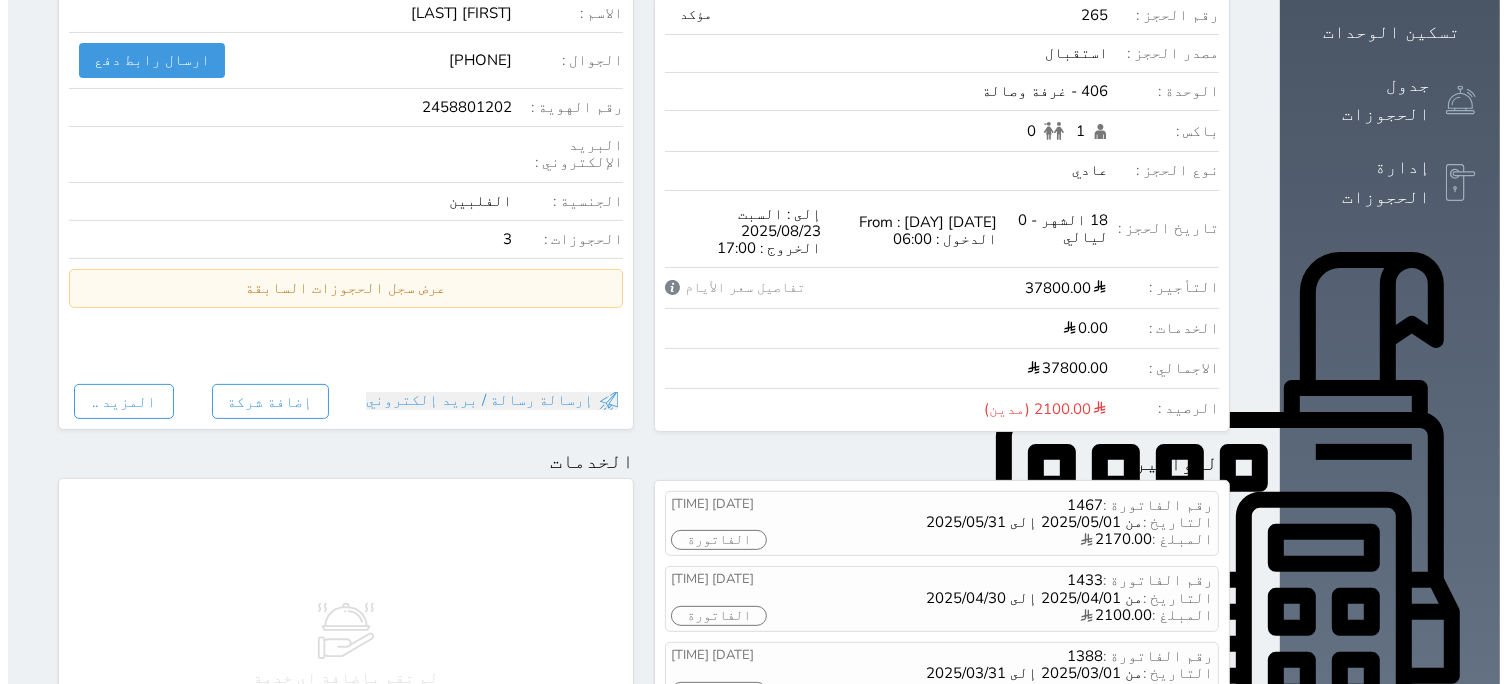 scroll, scrollTop: 666, scrollLeft: 0, axis: vertical 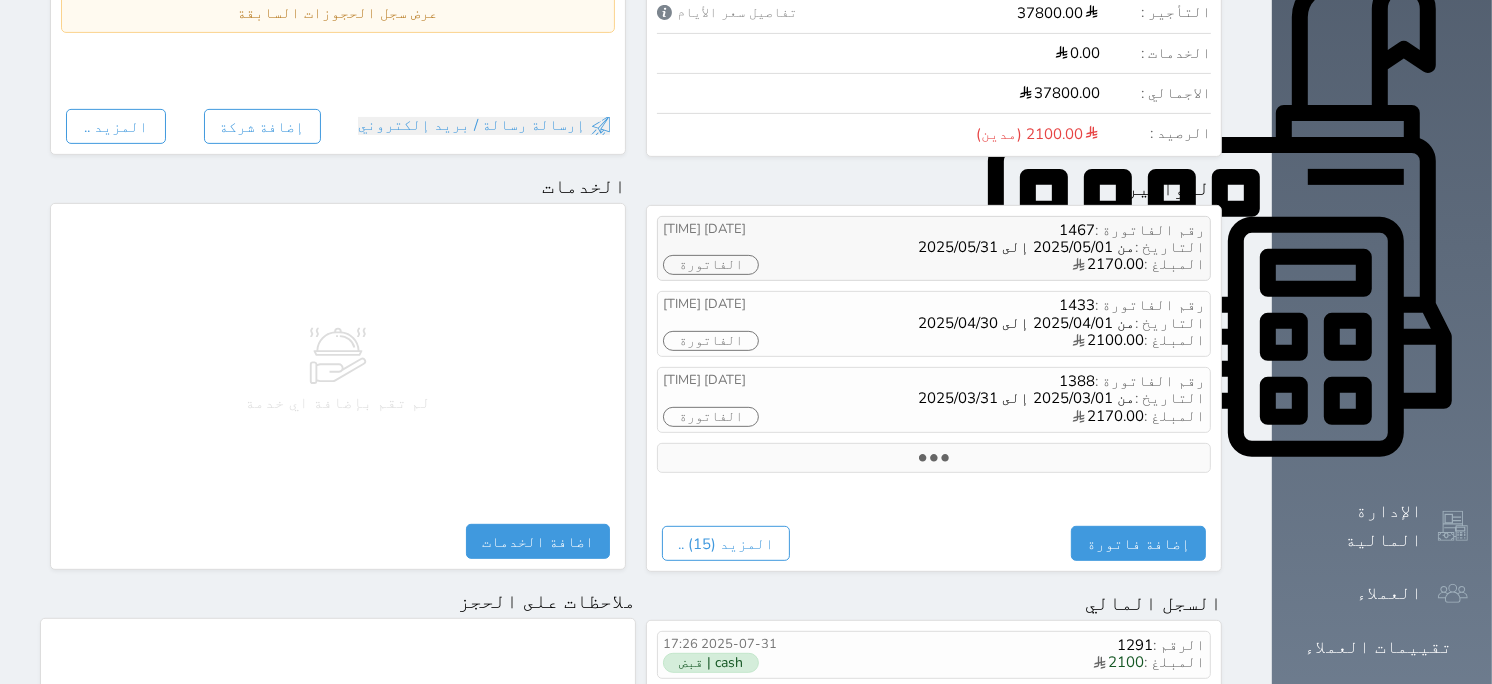 click on "[DATE] [TIME]     Invoice" at bounding box center [744, 249] 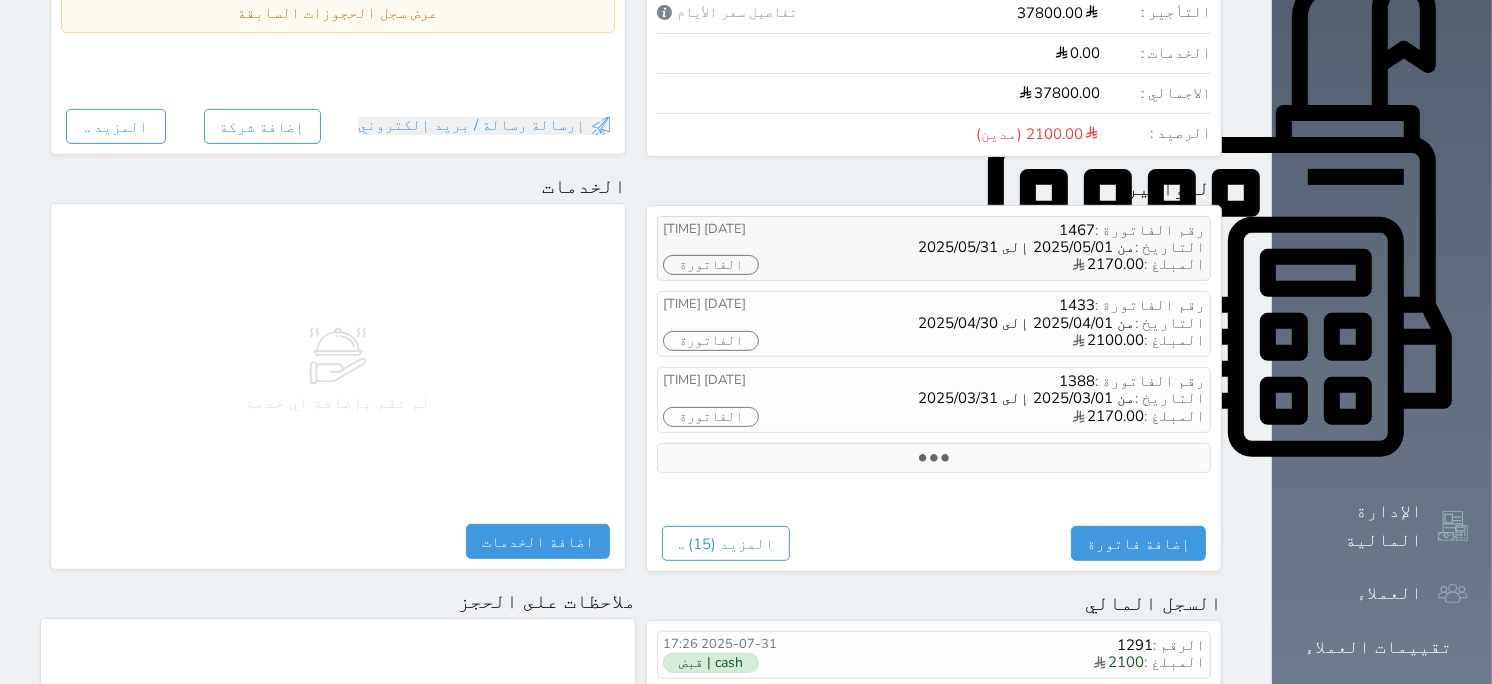 click on "الفاتورة" at bounding box center (711, 265) 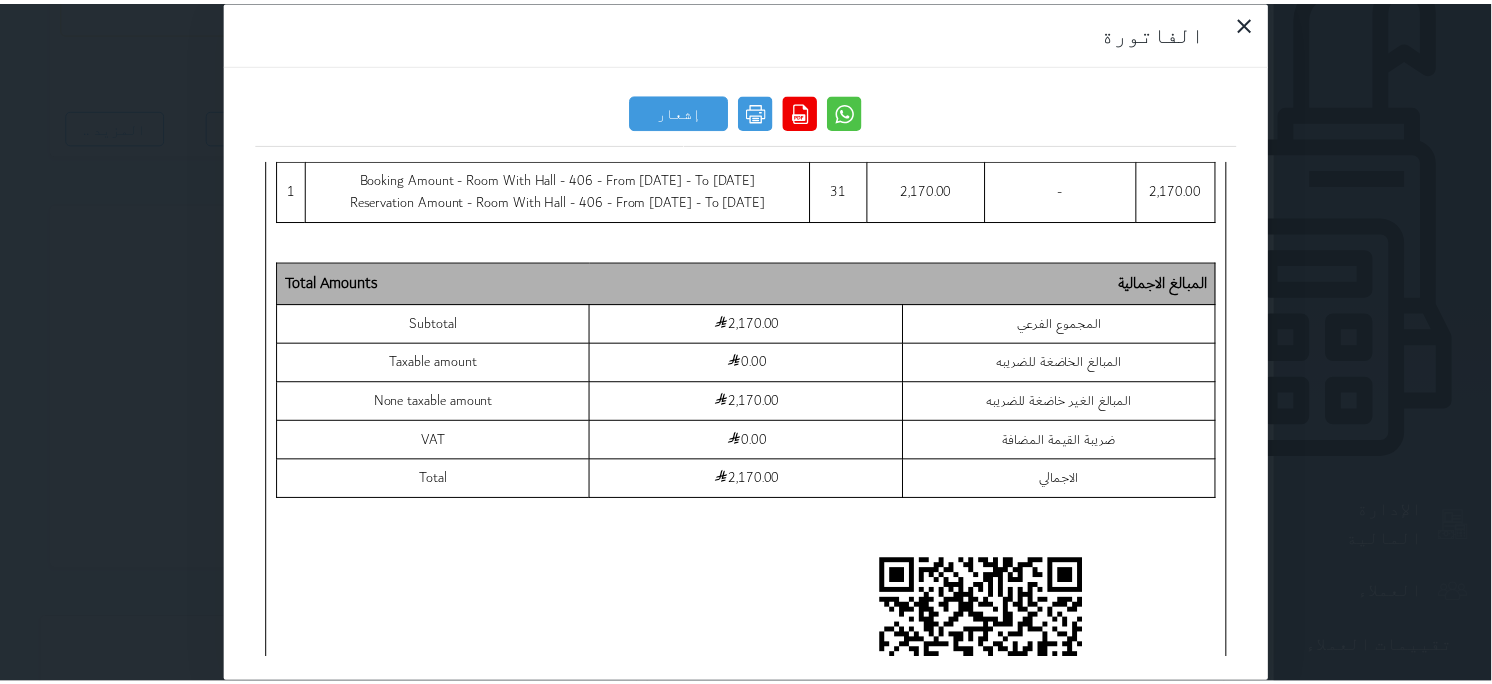 scroll, scrollTop: 777, scrollLeft: 0, axis: vertical 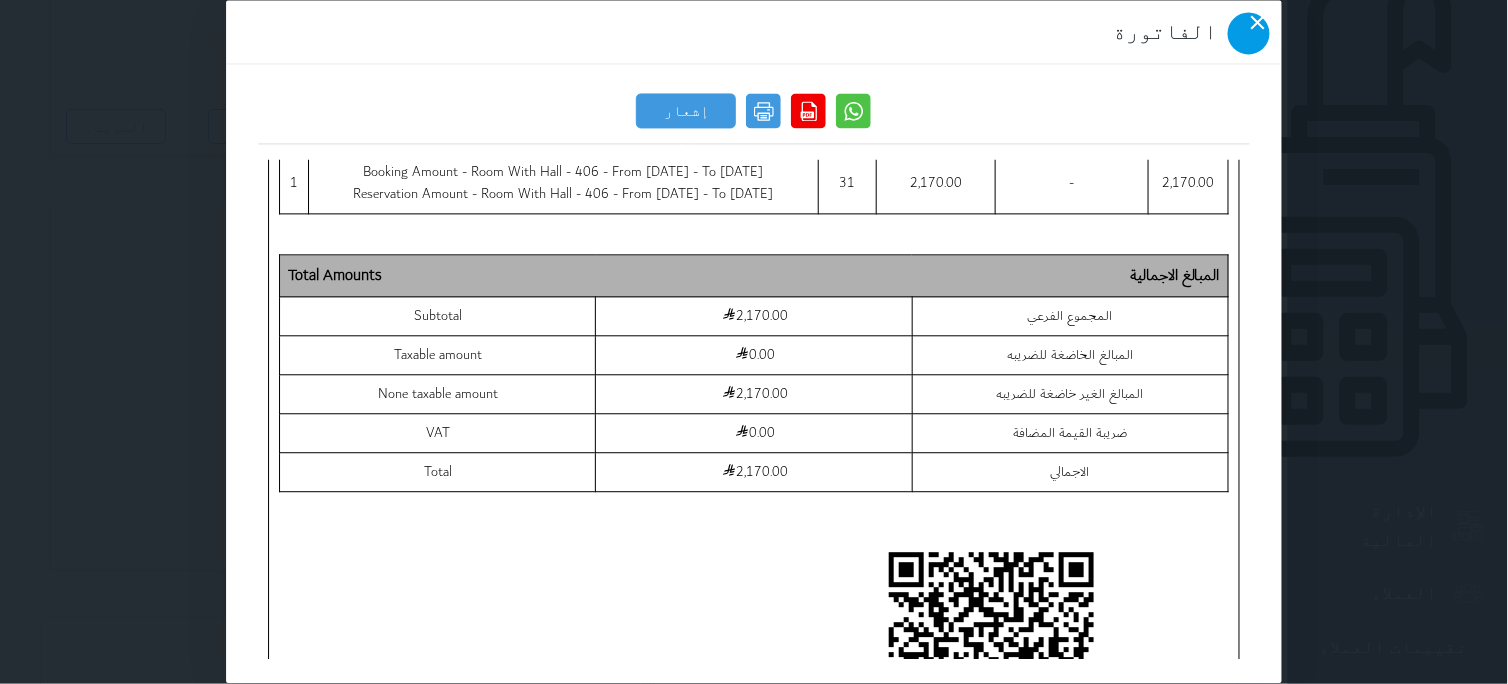 click 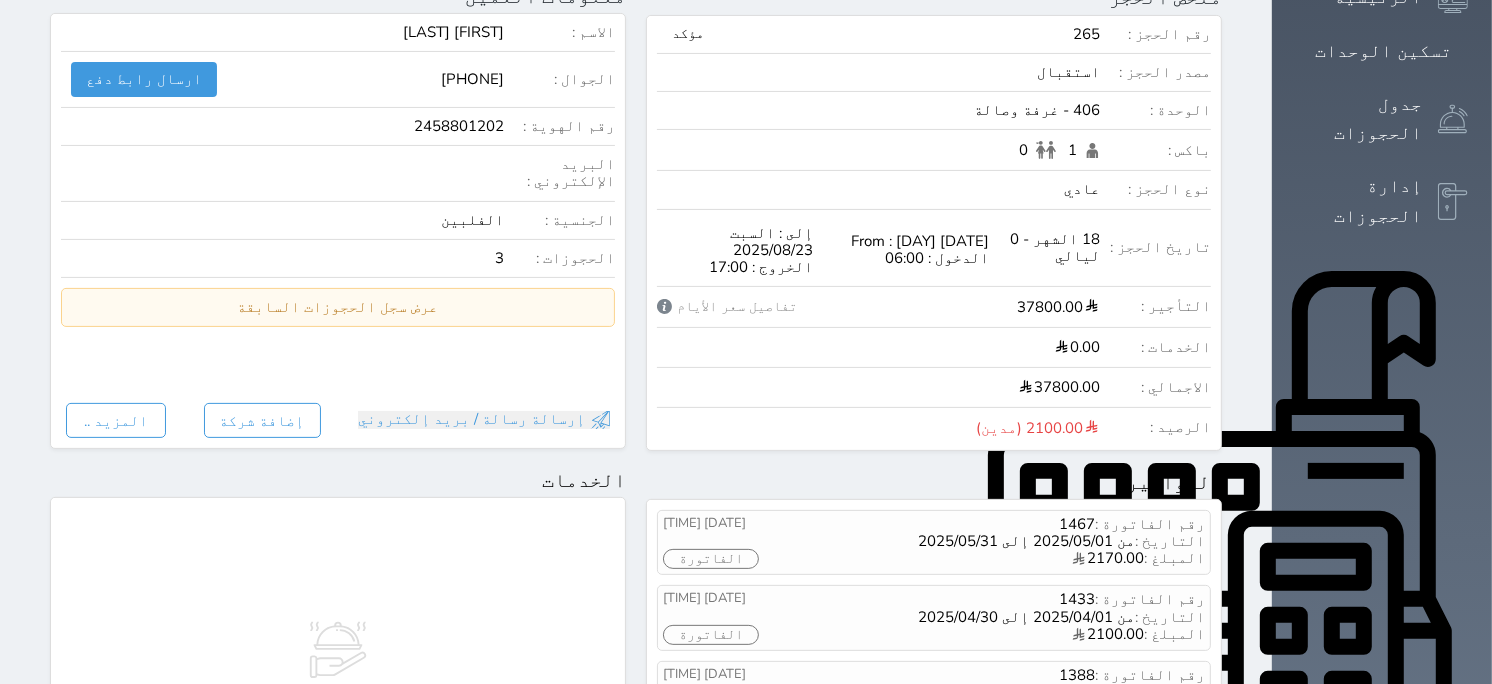 scroll, scrollTop: 333, scrollLeft: 0, axis: vertical 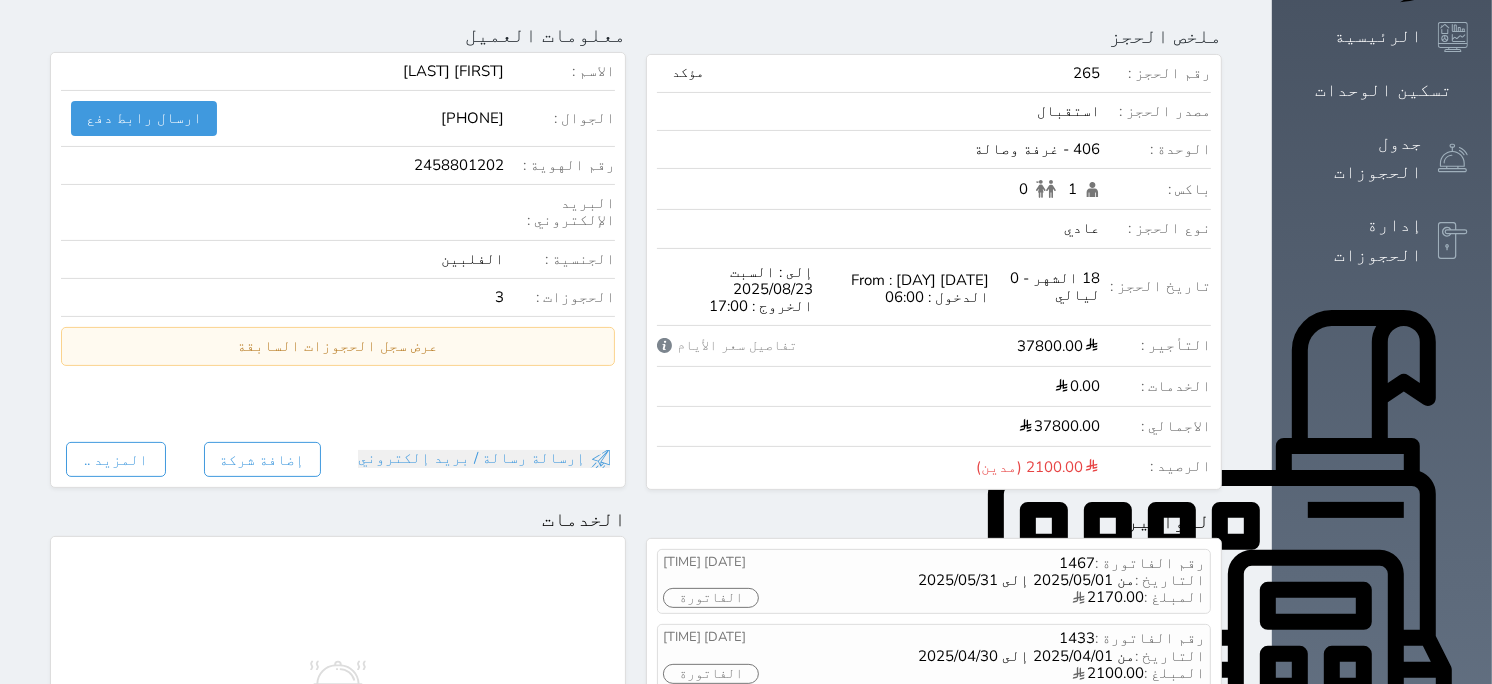 click on "التقارير" at bounding box center (1378, 1033) 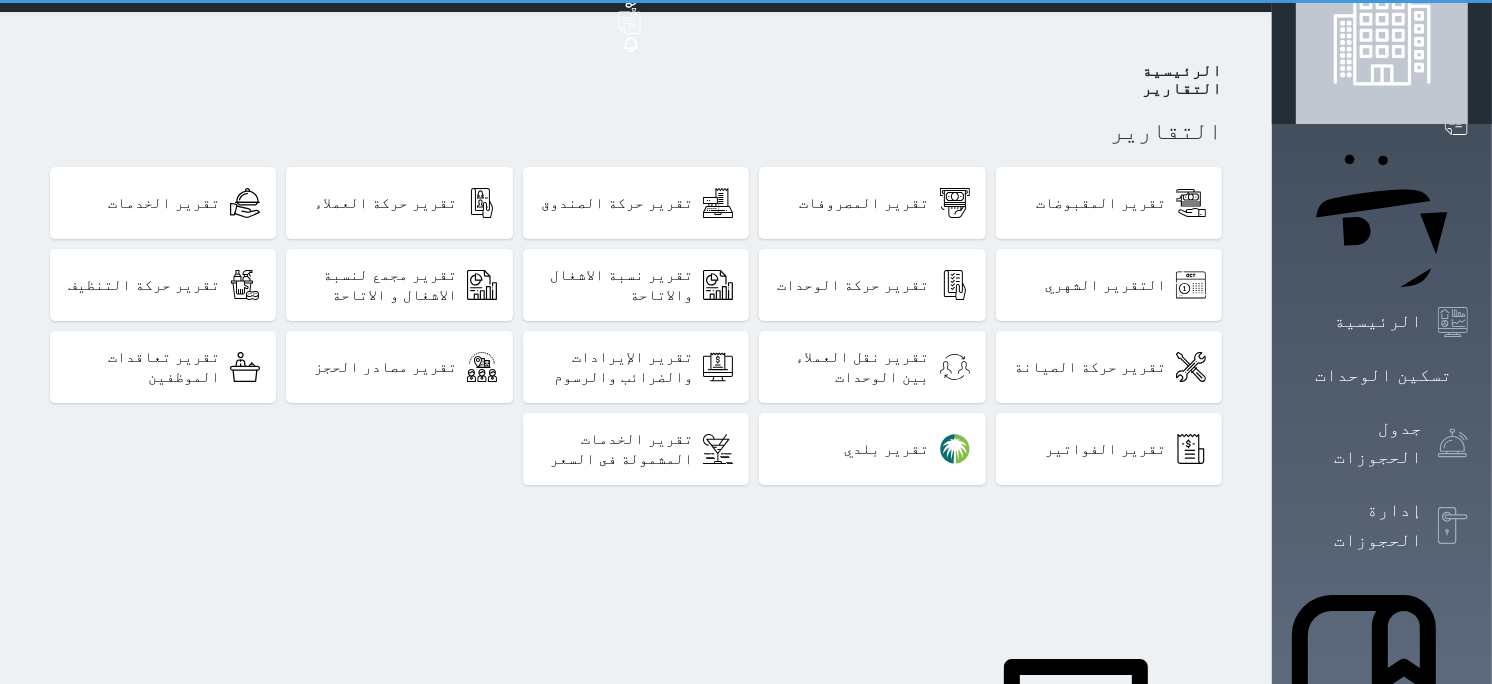 scroll, scrollTop: 0, scrollLeft: 0, axis: both 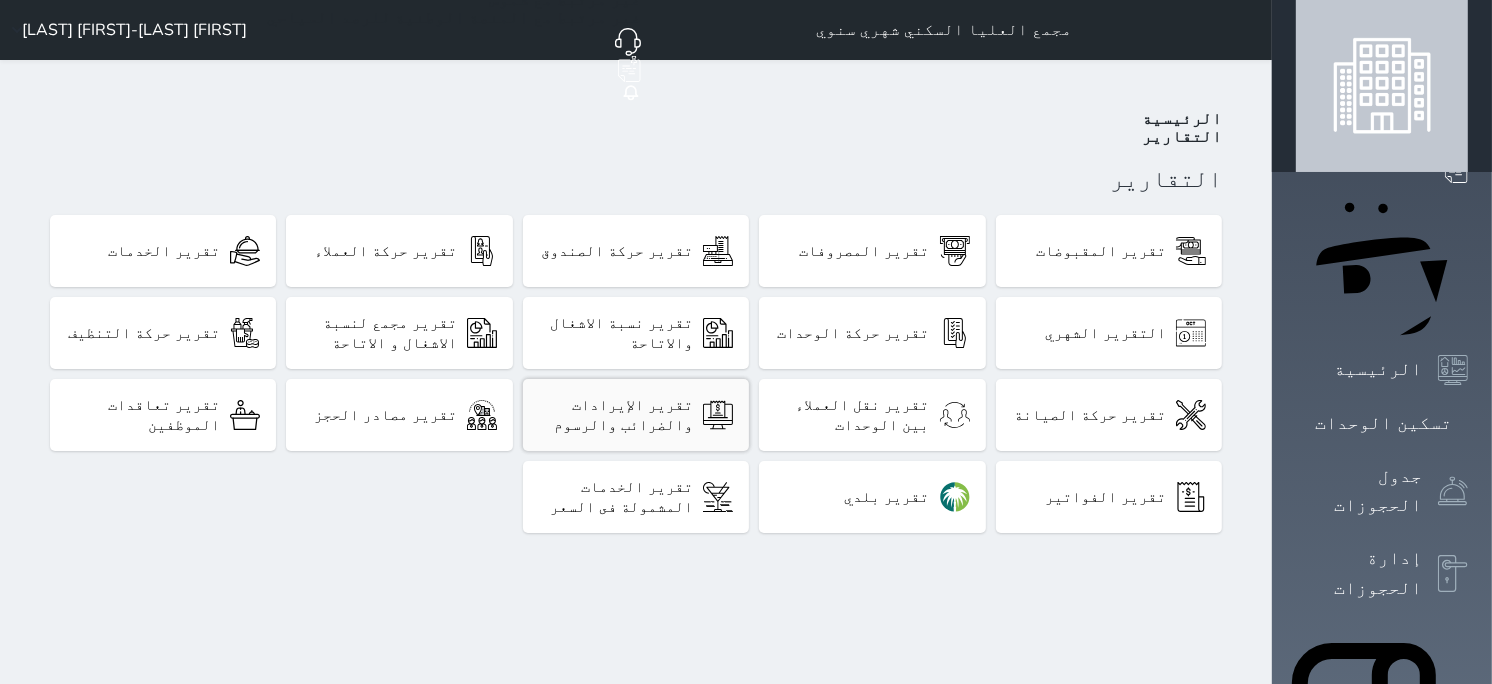 click on "تقرير الإيرادات والضرائب والرسوم" at bounding box center [616, 415] 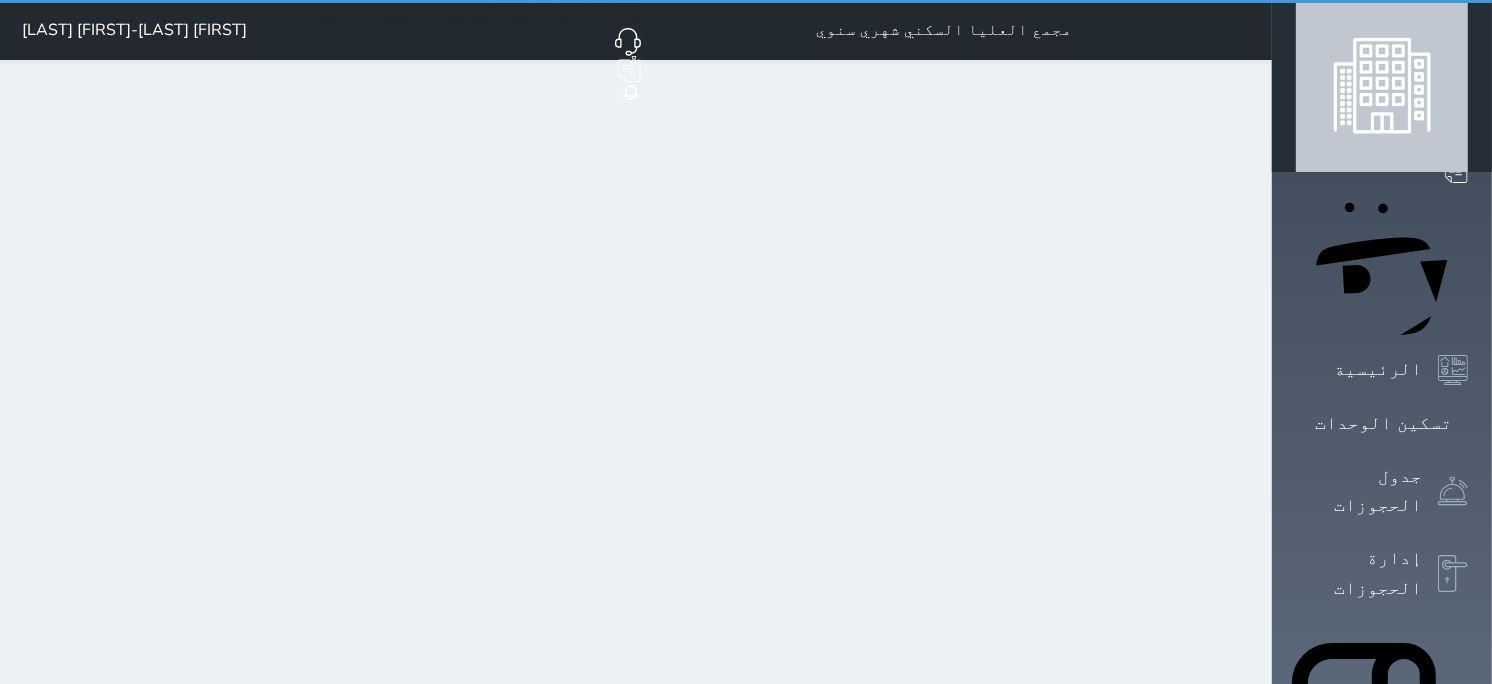 select on "full" 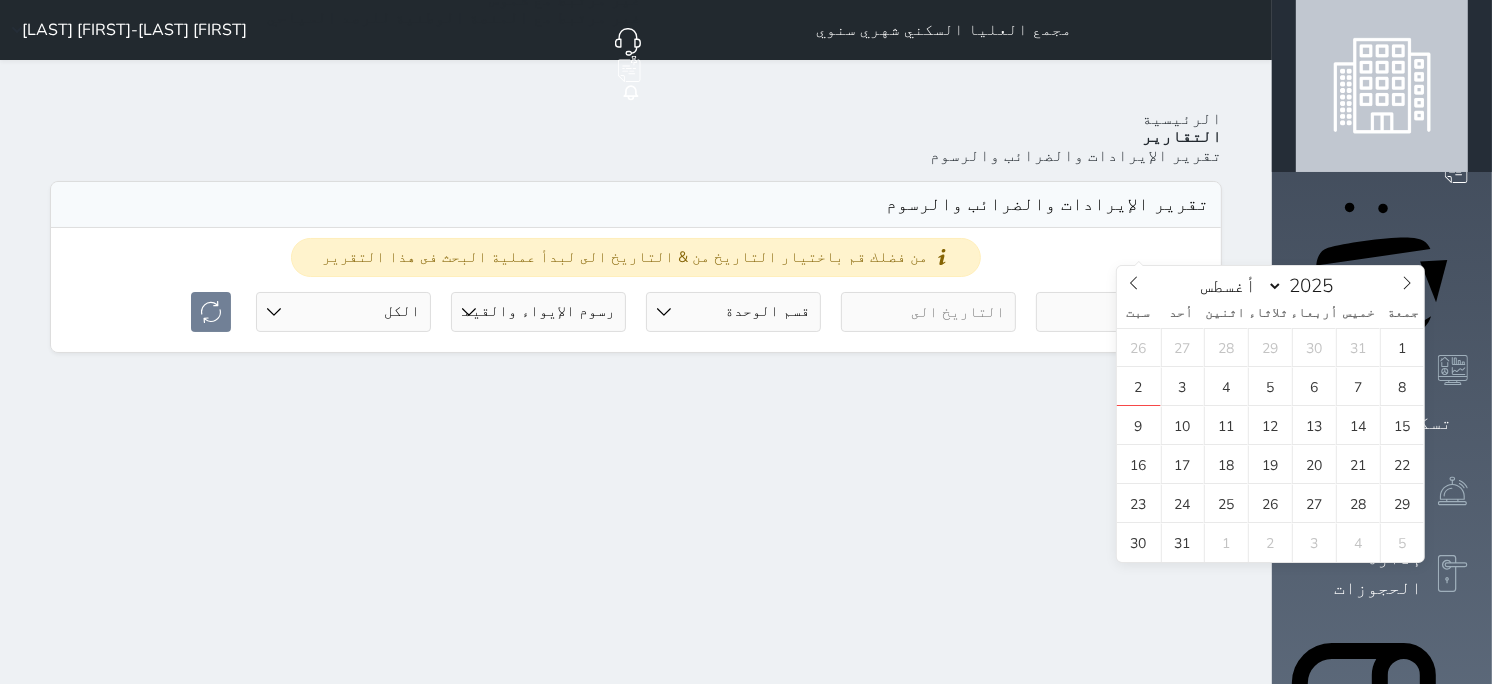 click at bounding box center (1123, 312) 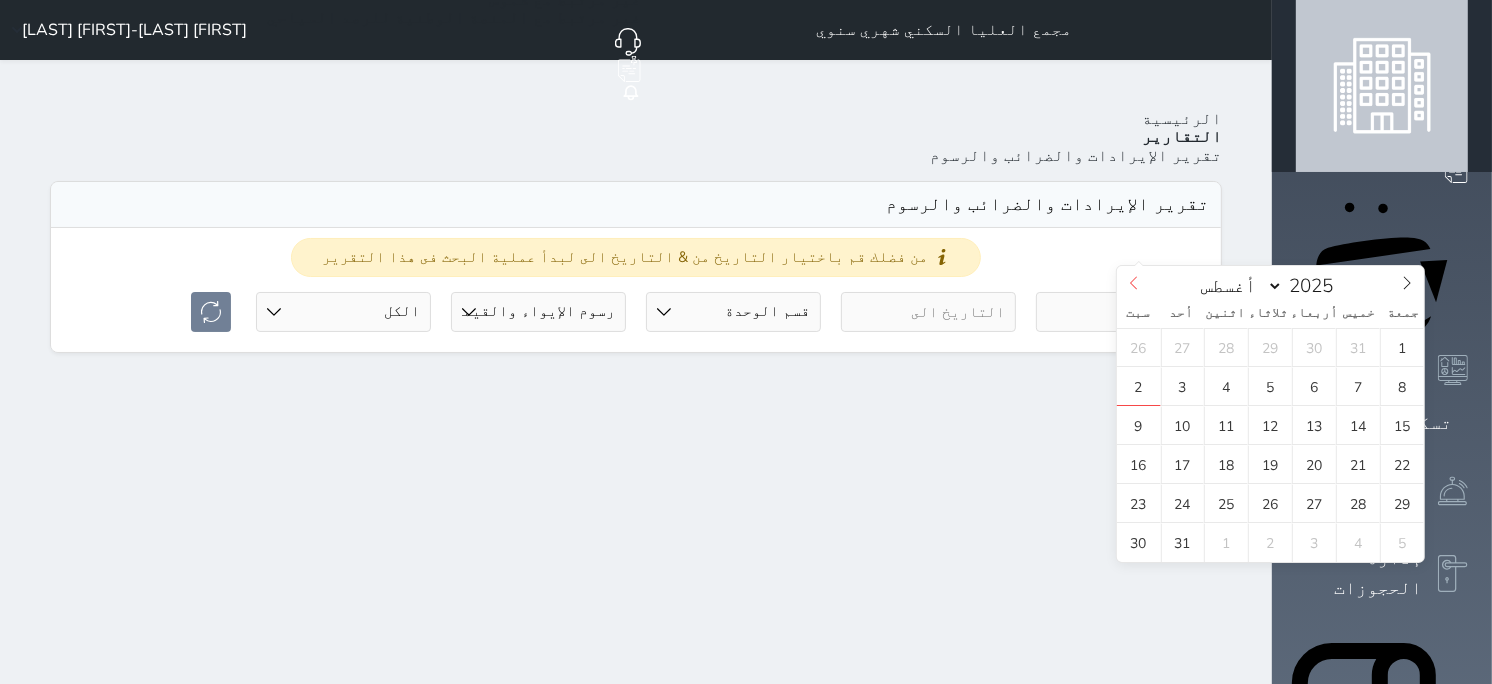 click at bounding box center [1134, 283] 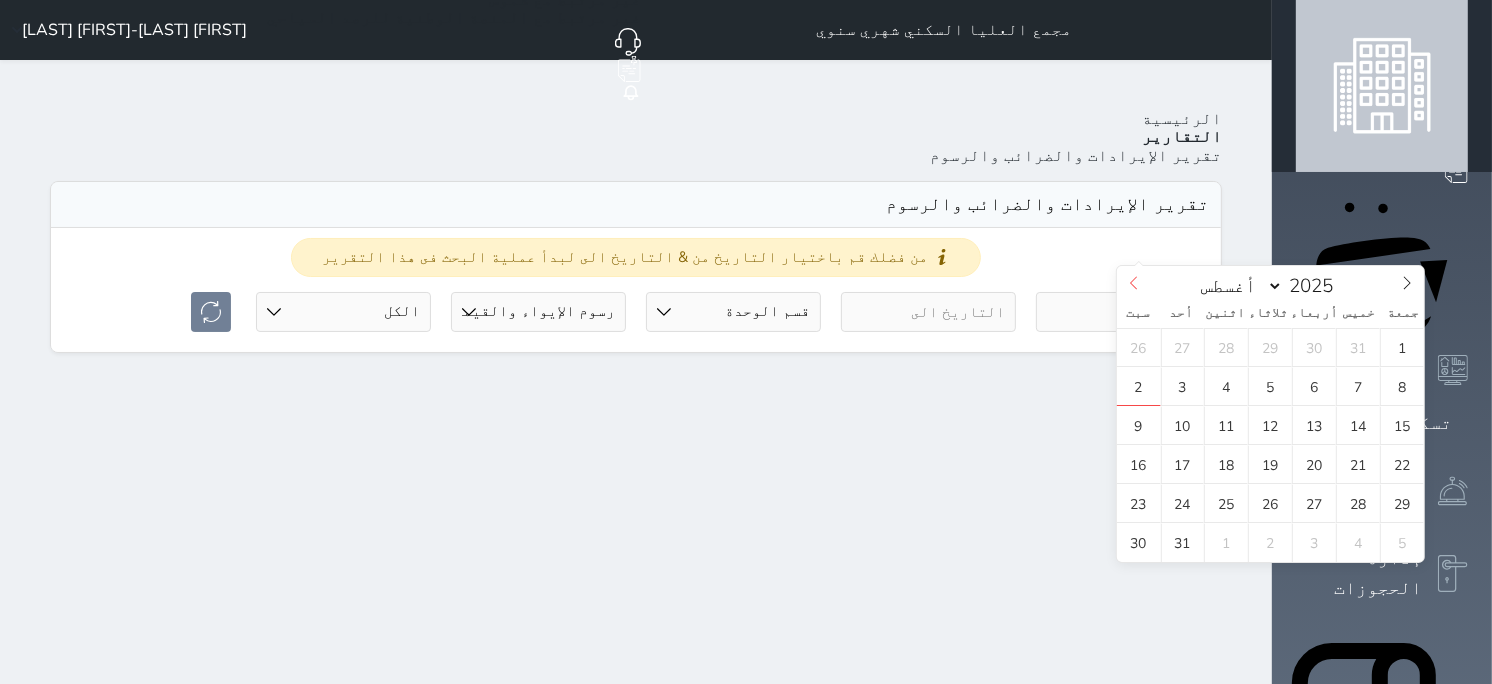 select on "6" 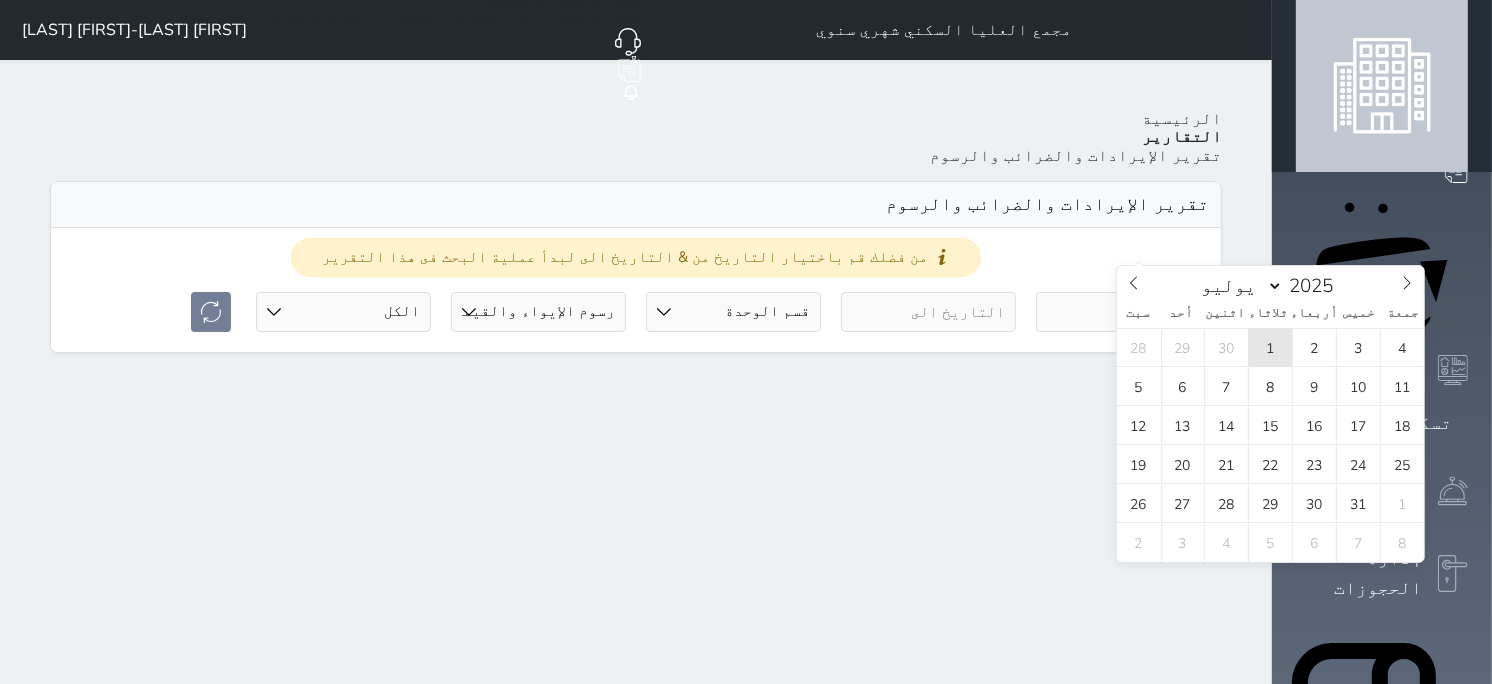click on "1" at bounding box center (1270, 347) 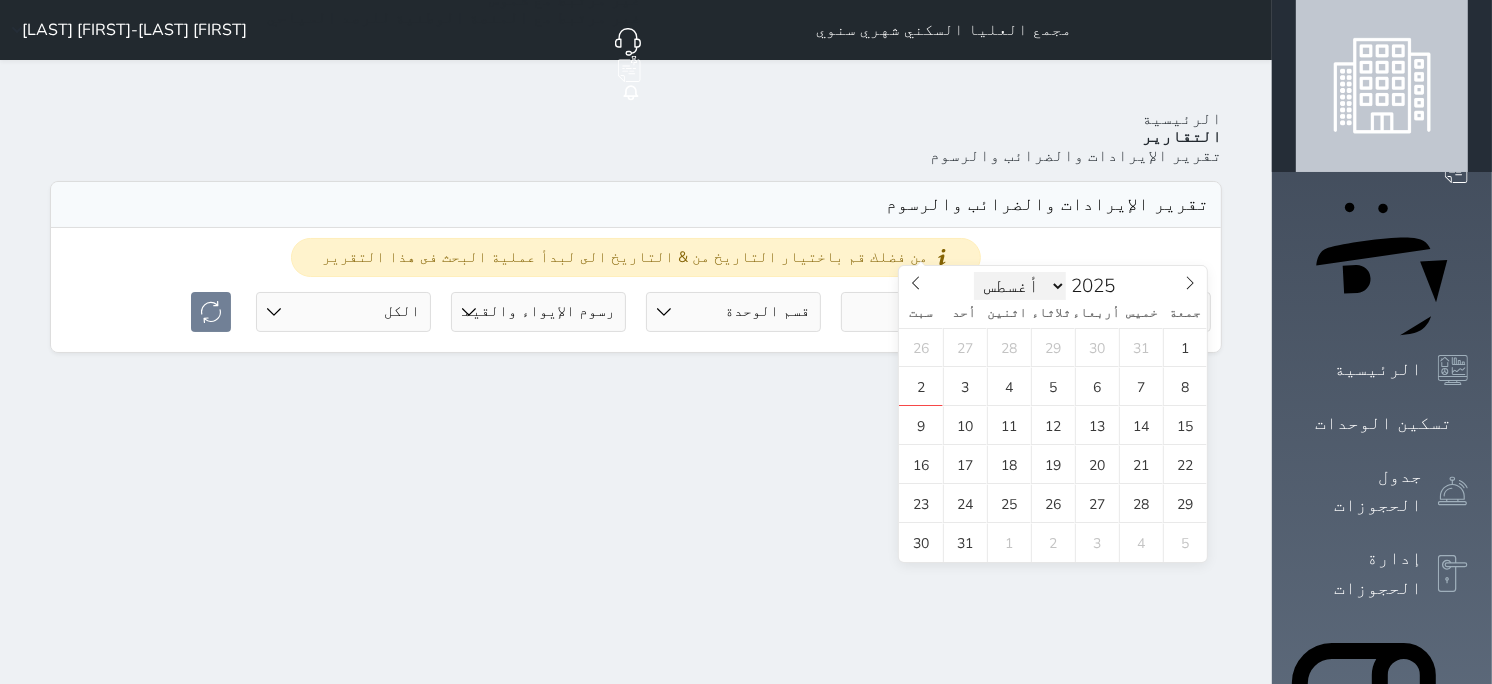 click at bounding box center [928, 312] 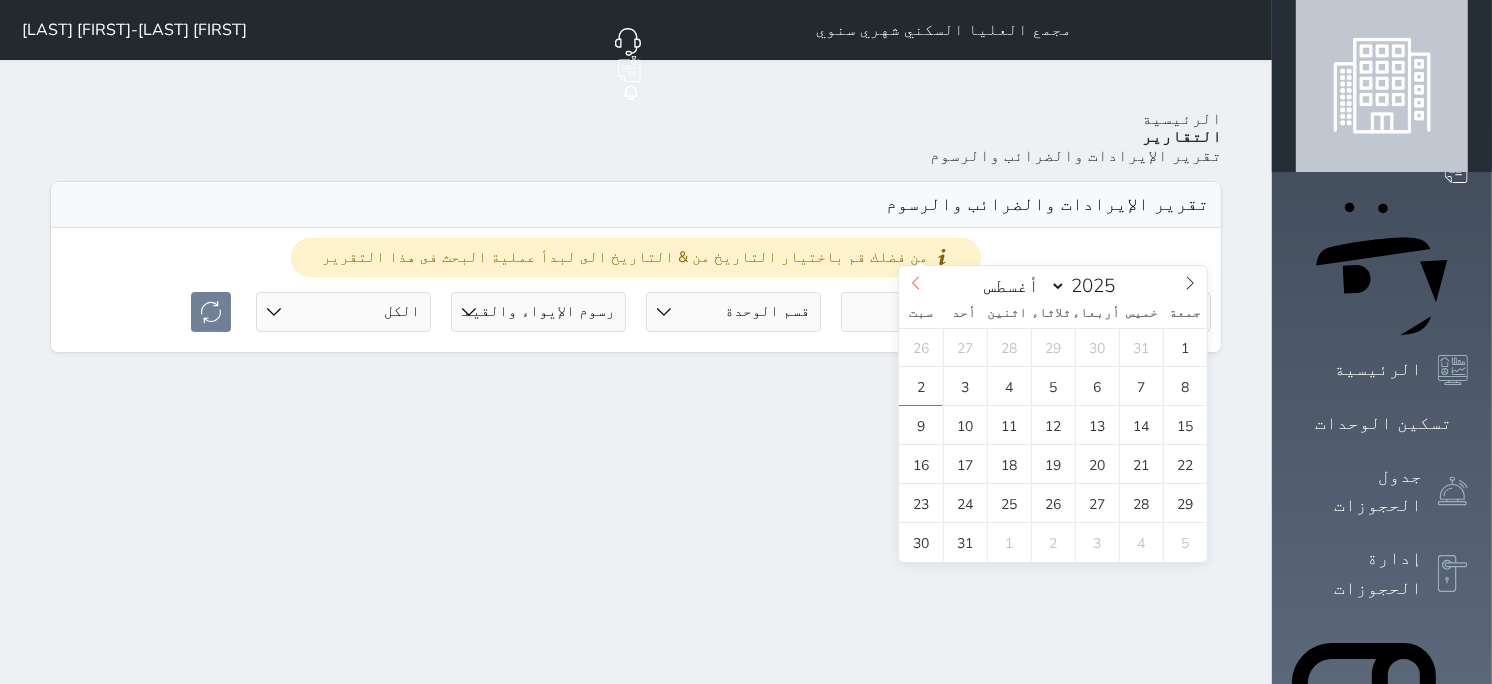 click at bounding box center [916, 283] 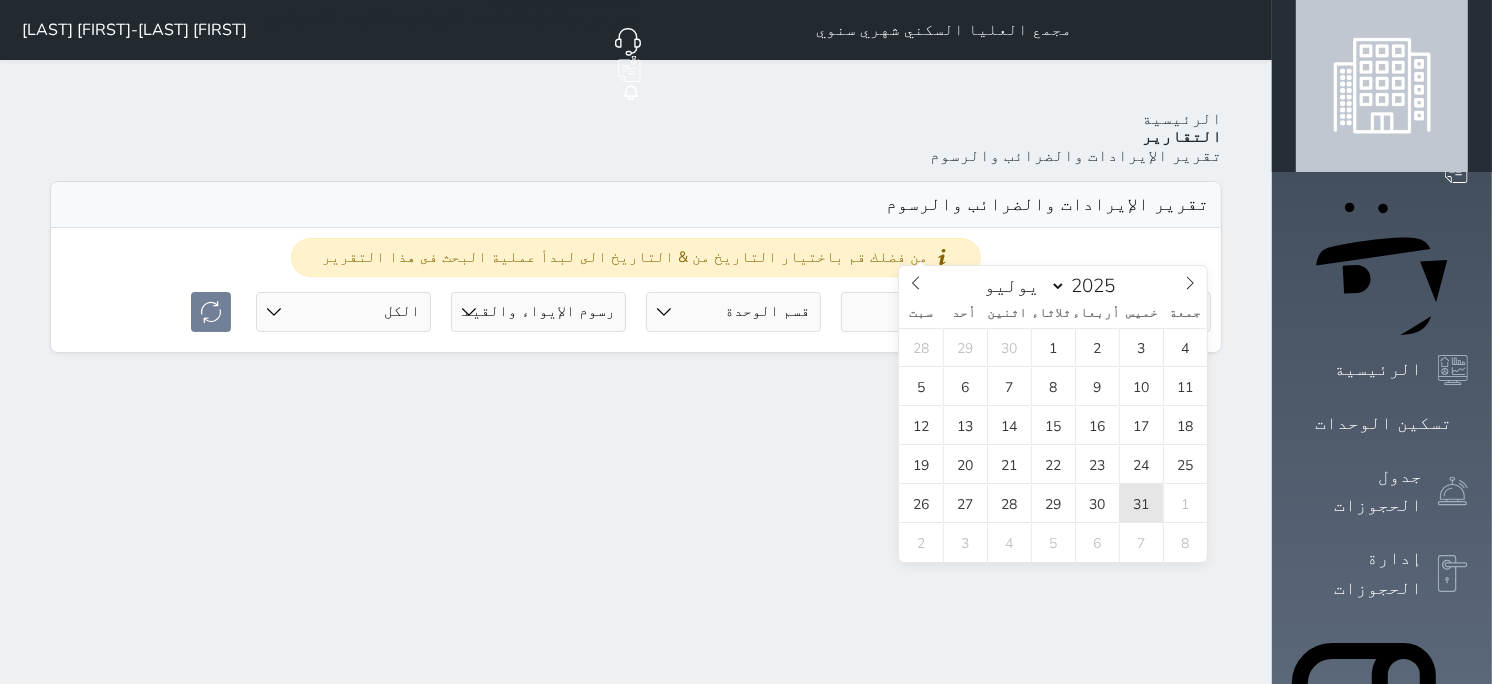 click on "31" at bounding box center (1141, 503) 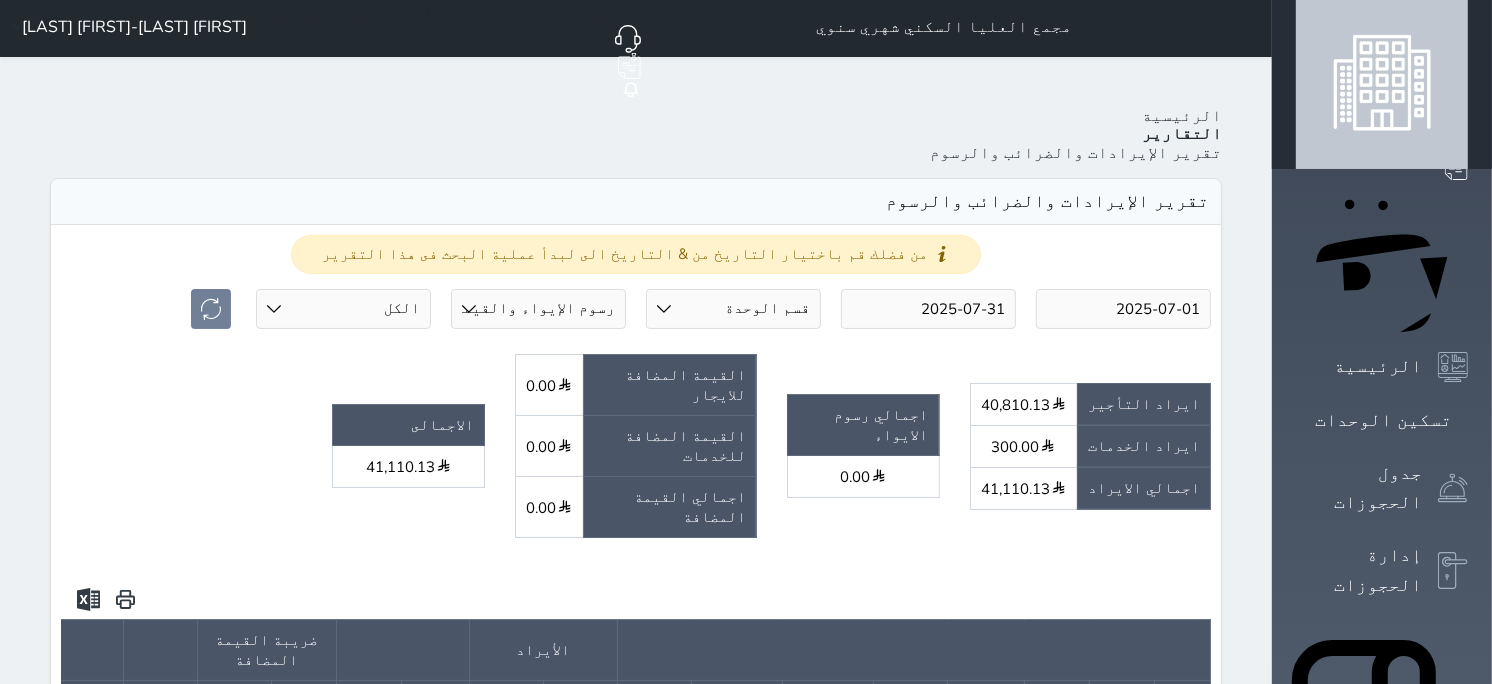 scroll, scrollTop: 0, scrollLeft: 0, axis: both 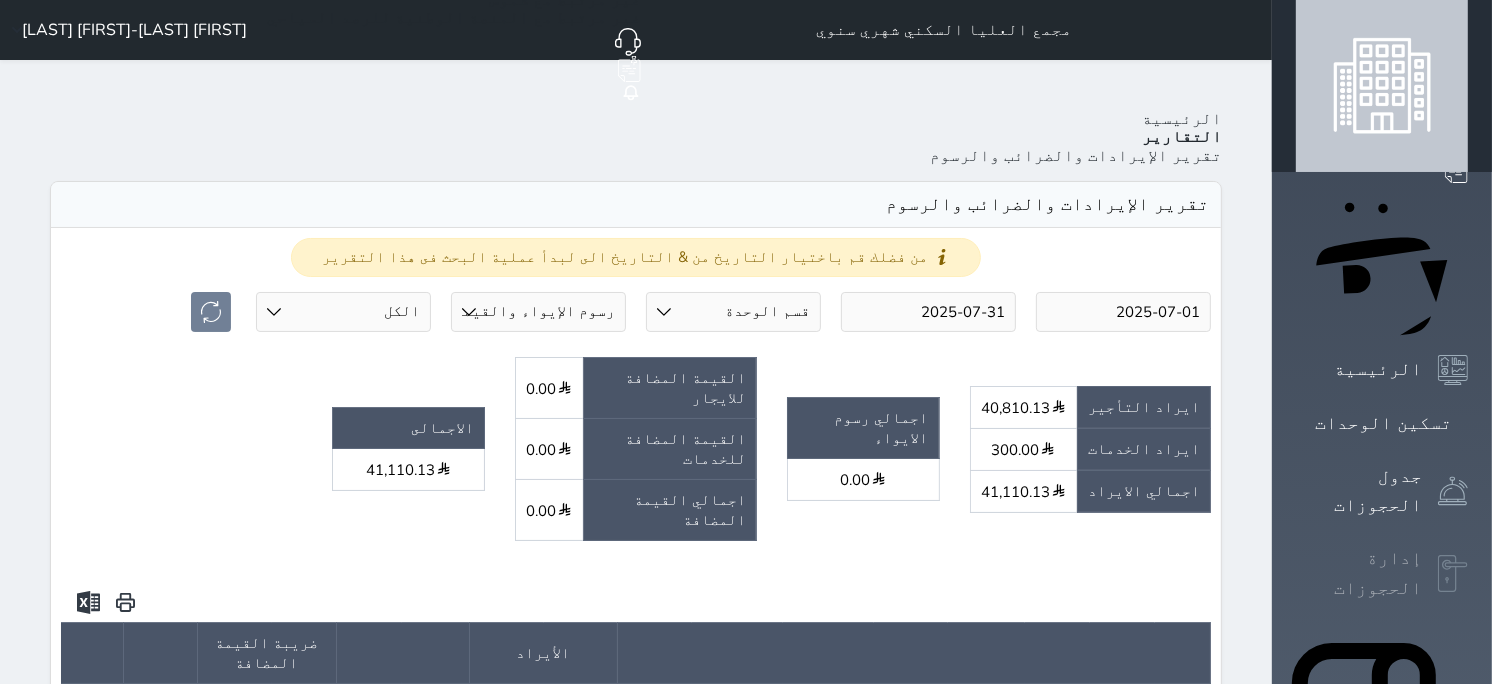 click on "إدارة الحجوزات" at bounding box center [1359, 573] 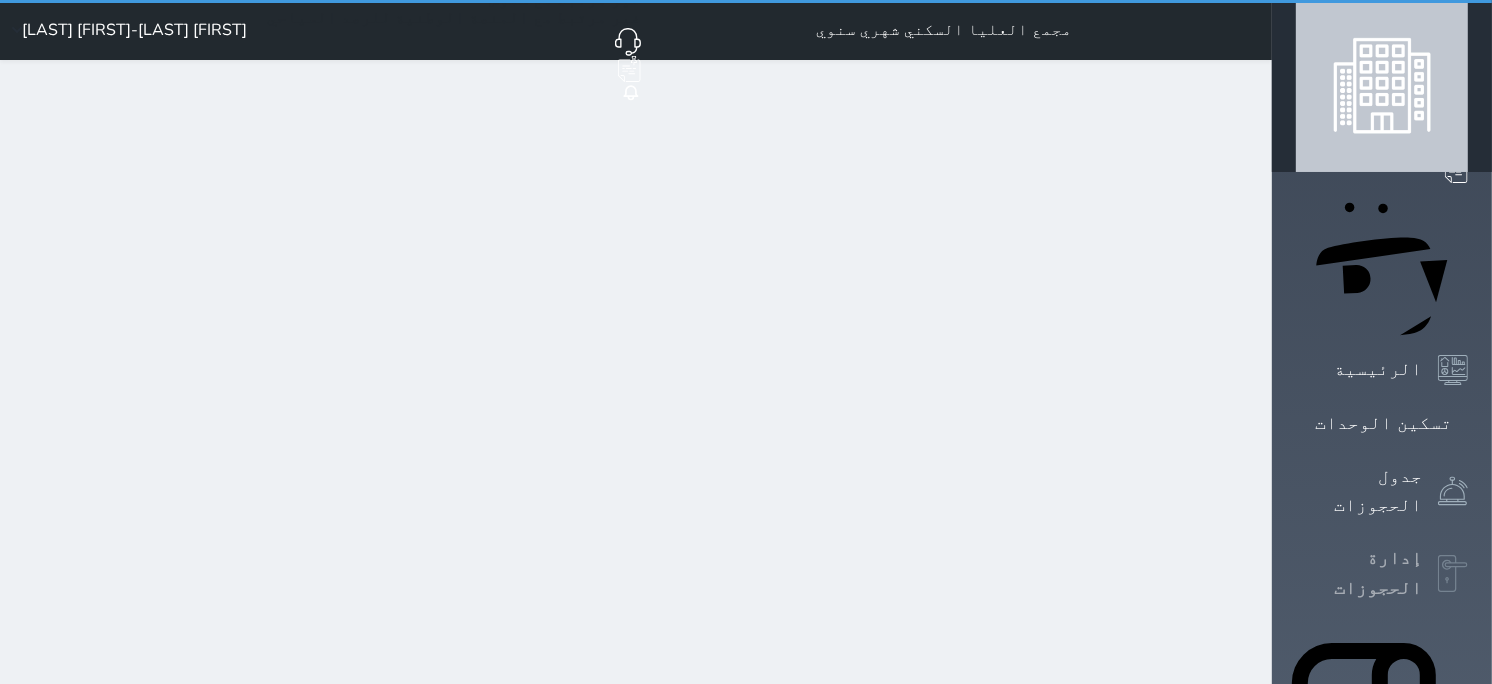 select on "open_all" 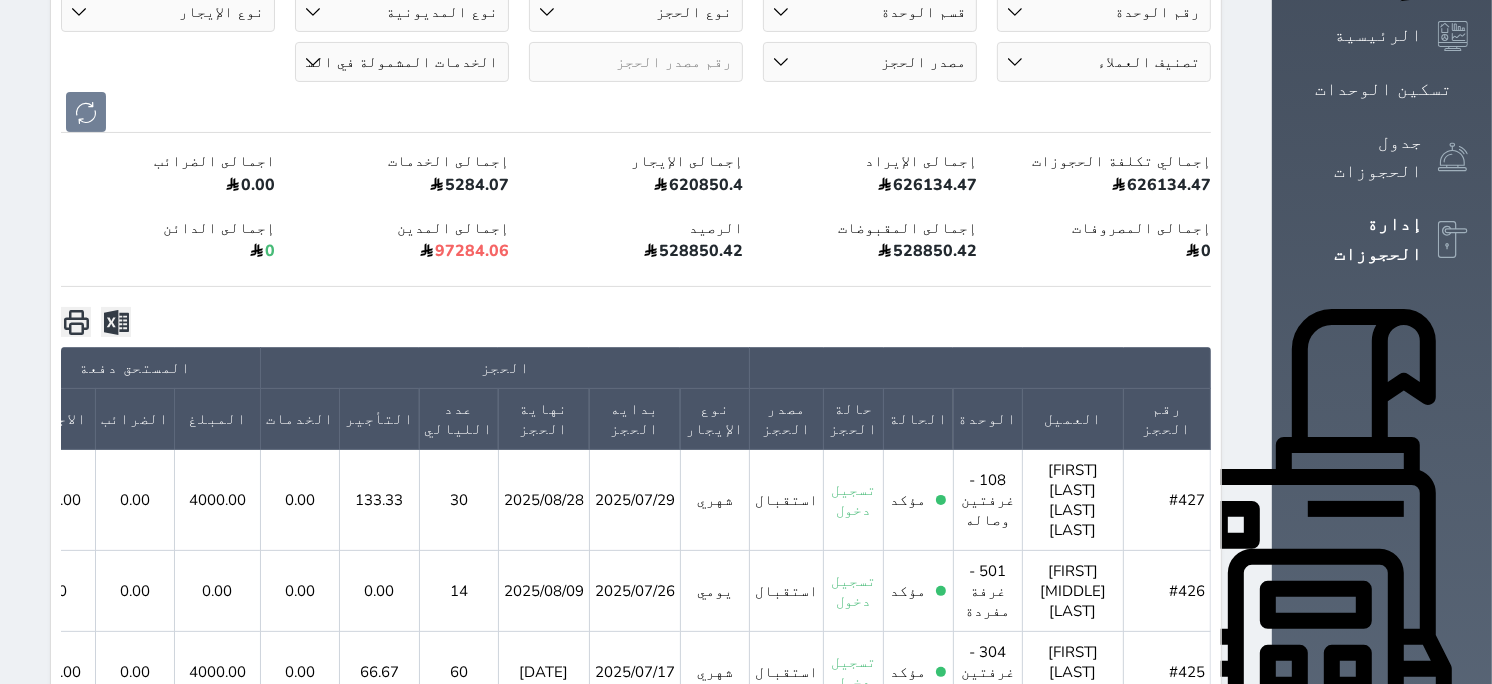 scroll, scrollTop: 555, scrollLeft: 0, axis: vertical 